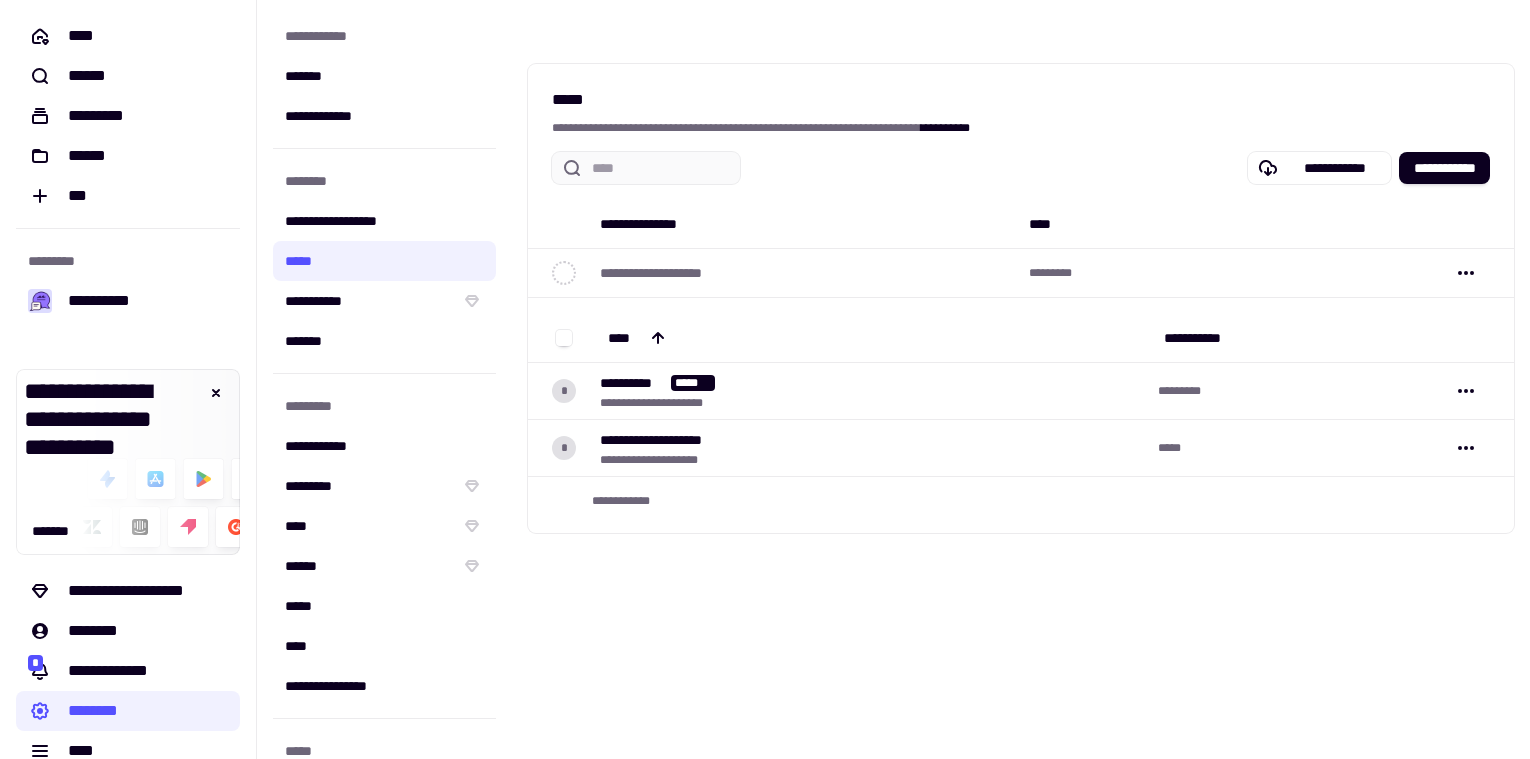 scroll, scrollTop: 0, scrollLeft: 0, axis: both 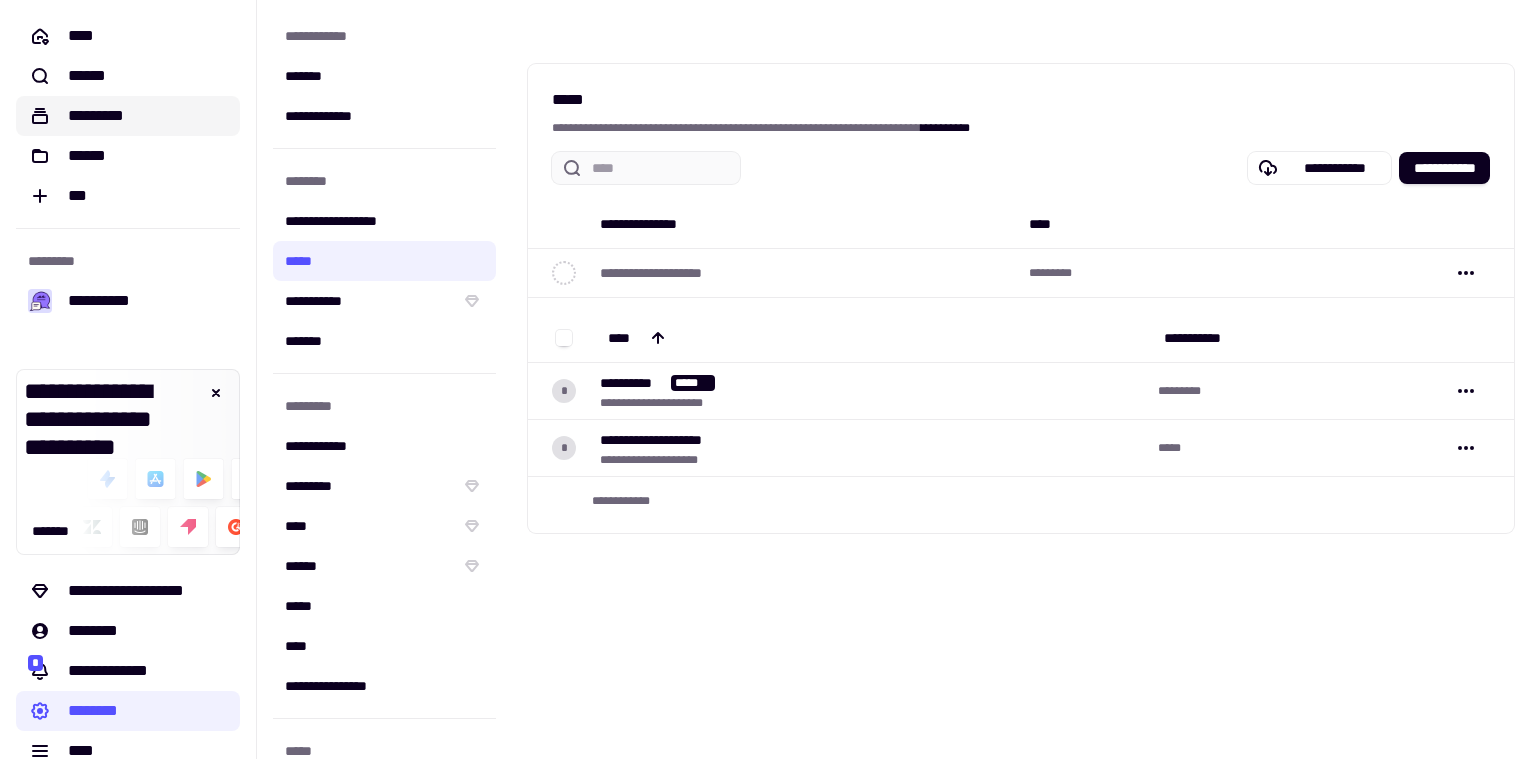 click on "*********" 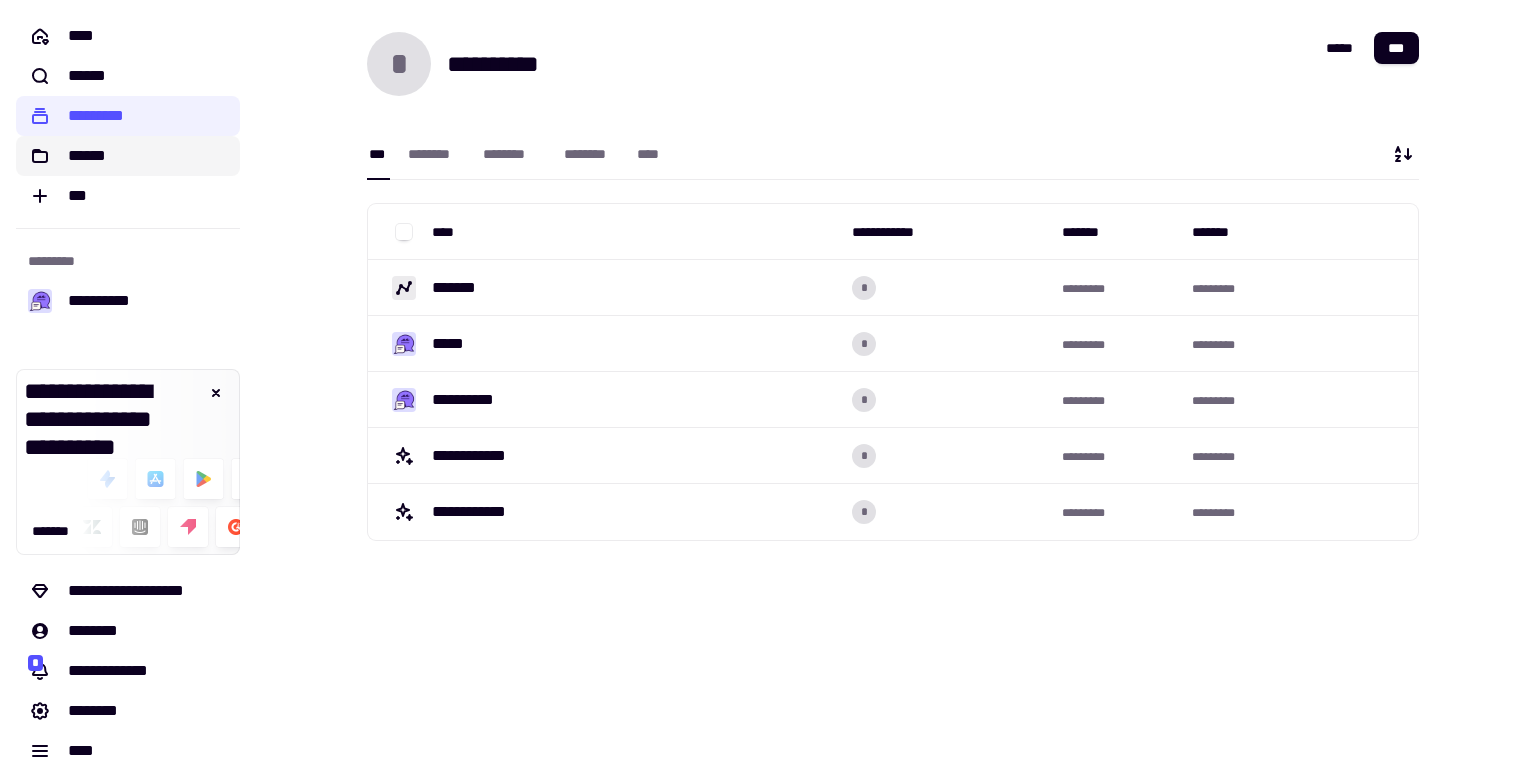 click on "******" 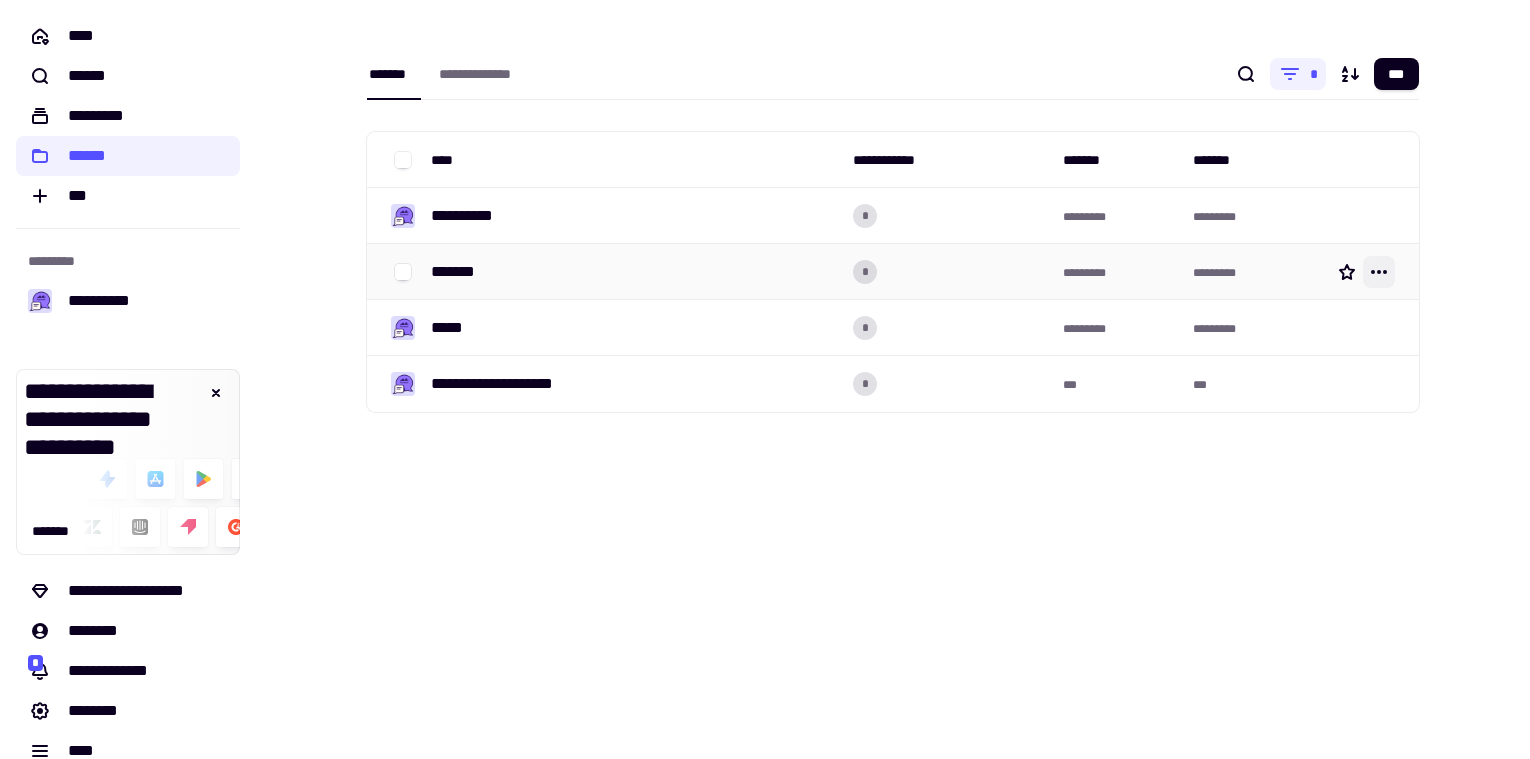 click 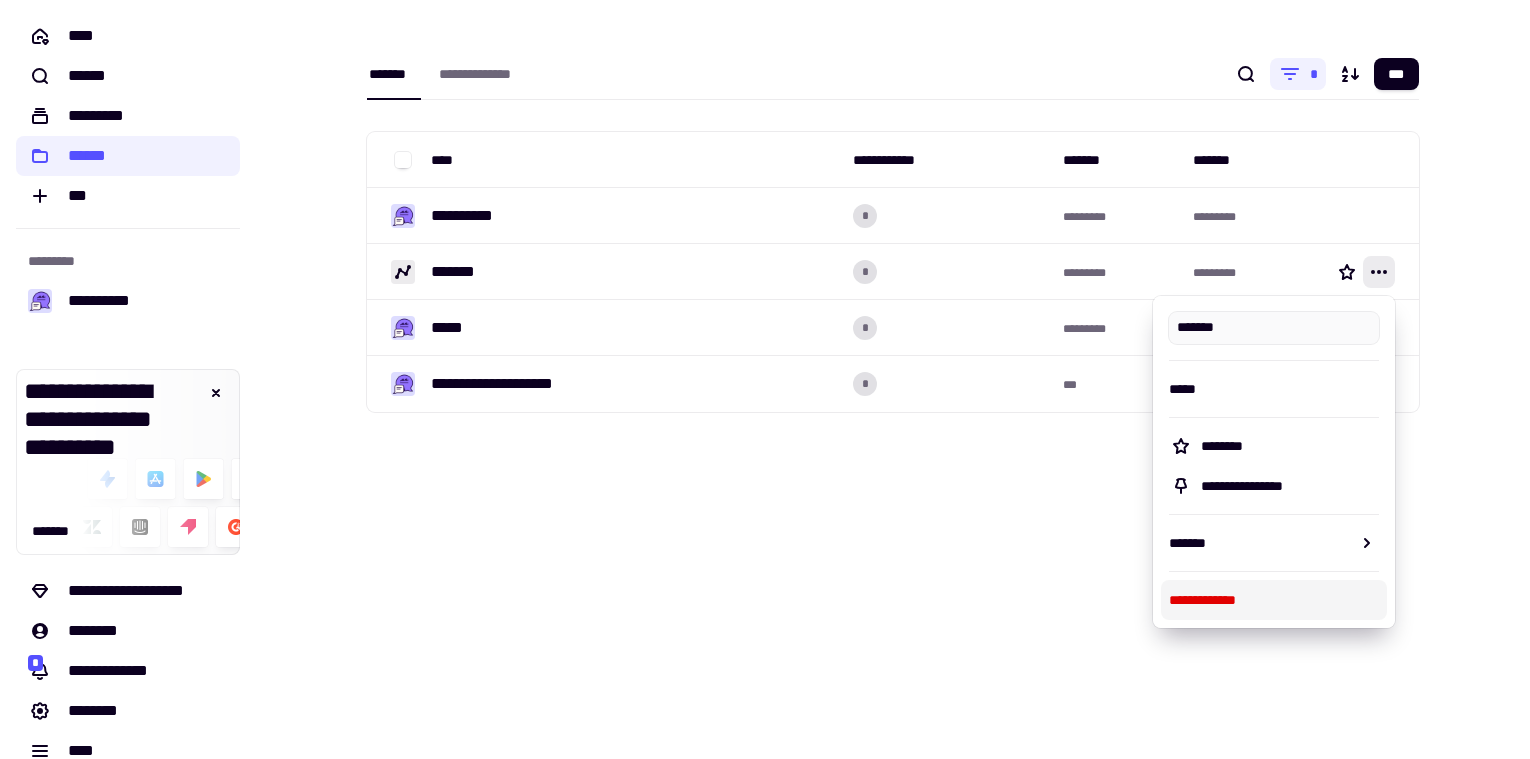 click on "**********" at bounding box center [1274, 600] 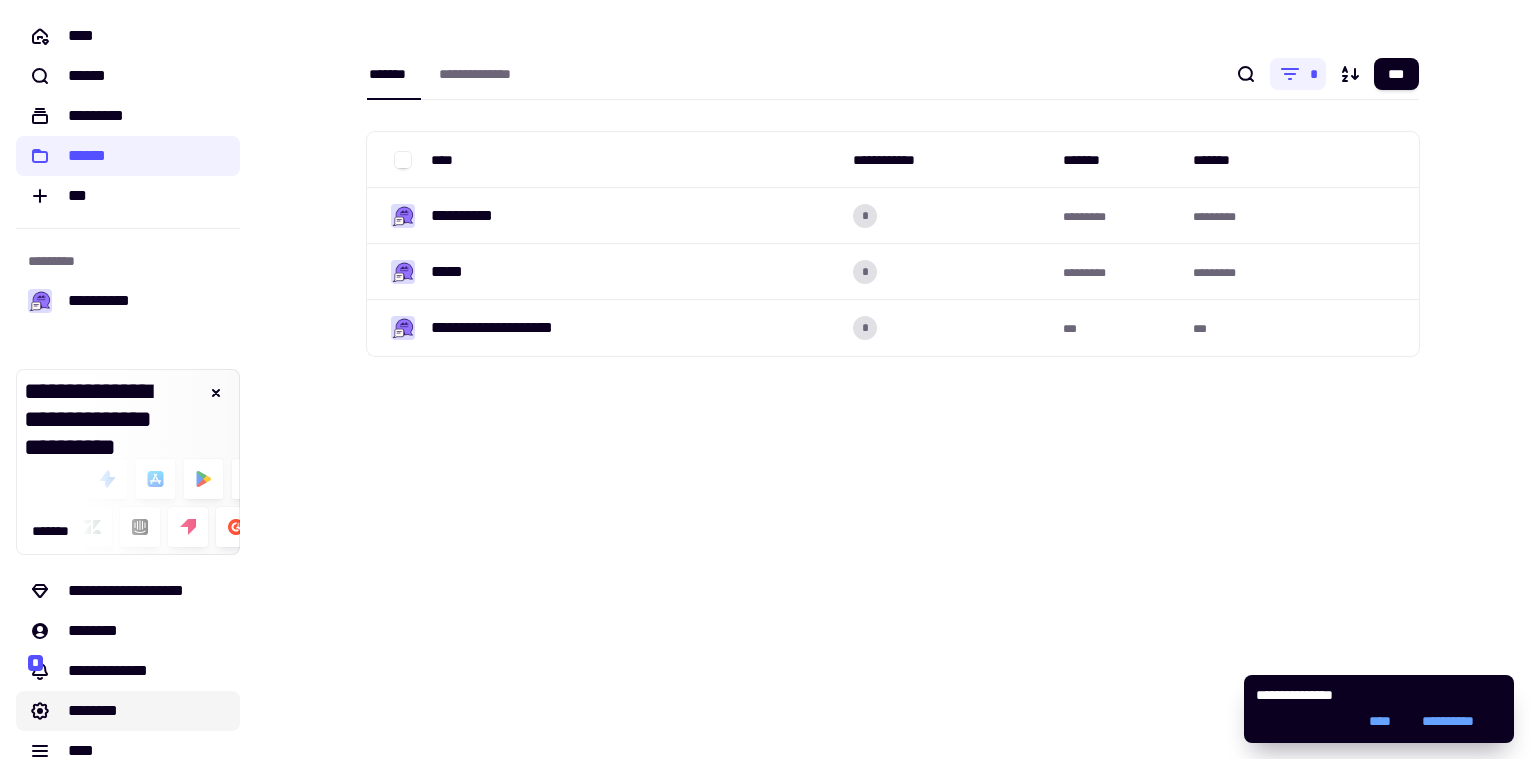 scroll, scrollTop: 28, scrollLeft: 0, axis: vertical 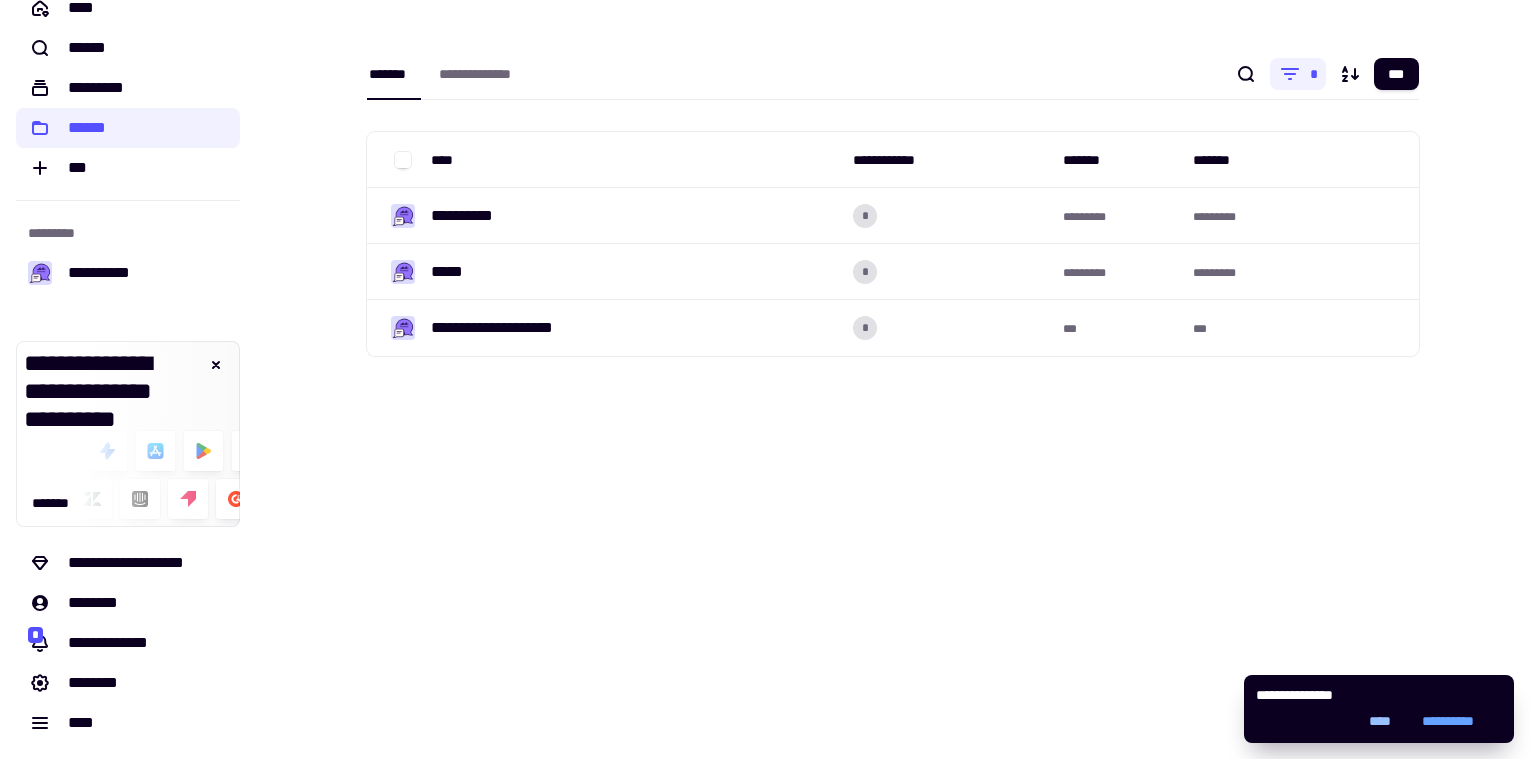 click on "****" 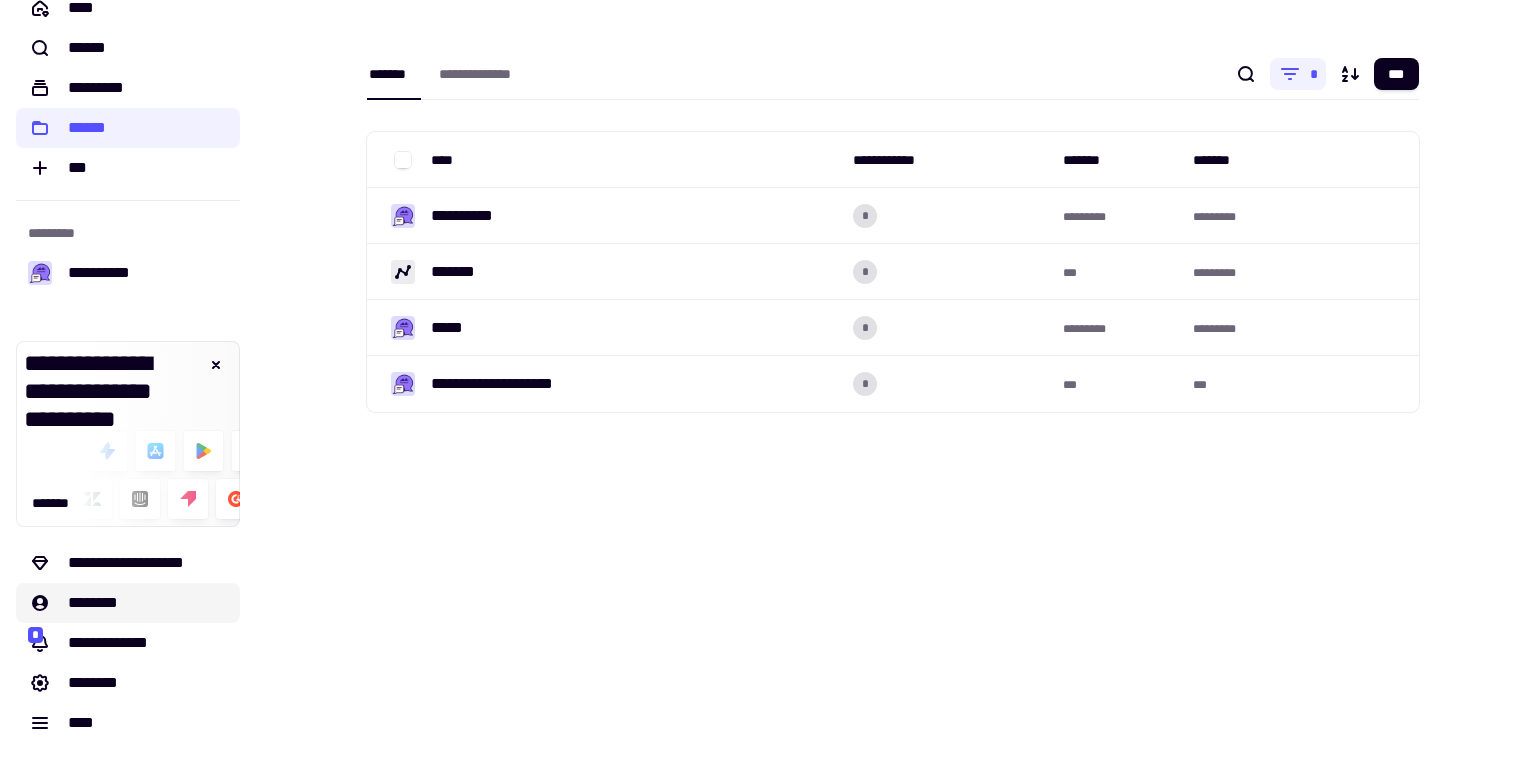 click on "********" 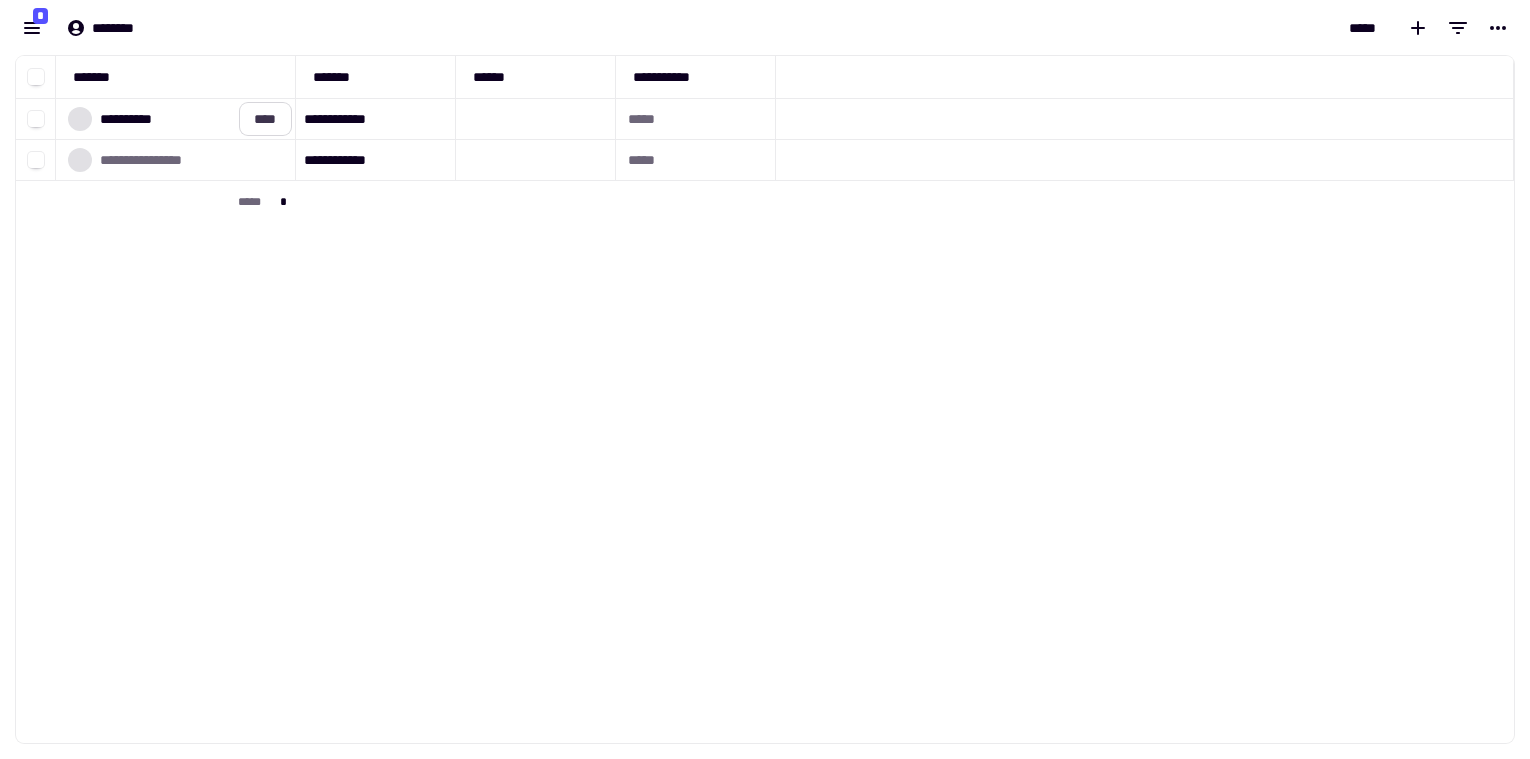 click on "****" 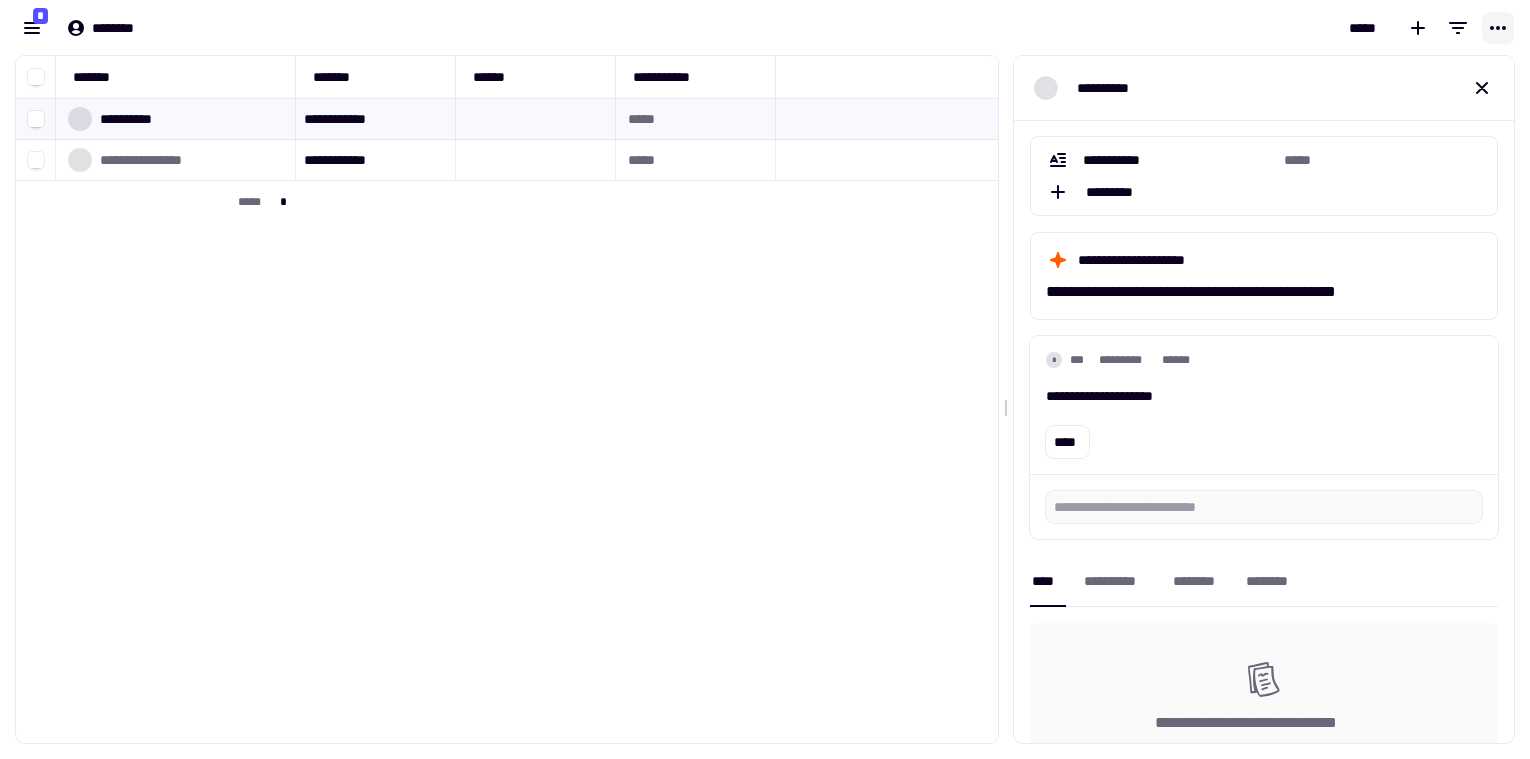 click 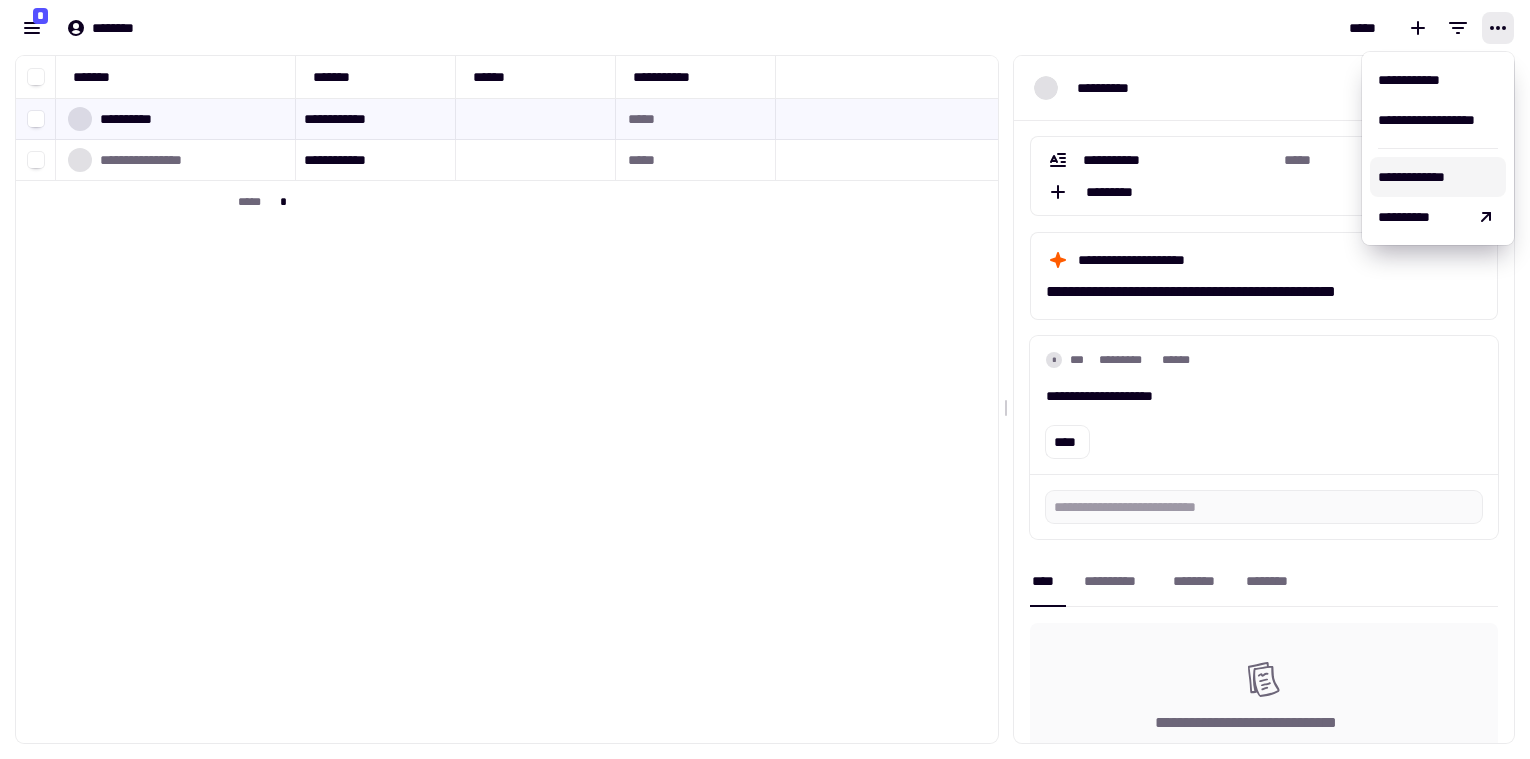 click on "**********" at bounding box center [1264, 467] 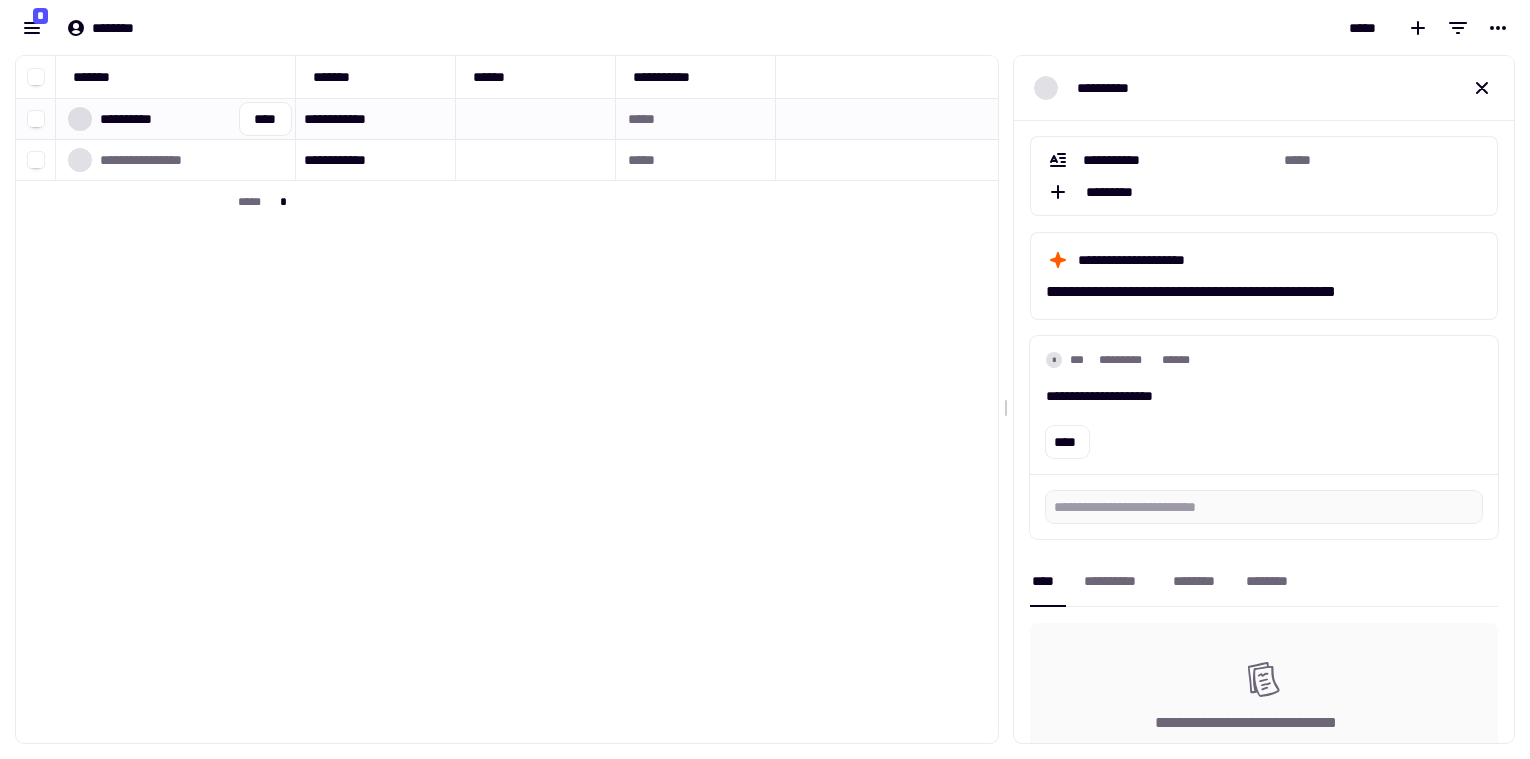 click at bounding box center [35, 119] 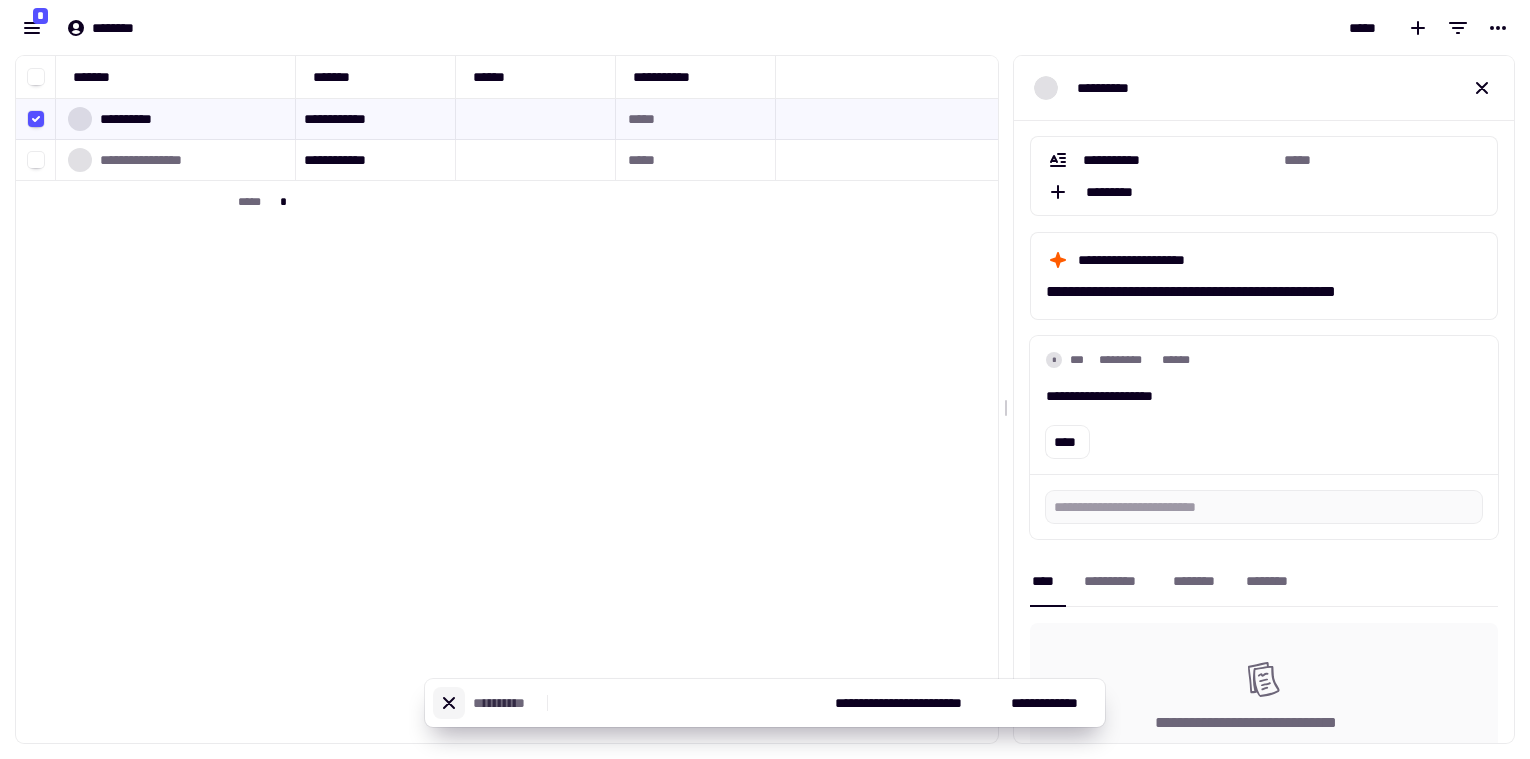 click 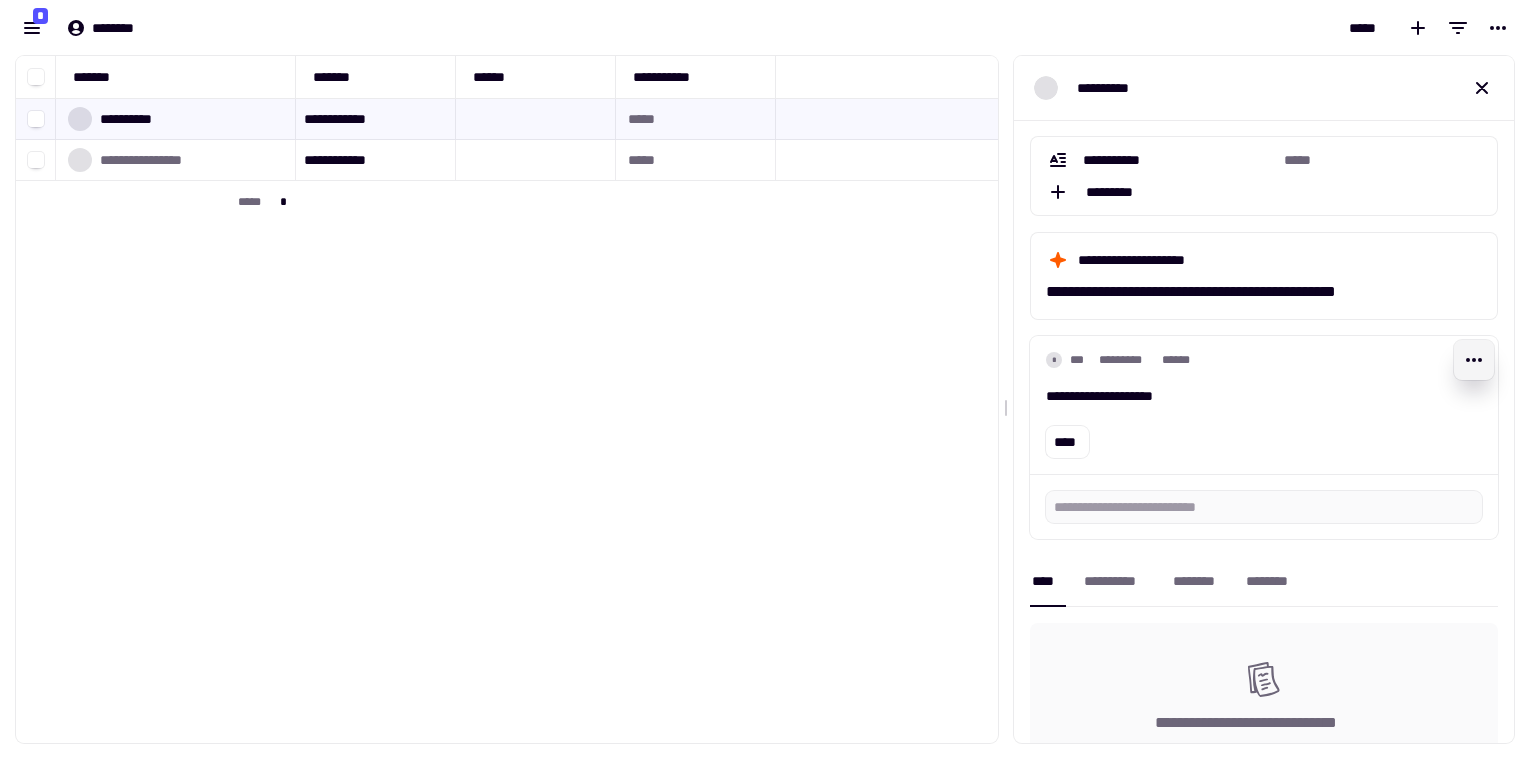 click 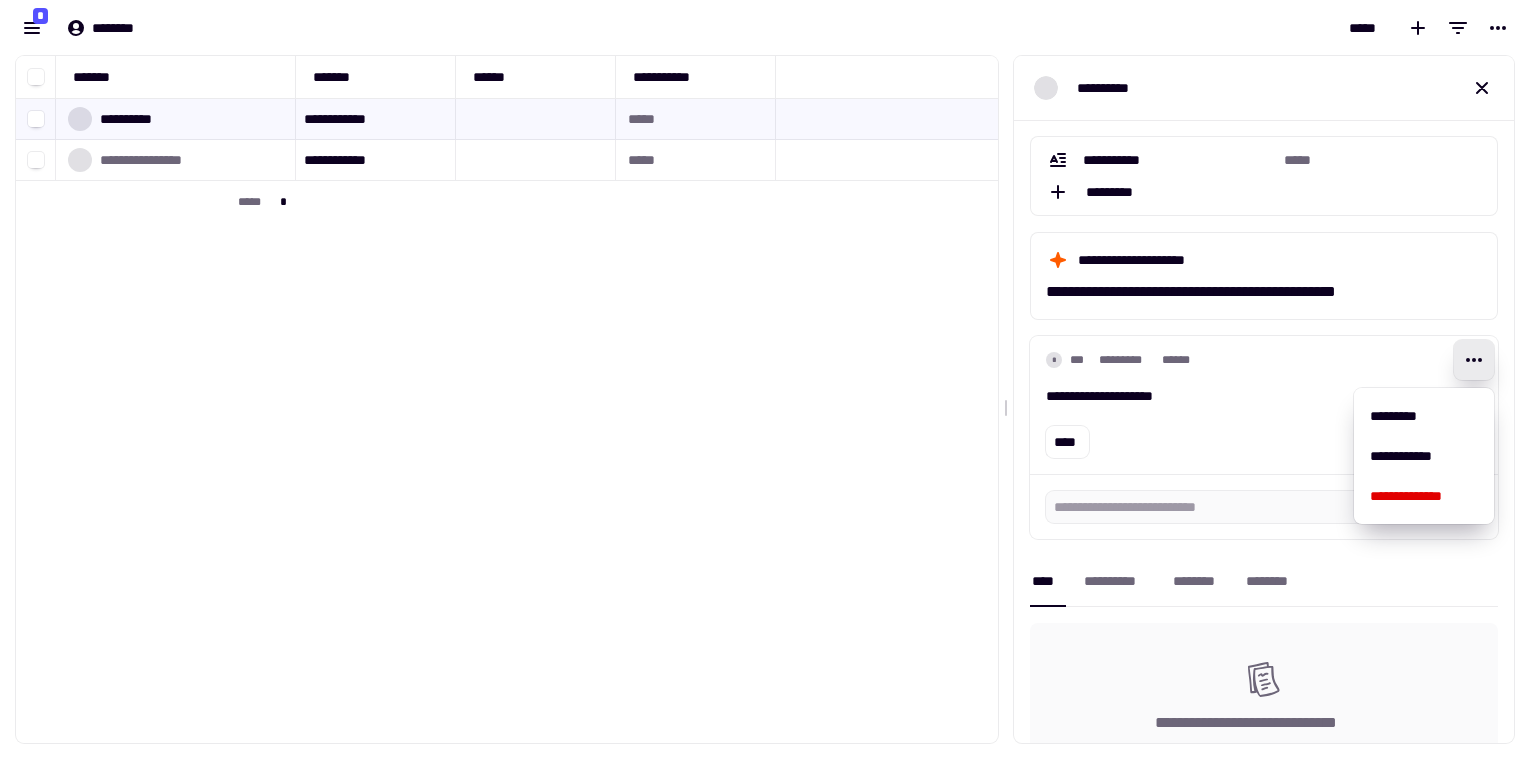 click on "**********" at bounding box center [1264, 396] 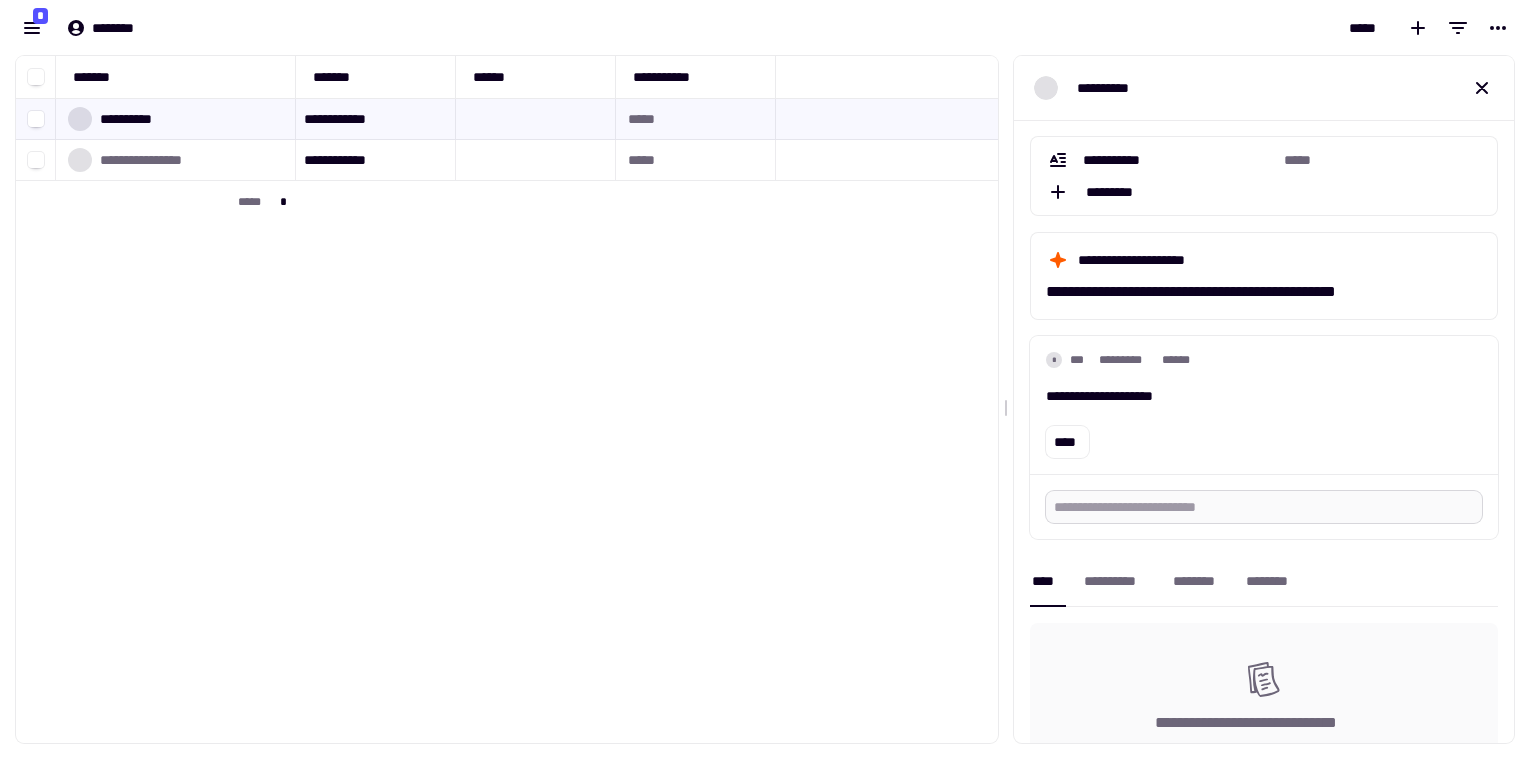 click at bounding box center (1264, 507) 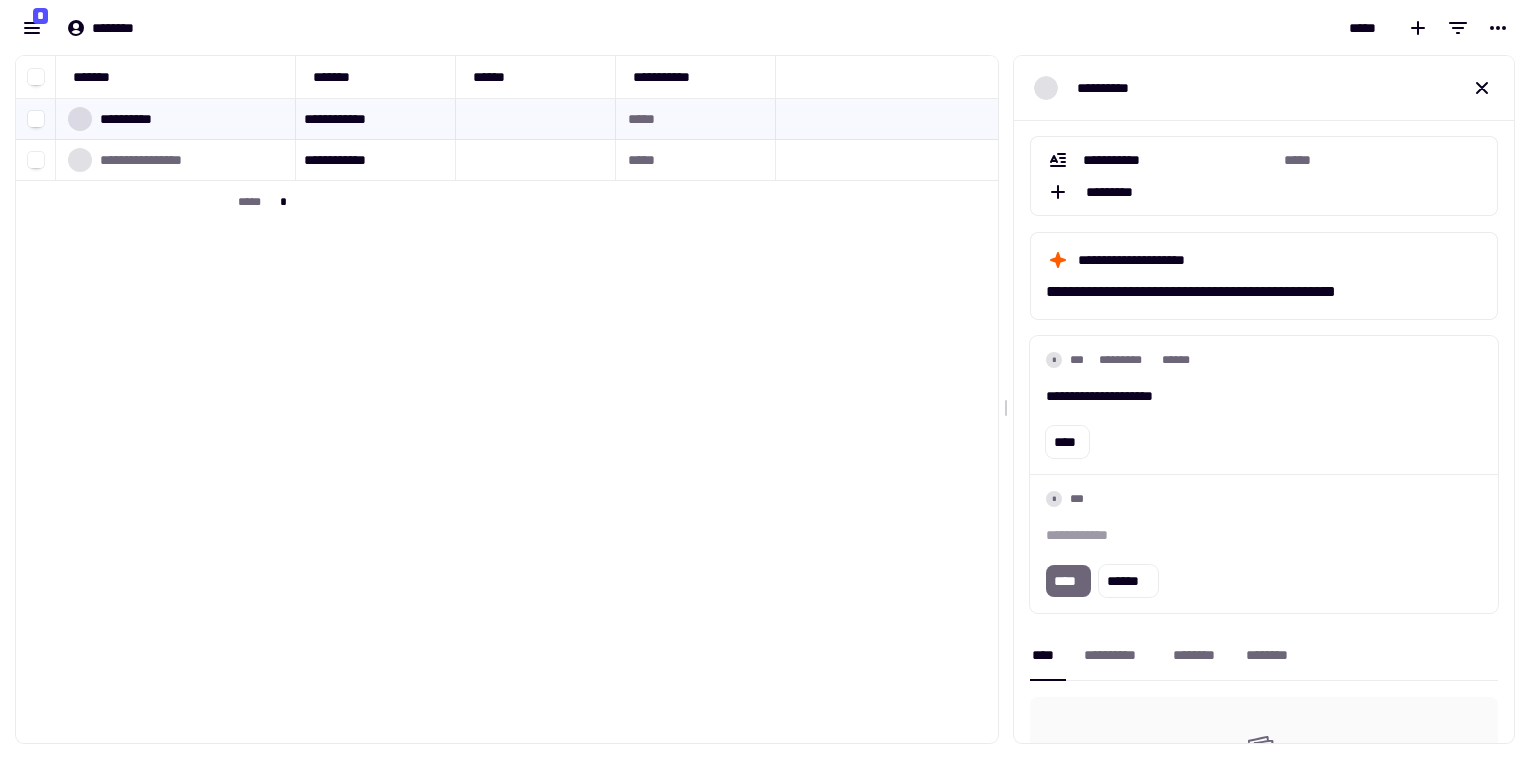 type 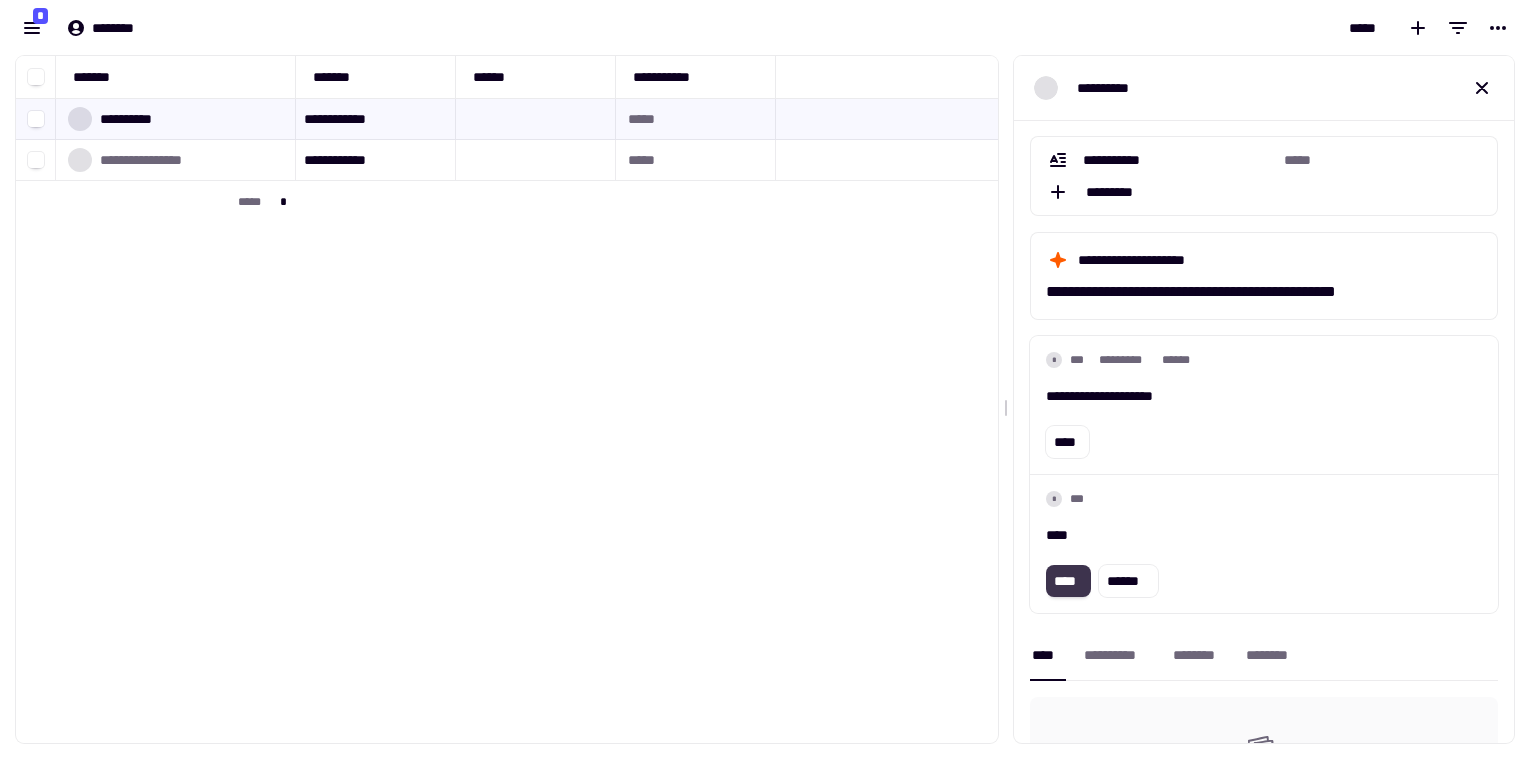 click on "****" 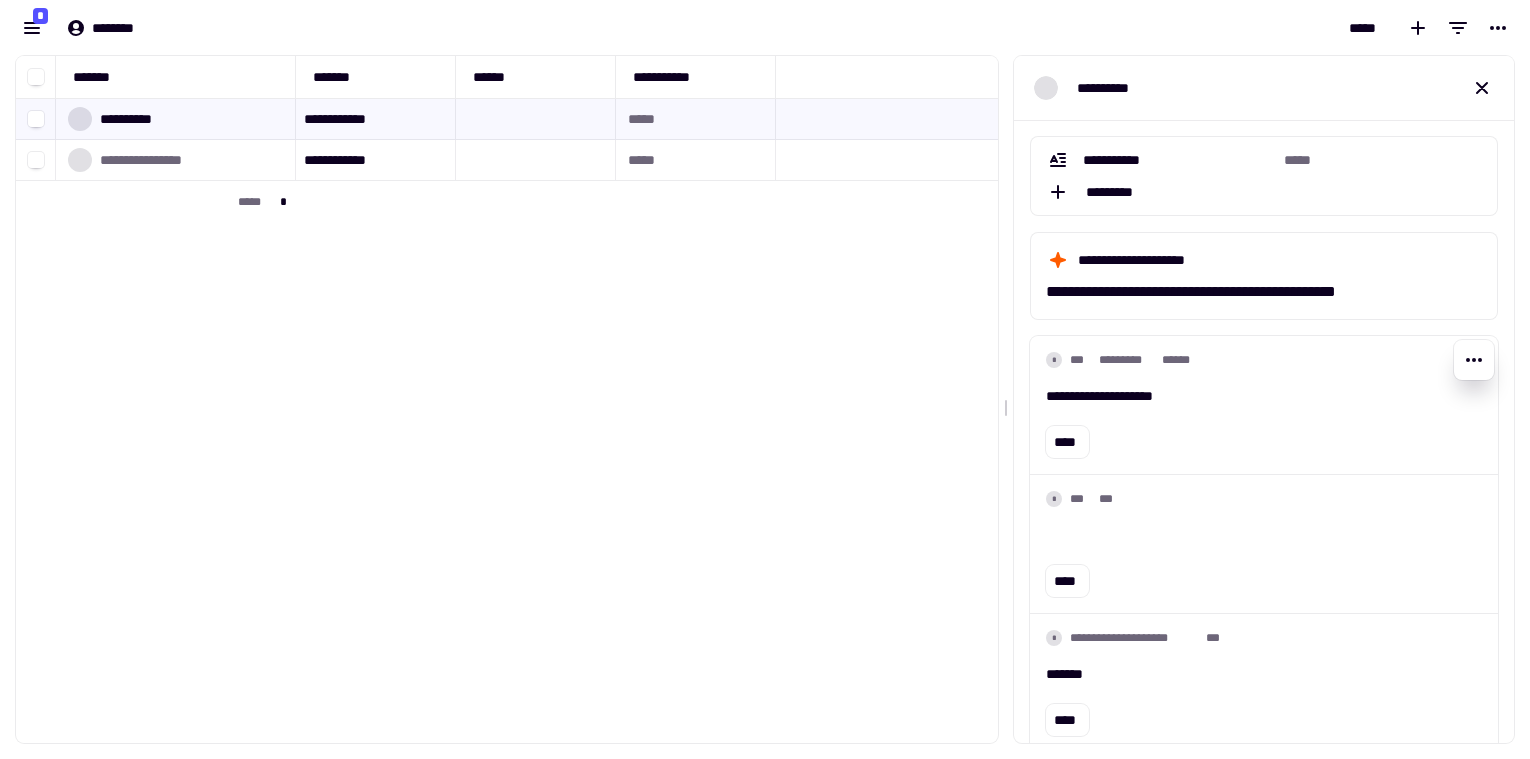 scroll, scrollTop: 114, scrollLeft: 0, axis: vertical 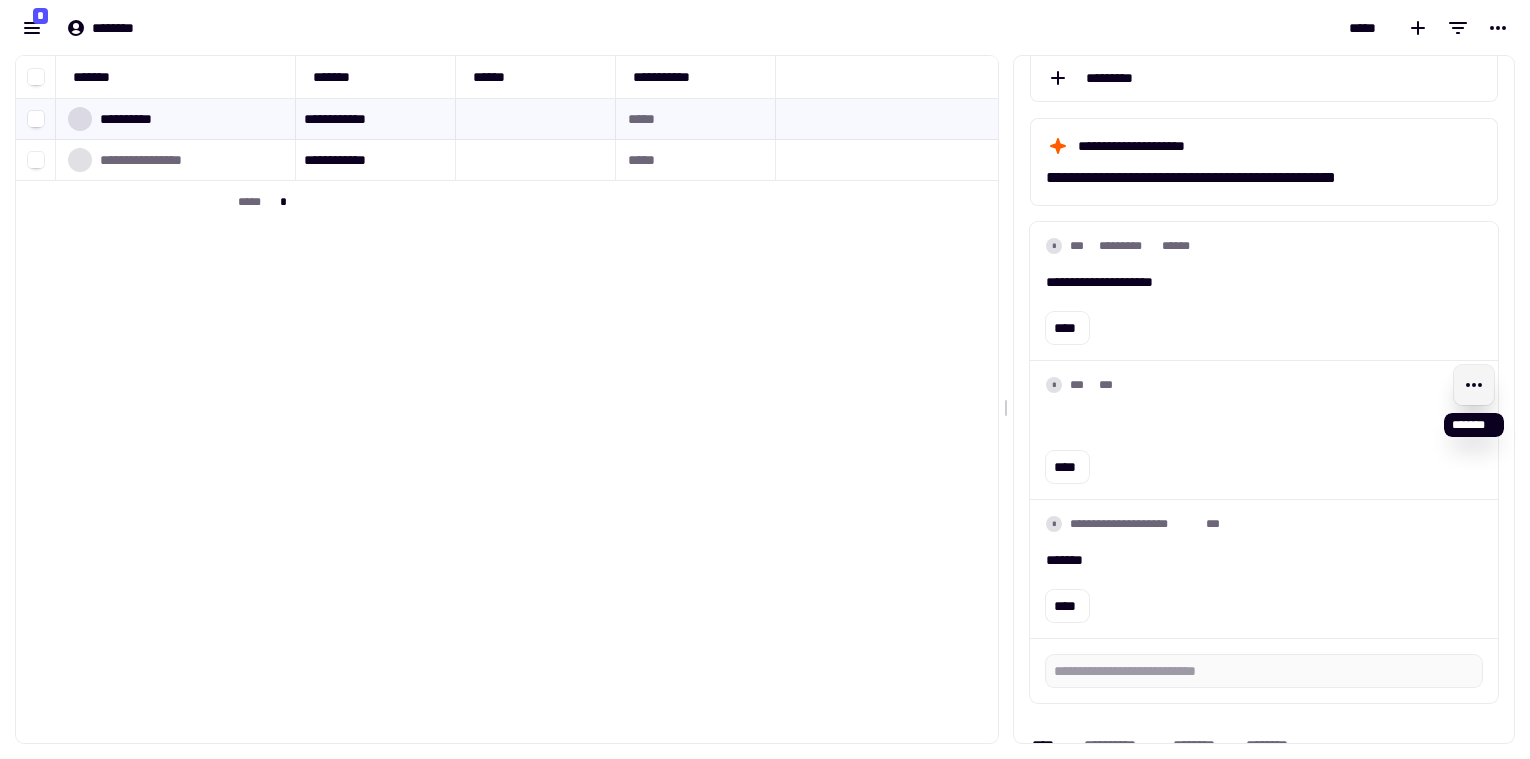 click 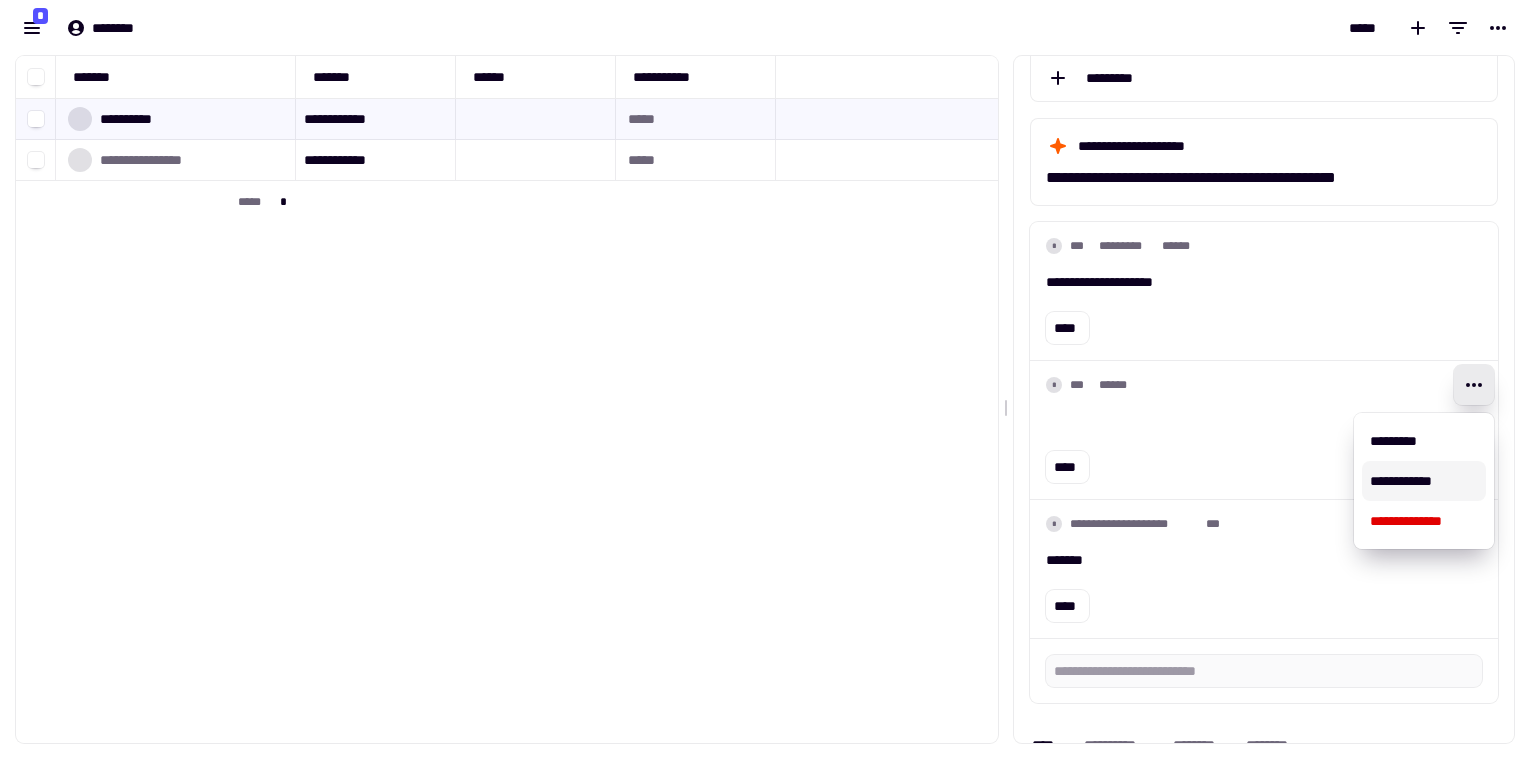 click on "**********" at bounding box center [1424, 481] 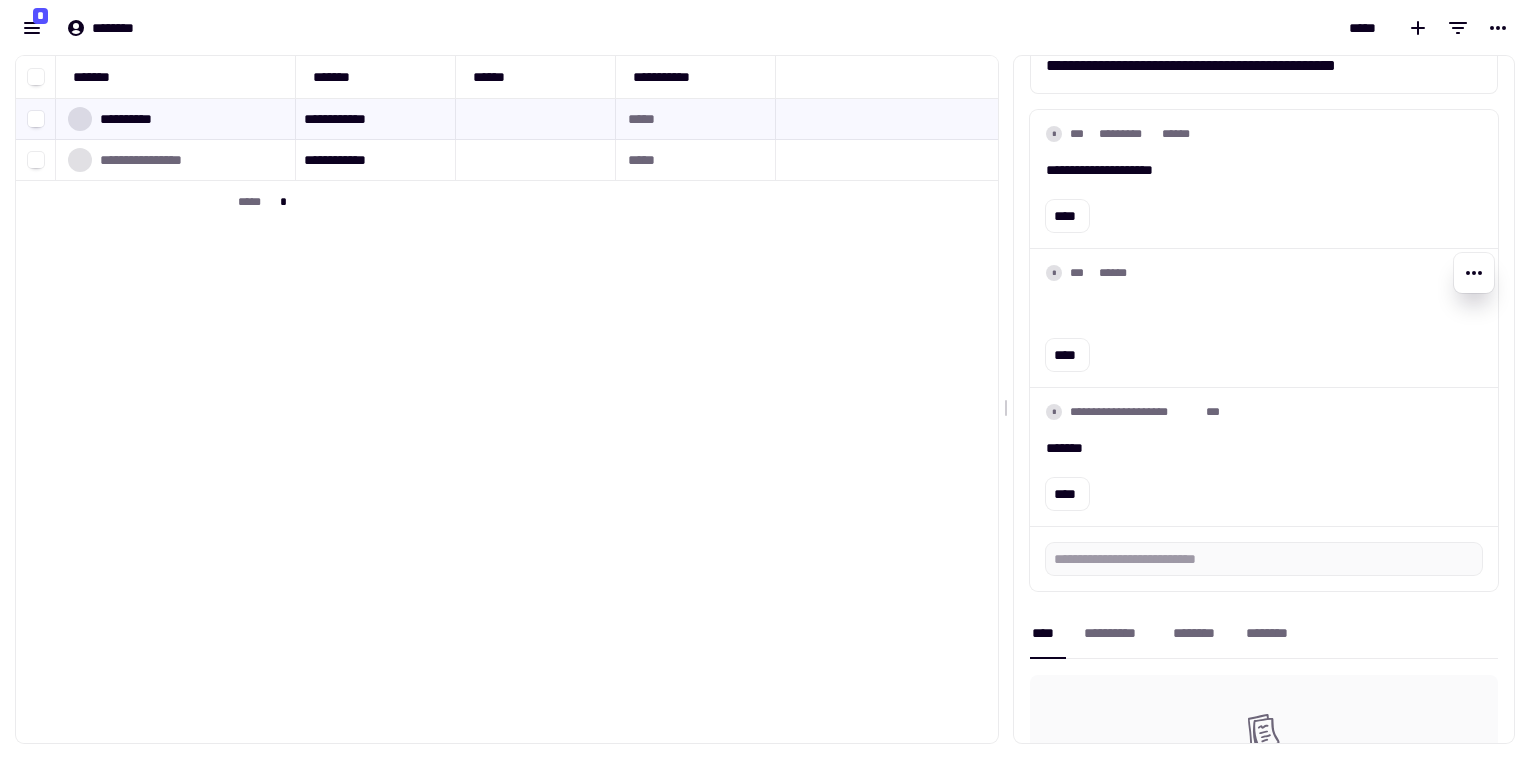 scroll, scrollTop: 228, scrollLeft: 0, axis: vertical 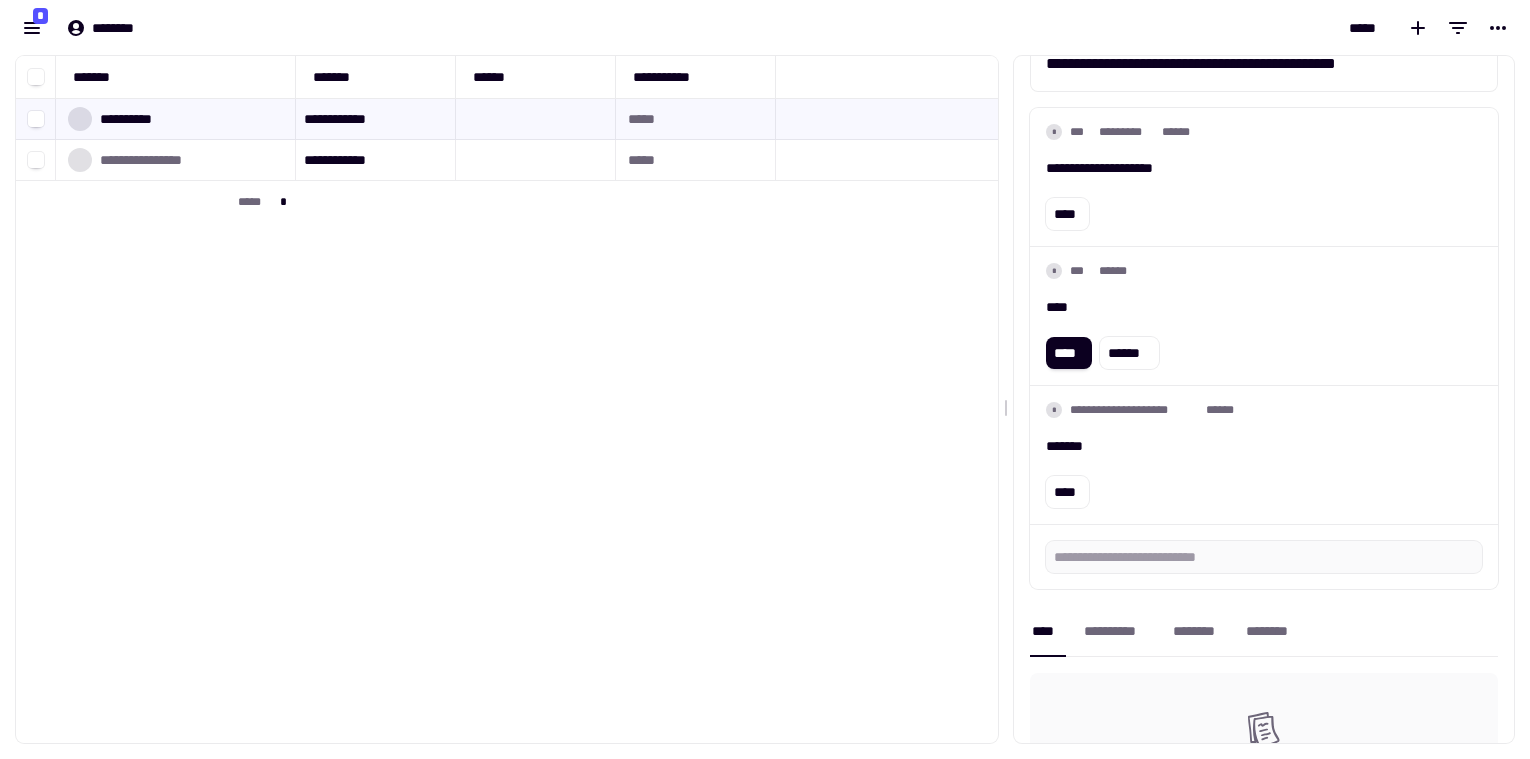 type 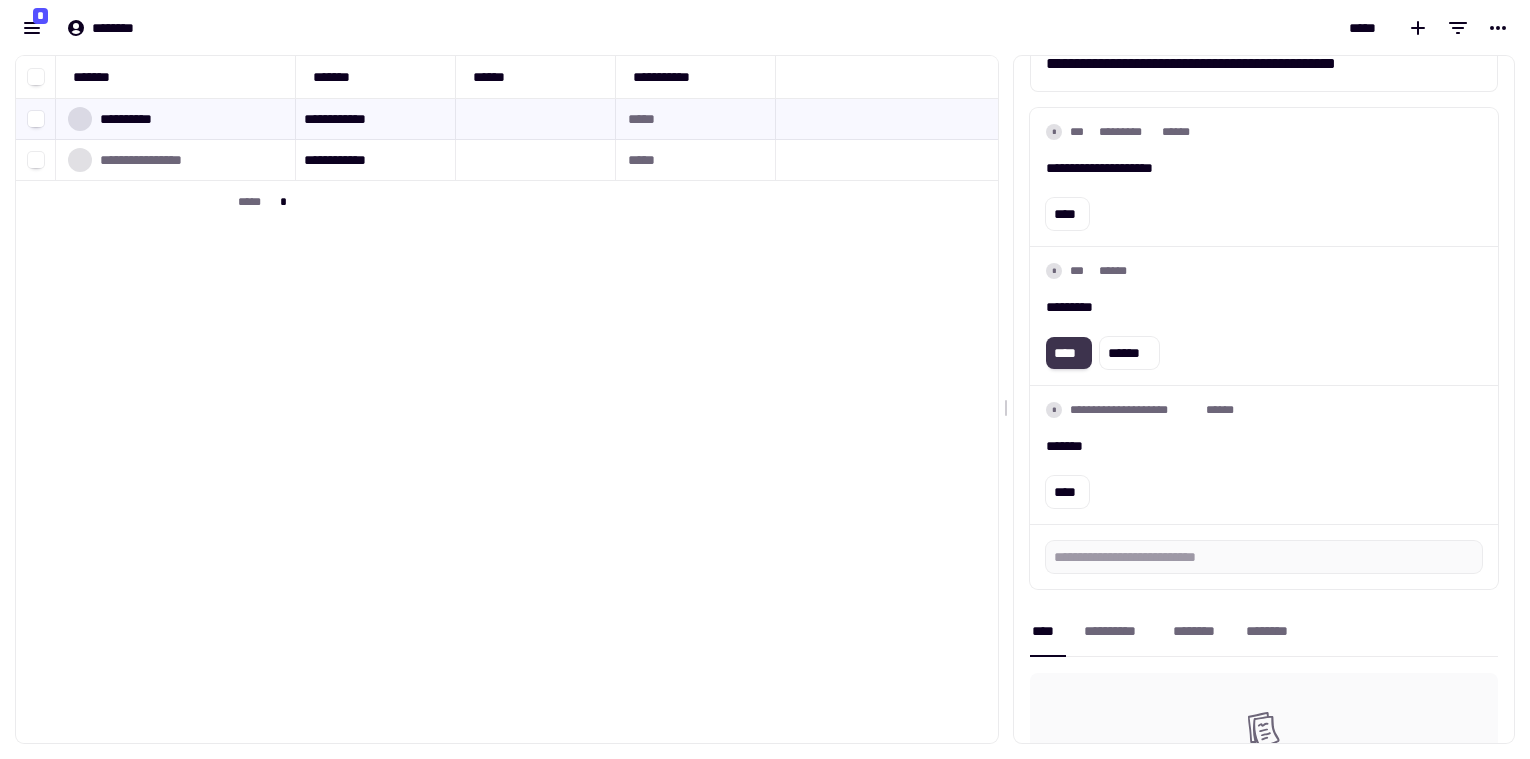 click on "****" 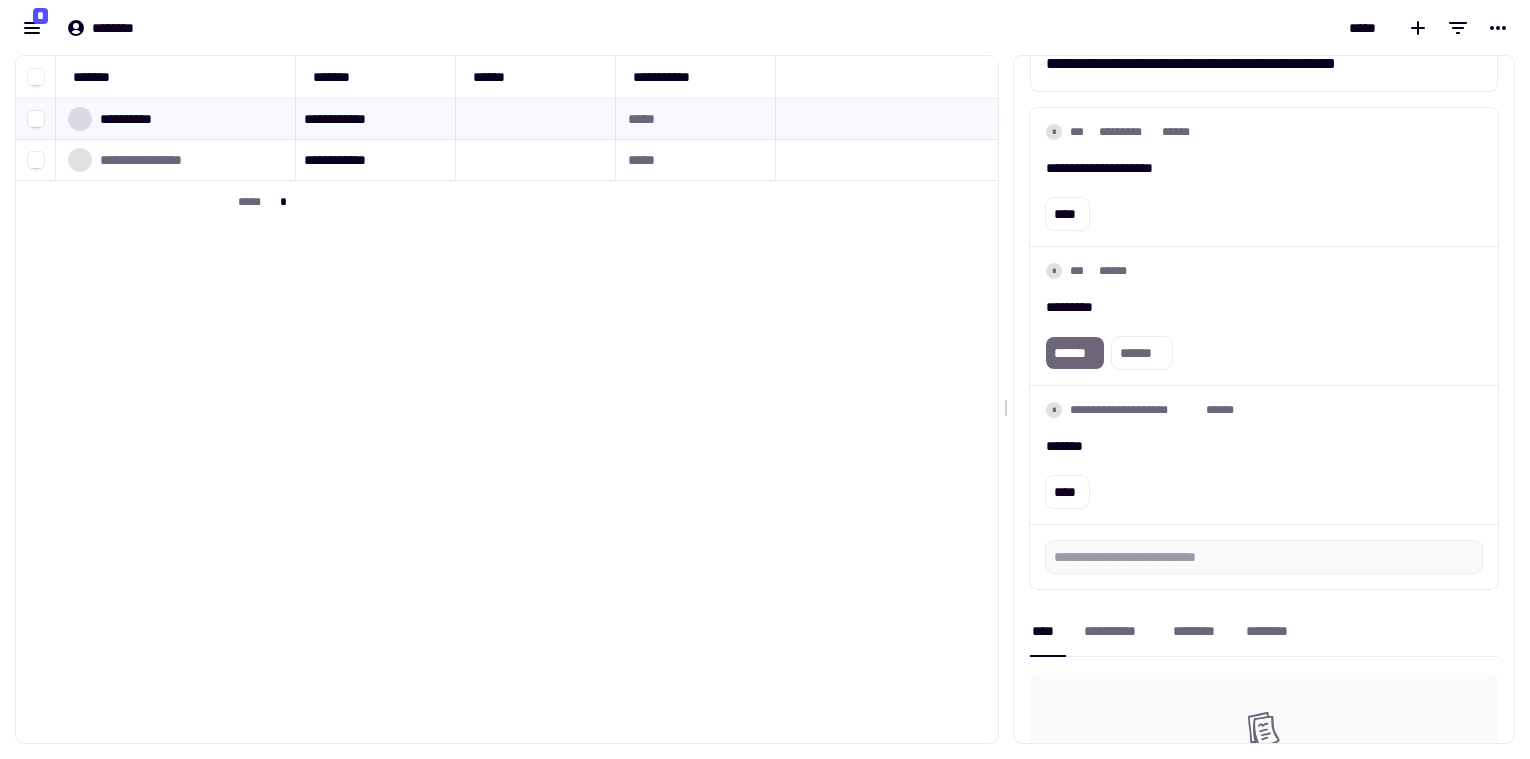 type 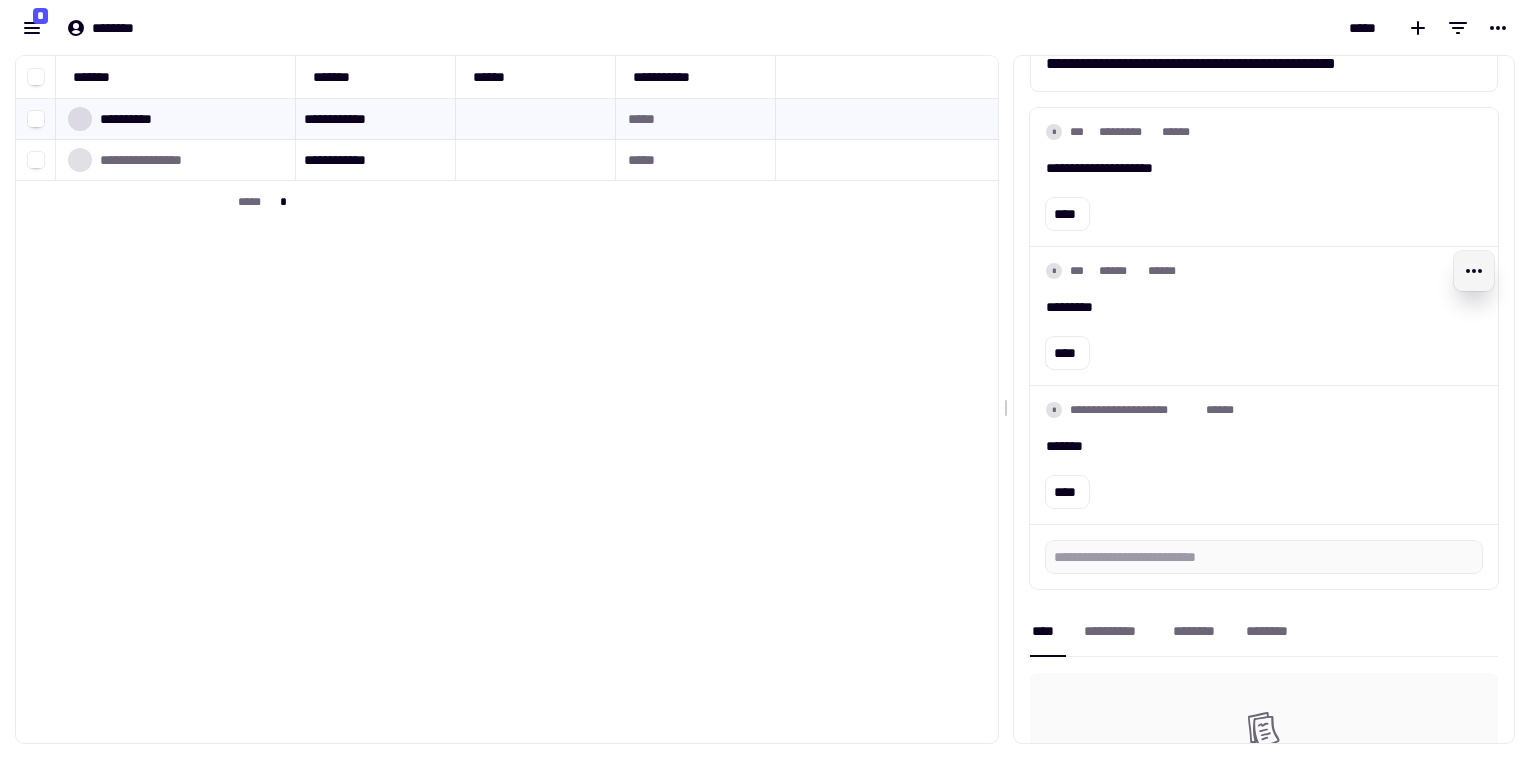 click 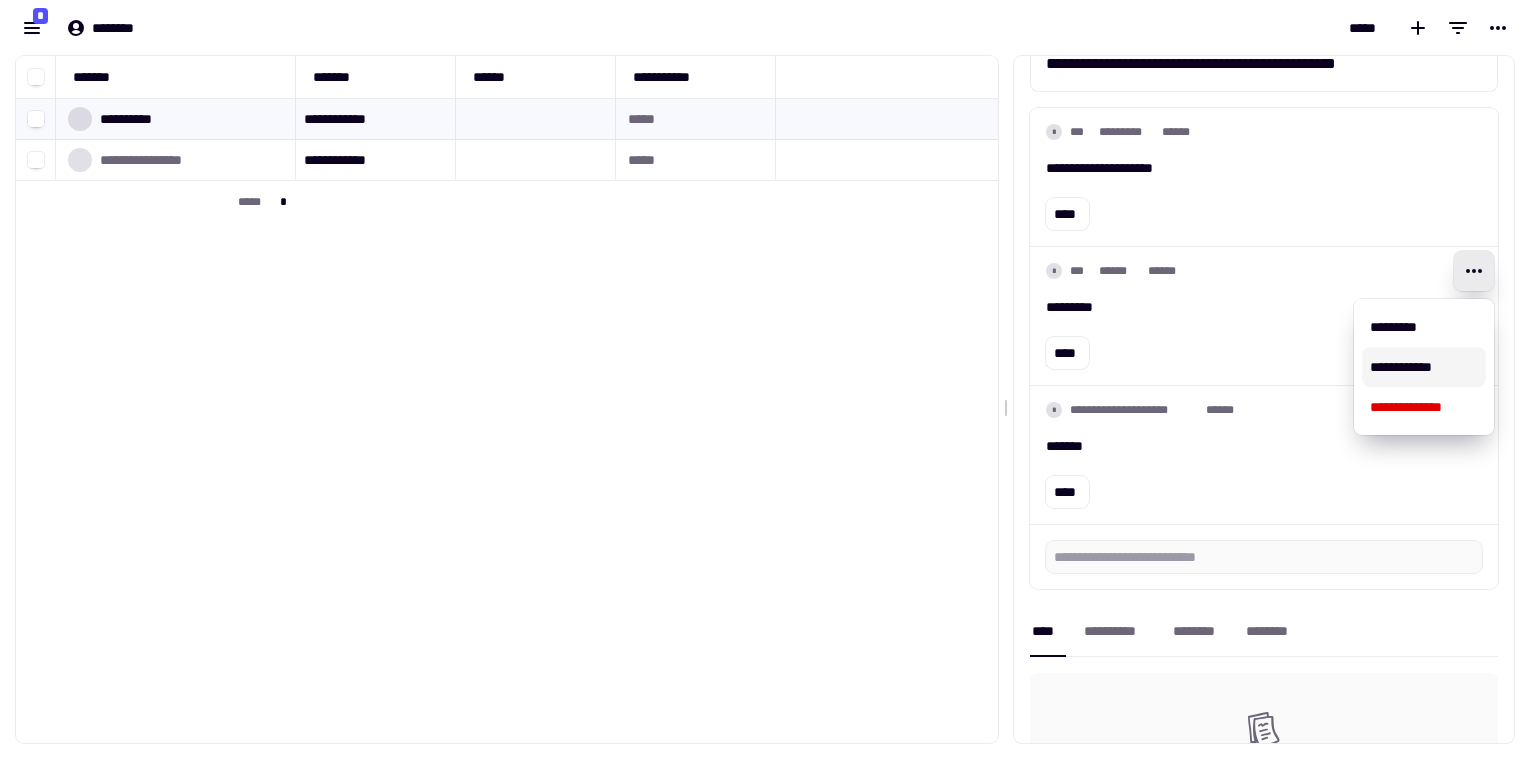 click on "**********" at bounding box center (1424, 367) 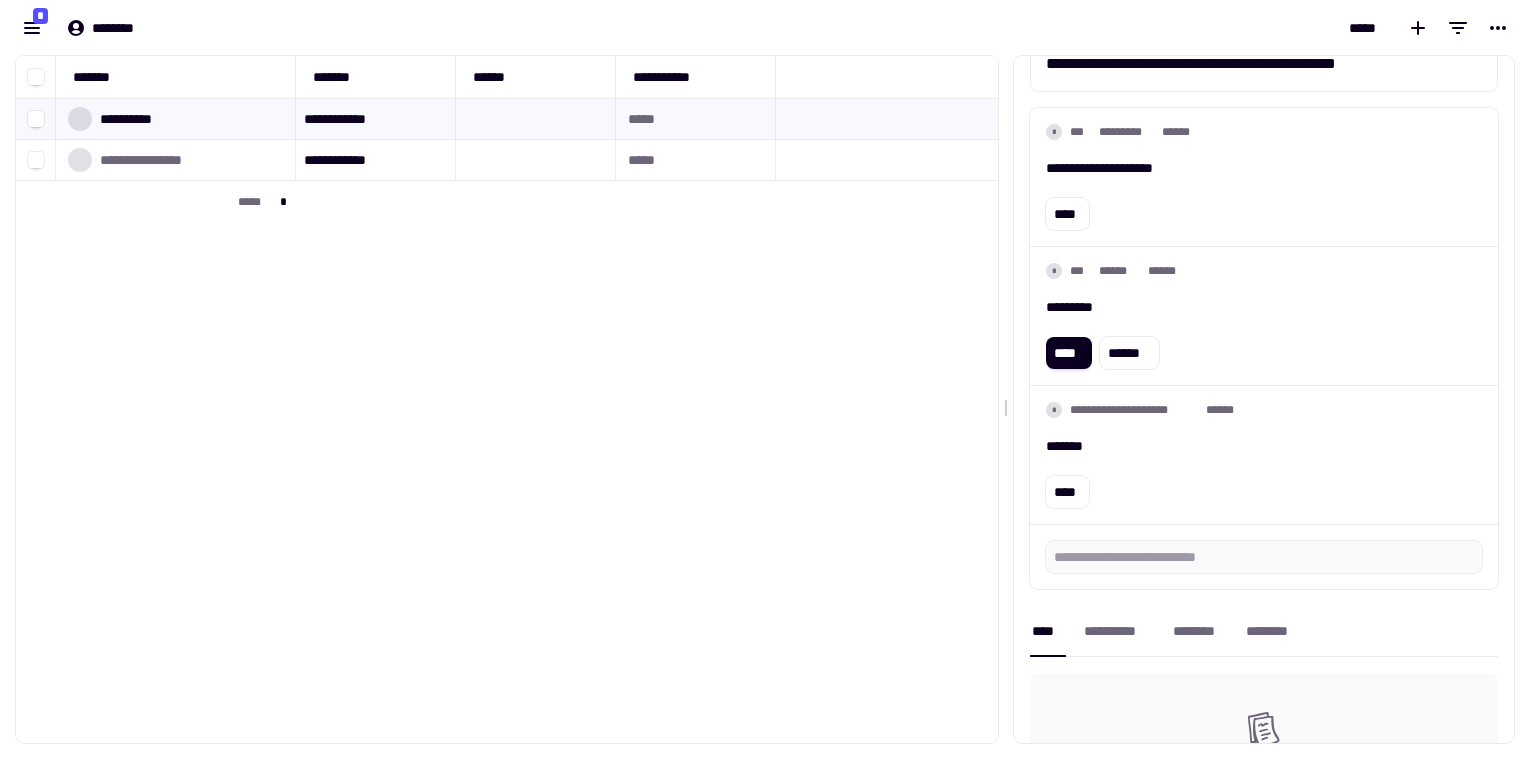 type 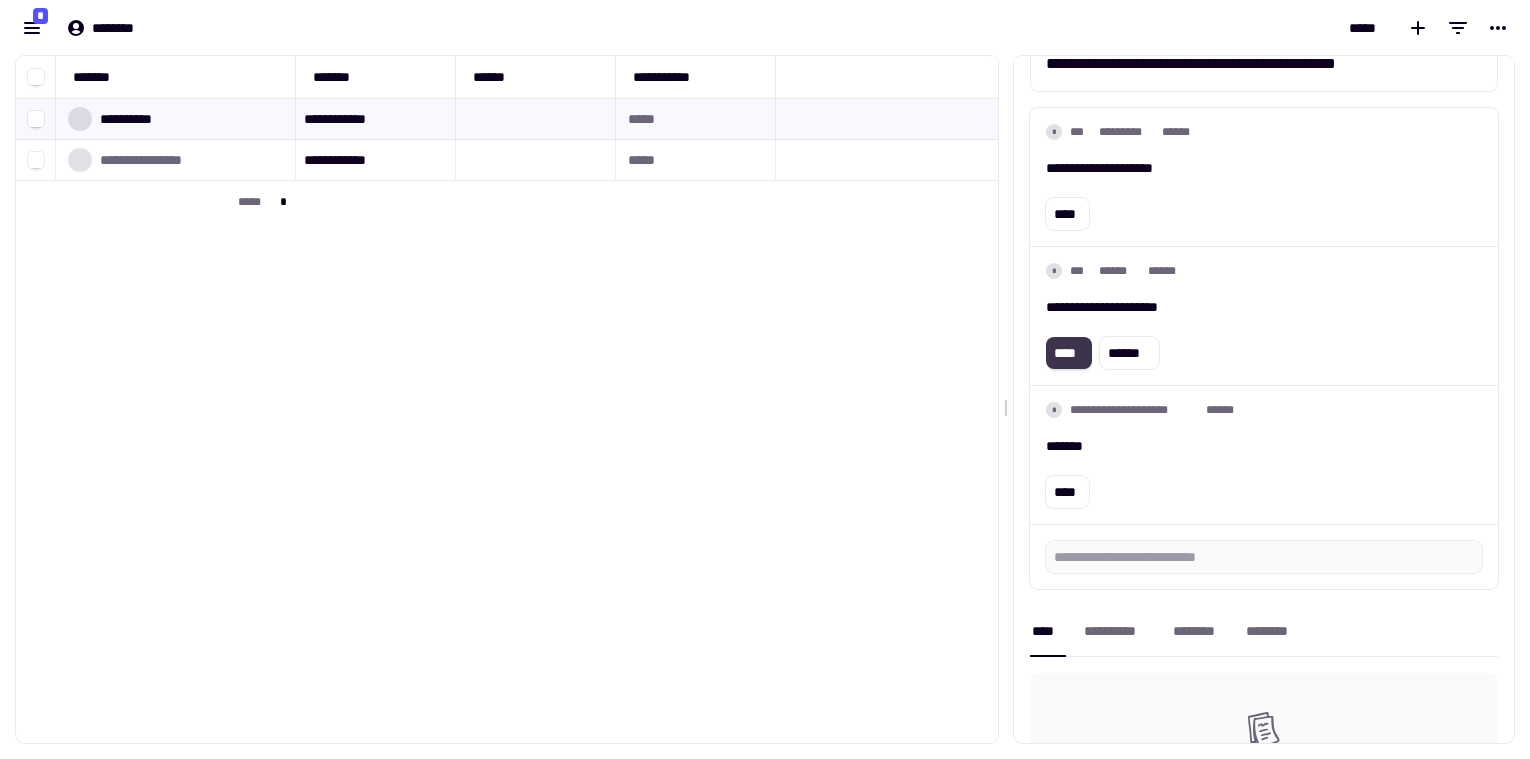 click on "****" 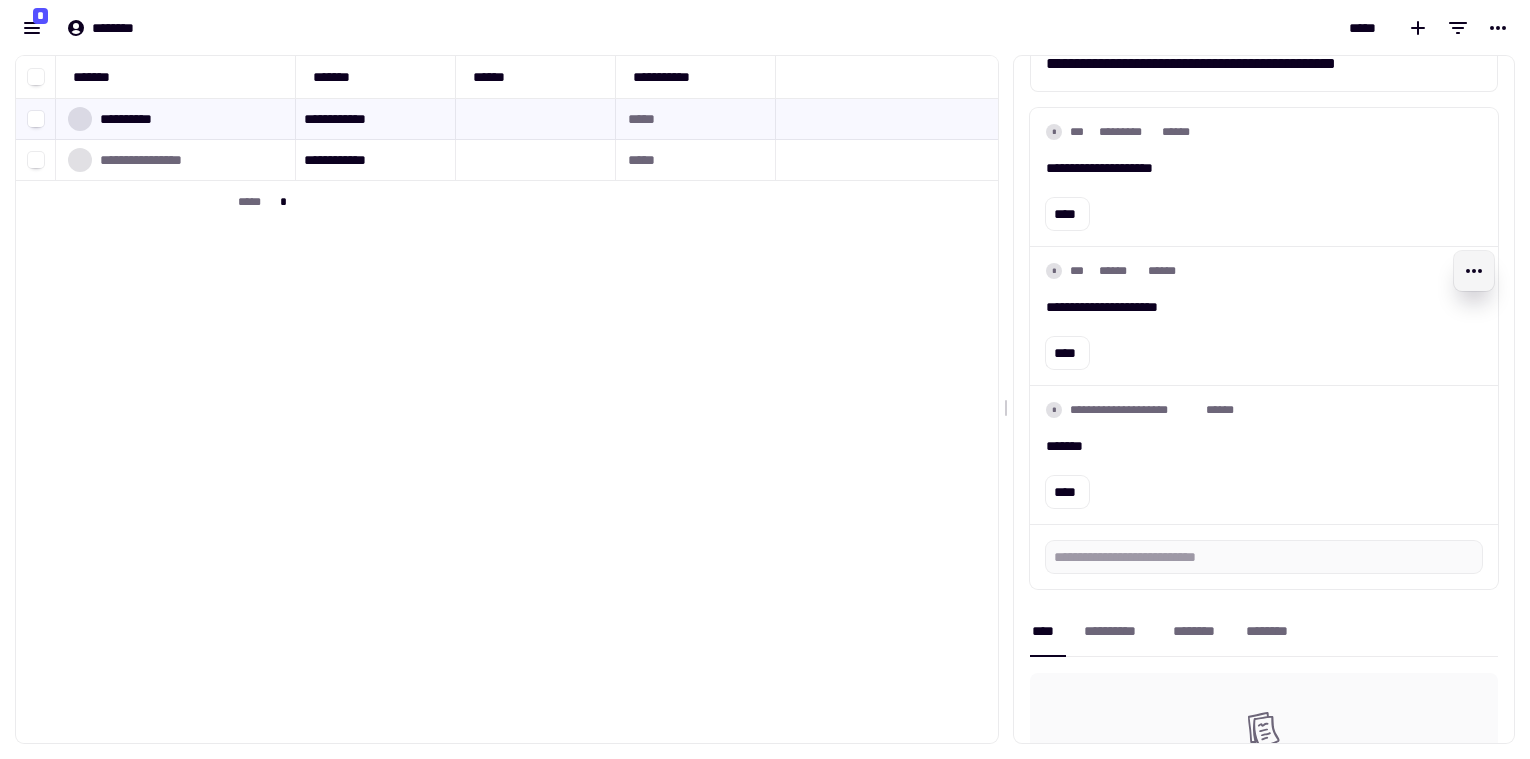 click 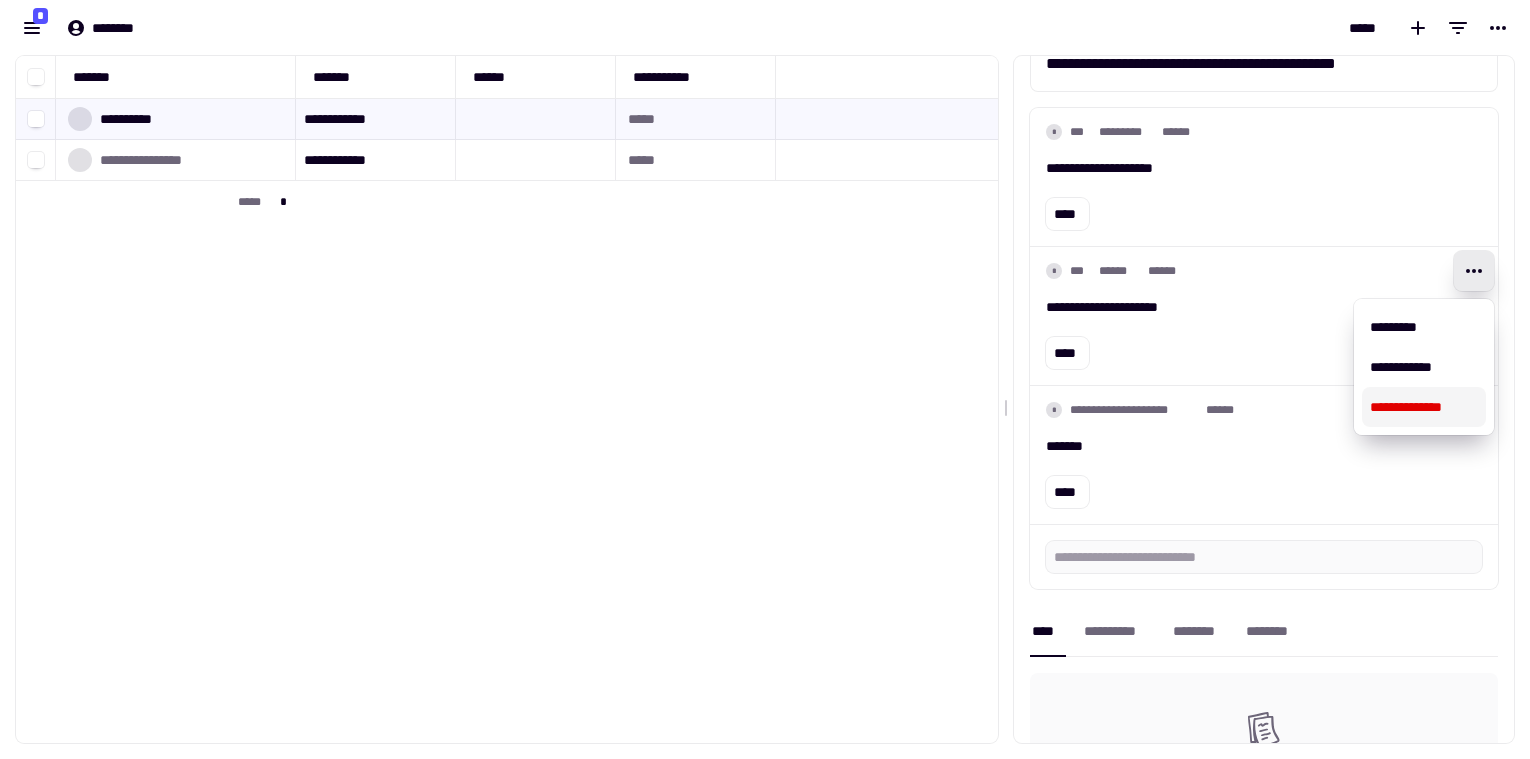 click on "**********" at bounding box center [1424, 407] 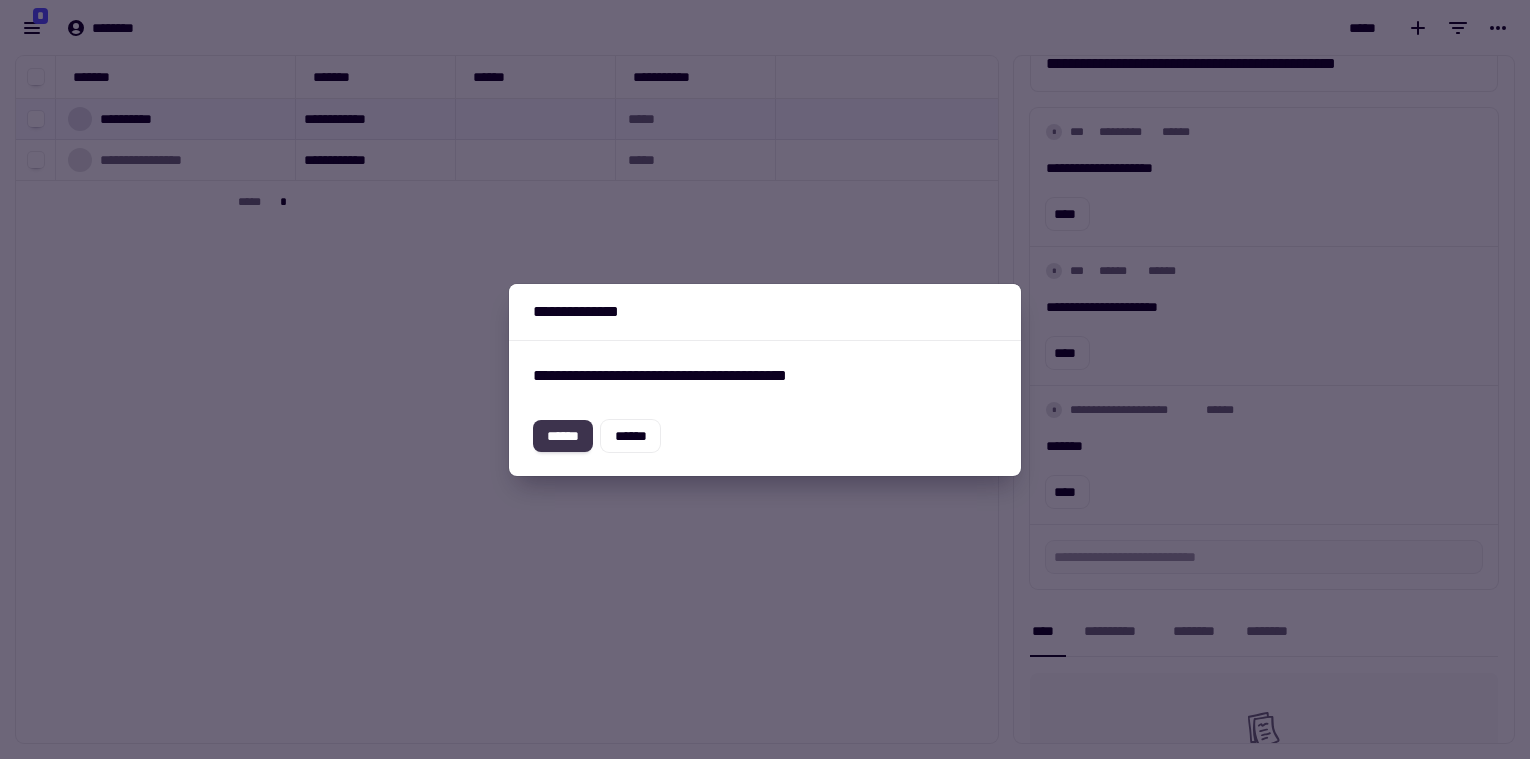 click on "******" 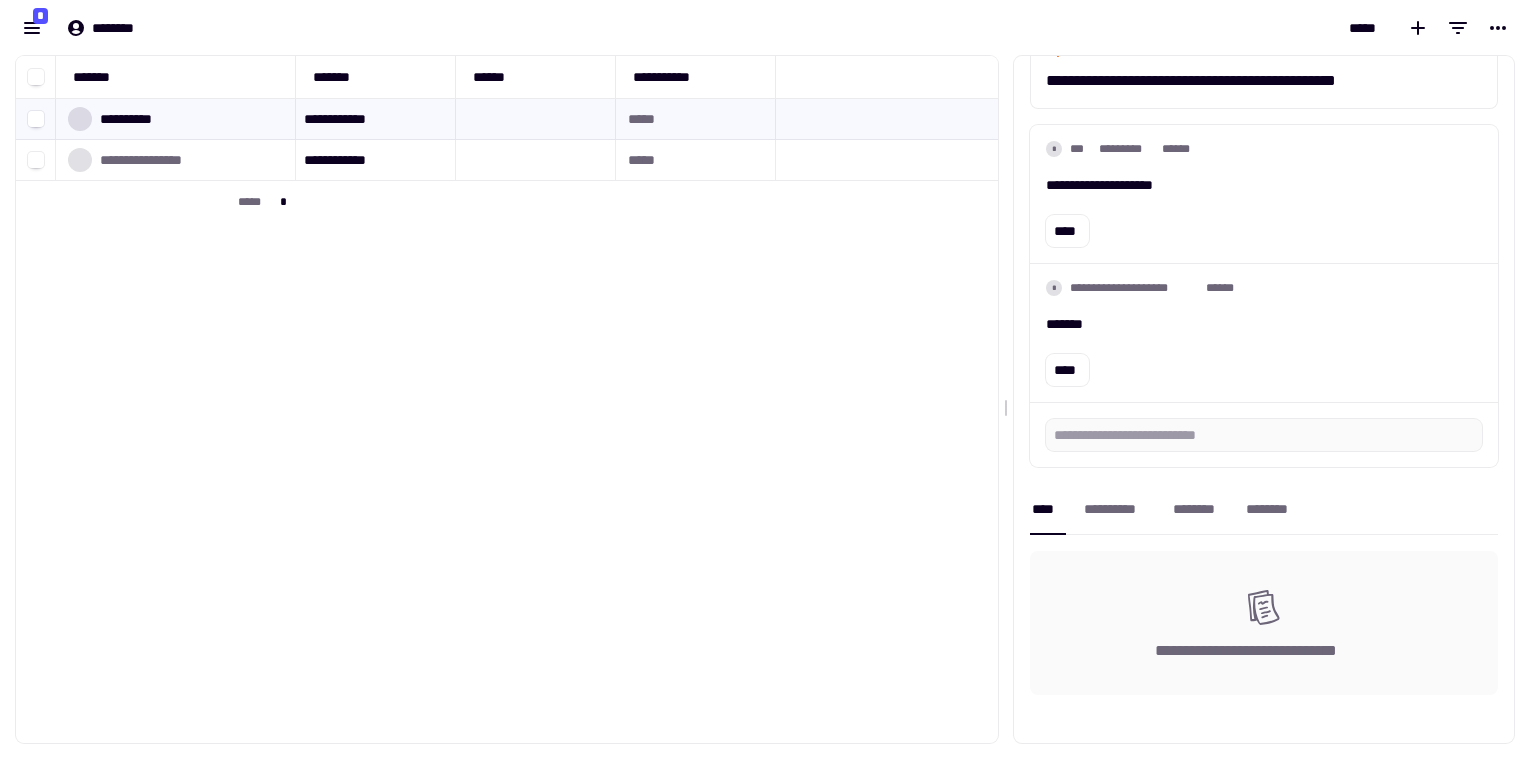scroll, scrollTop: 211, scrollLeft: 0, axis: vertical 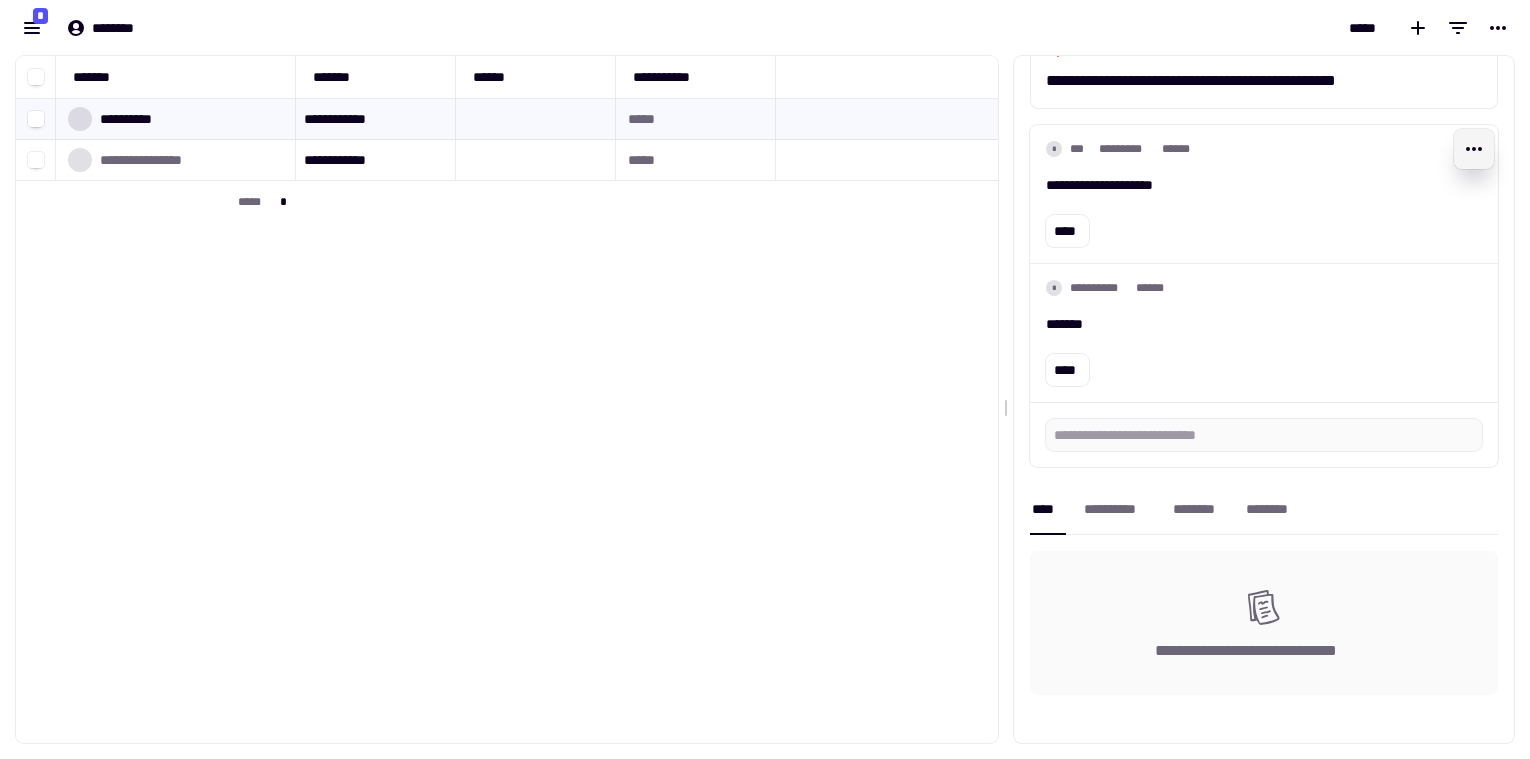 click 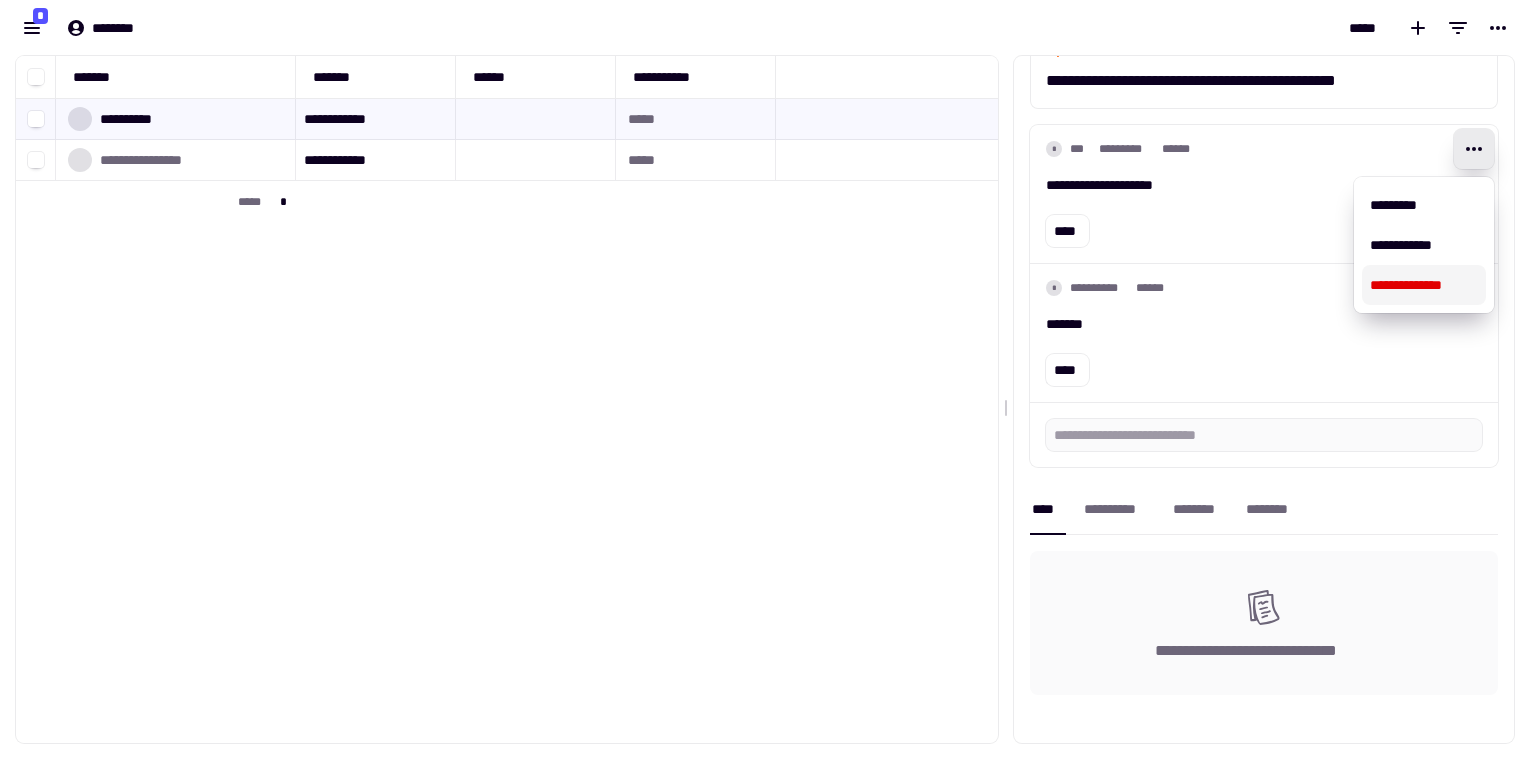 click on "**********" at bounding box center (1424, 285) 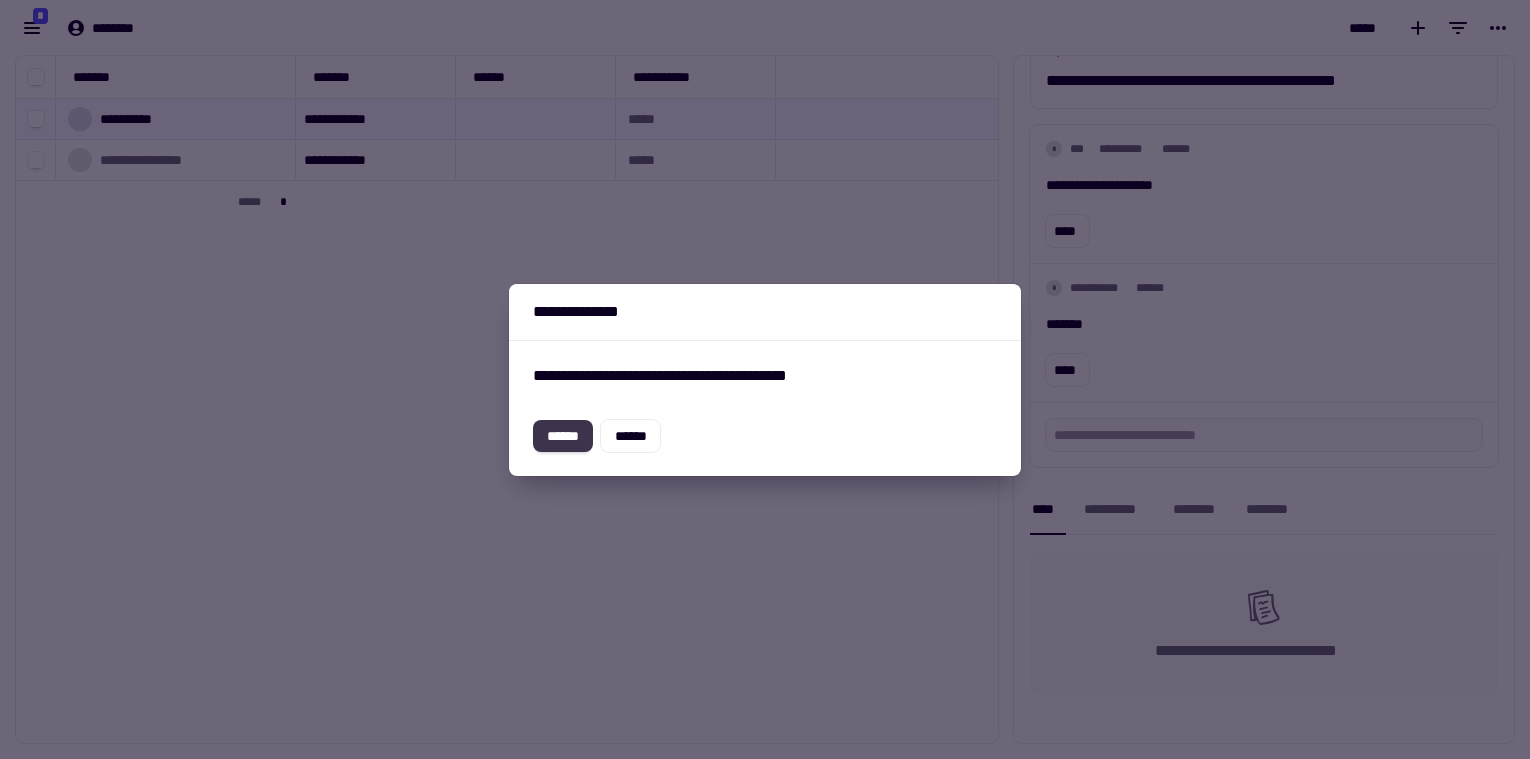 click on "******" 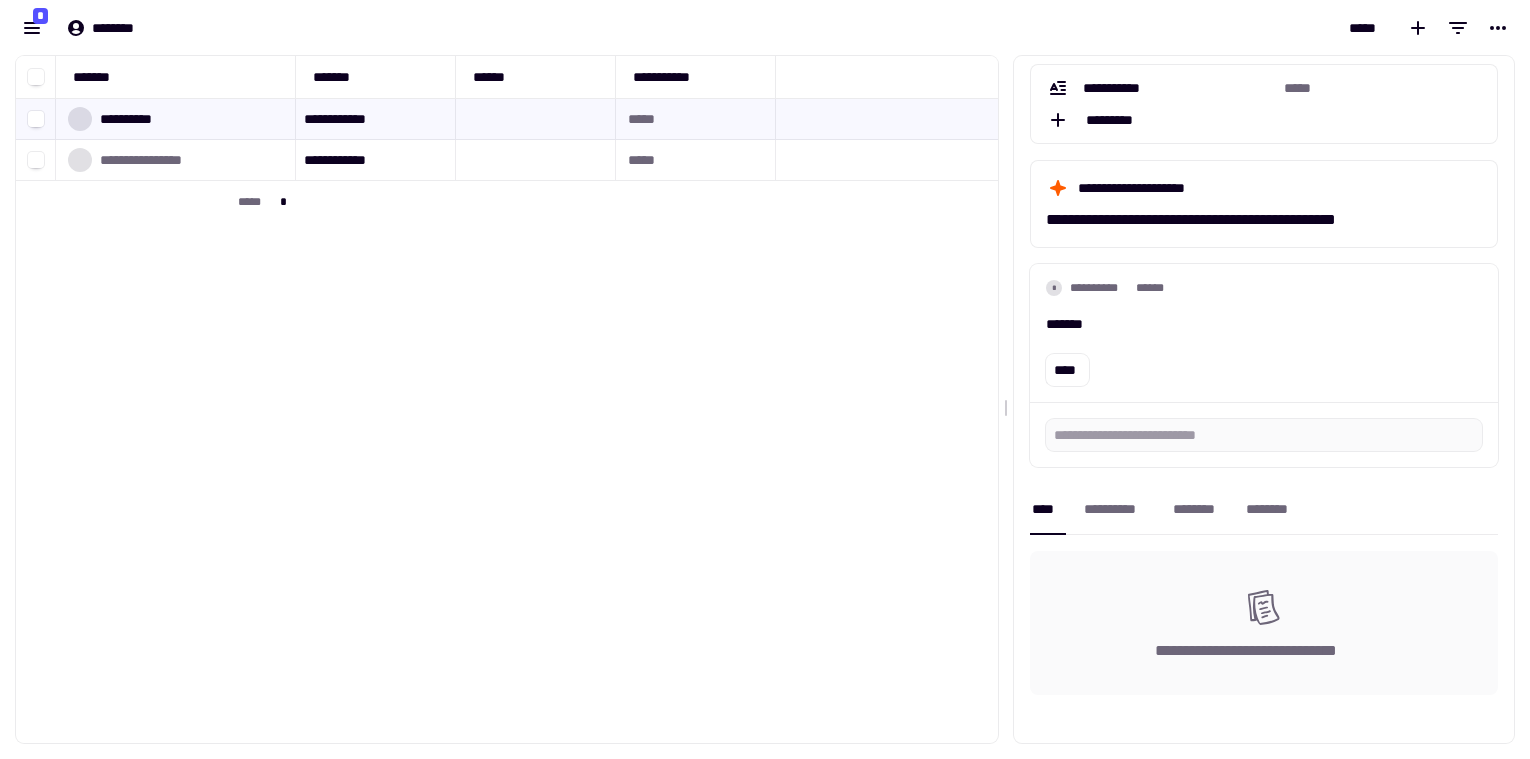scroll, scrollTop: 72, scrollLeft: 0, axis: vertical 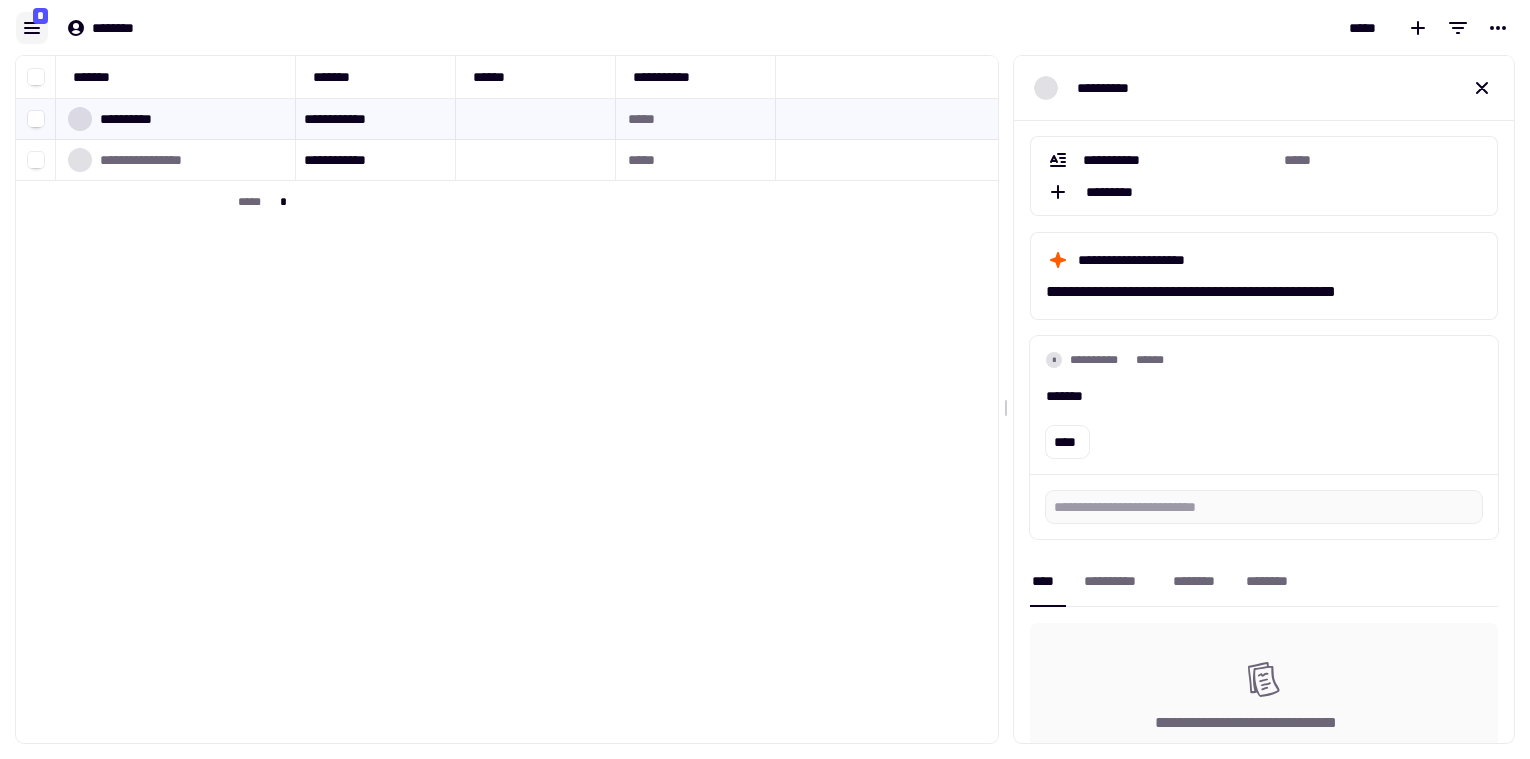click 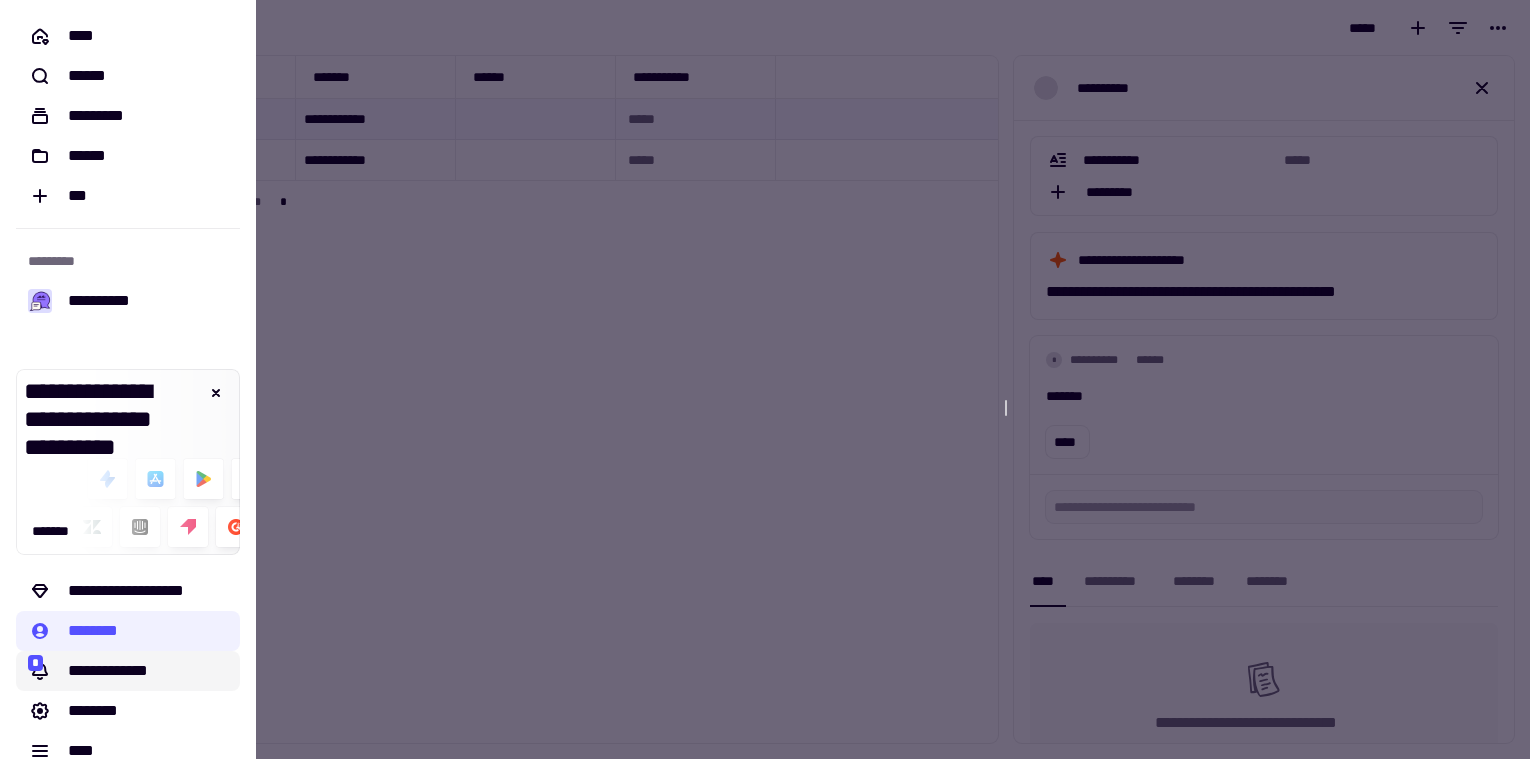 click on "**********" 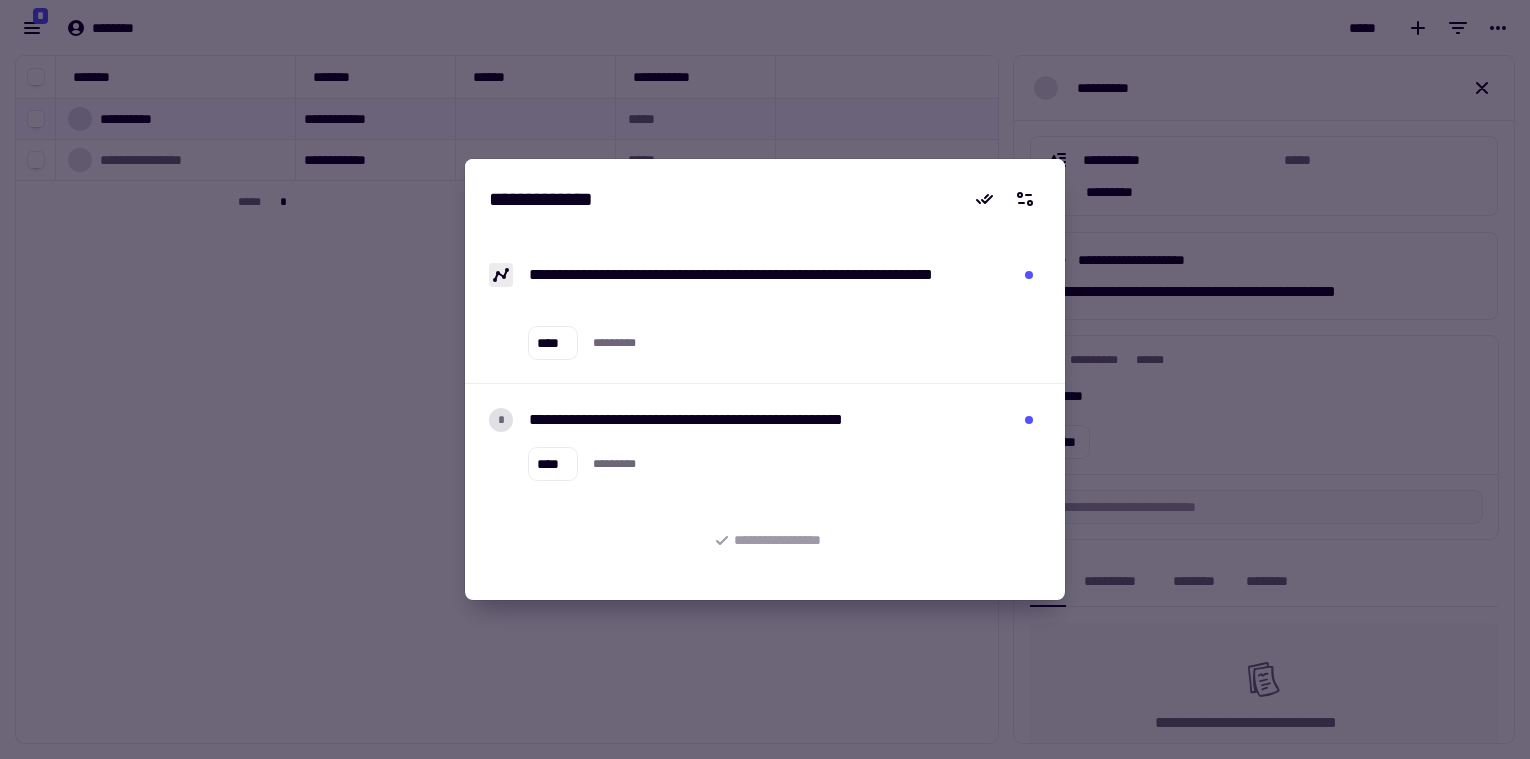 click at bounding box center (765, 379) 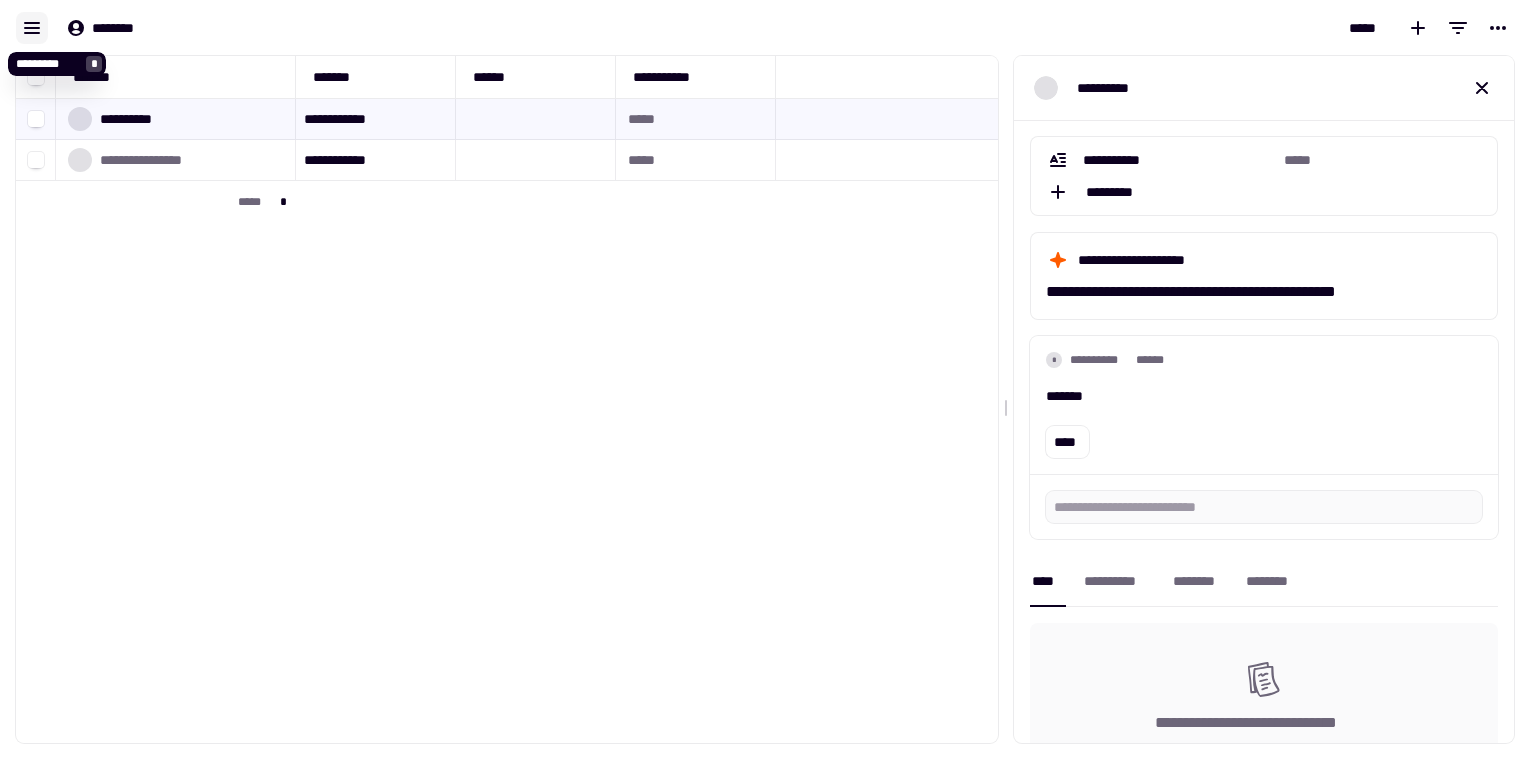 click 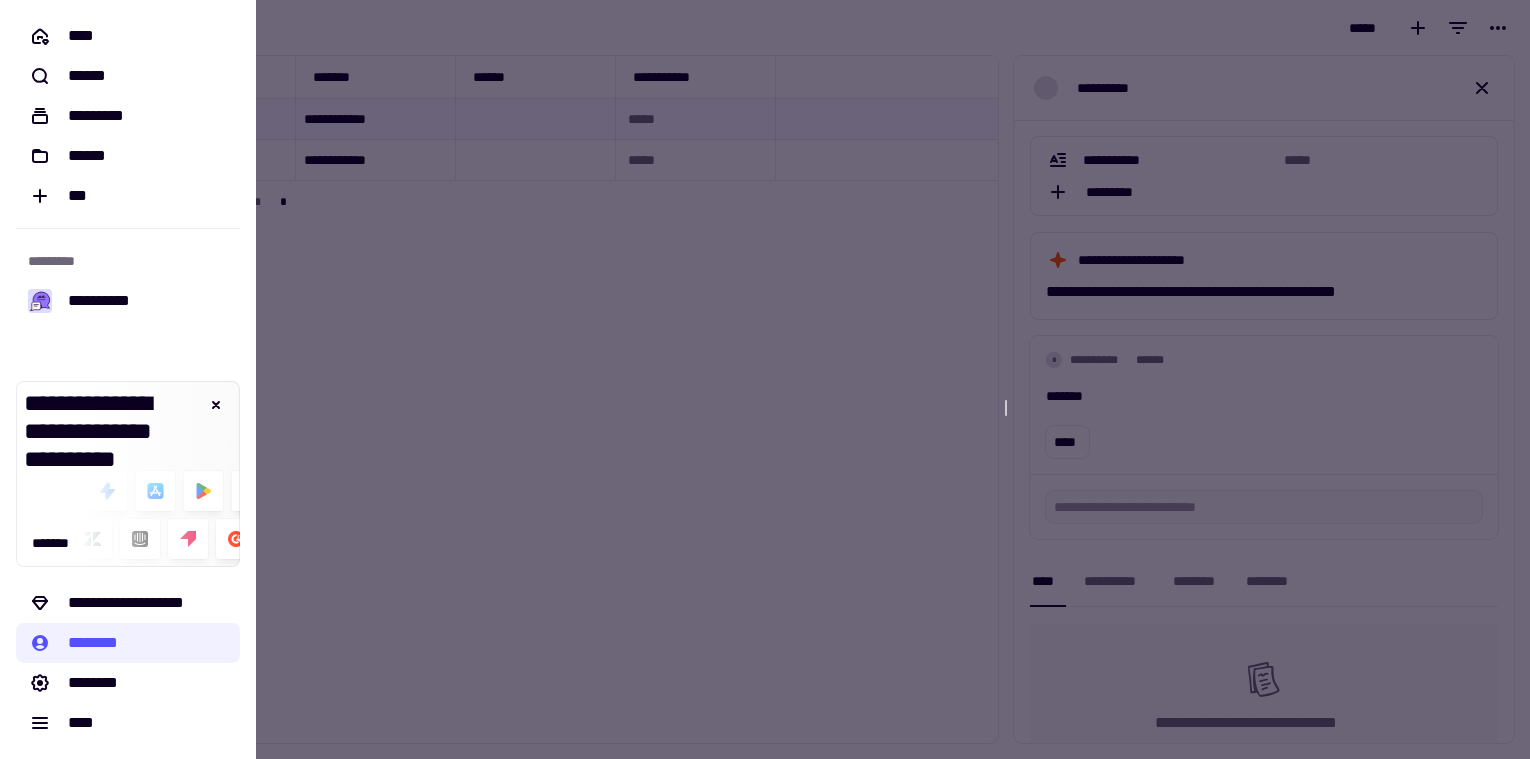type 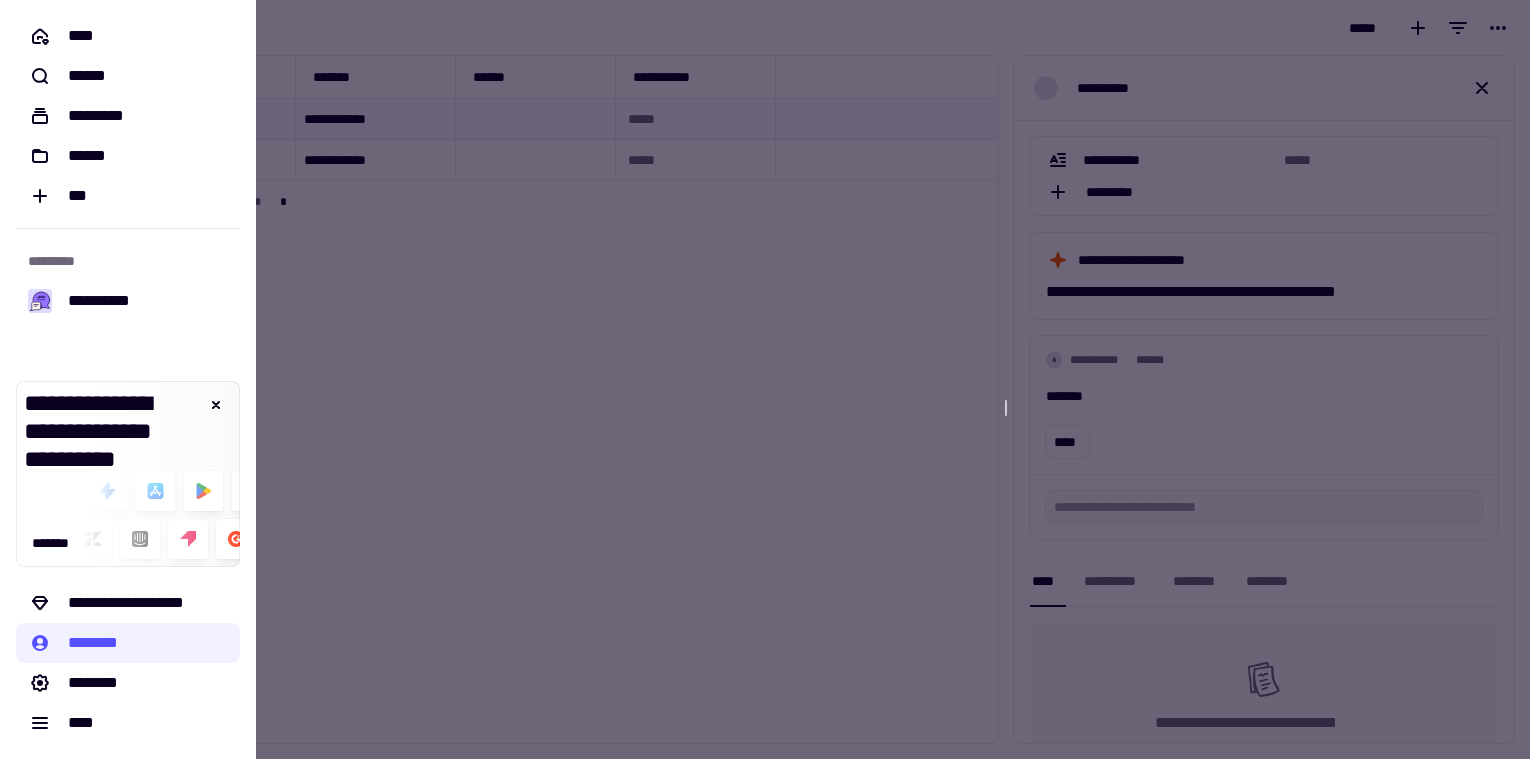 click at bounding box center (765, 379) 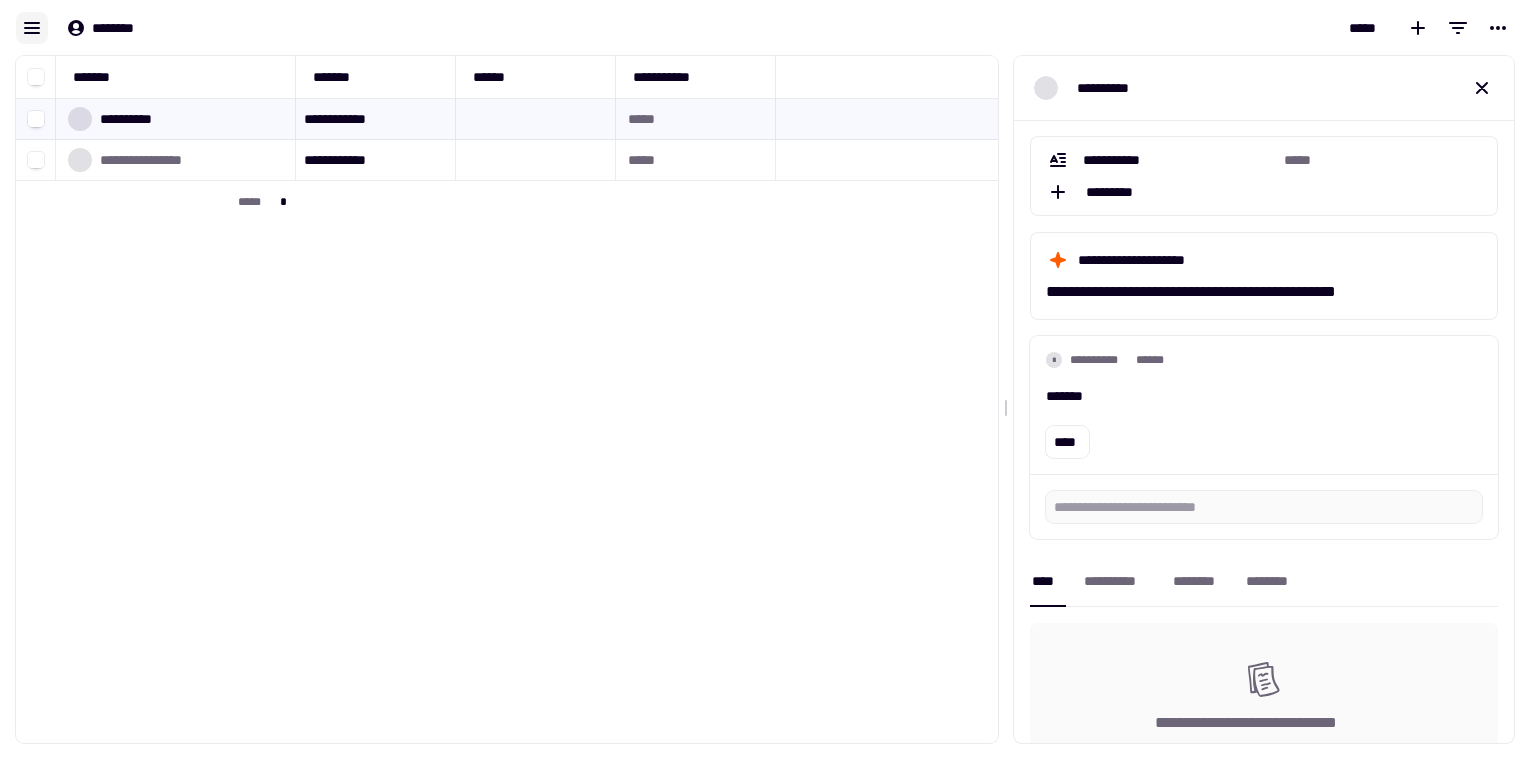 click 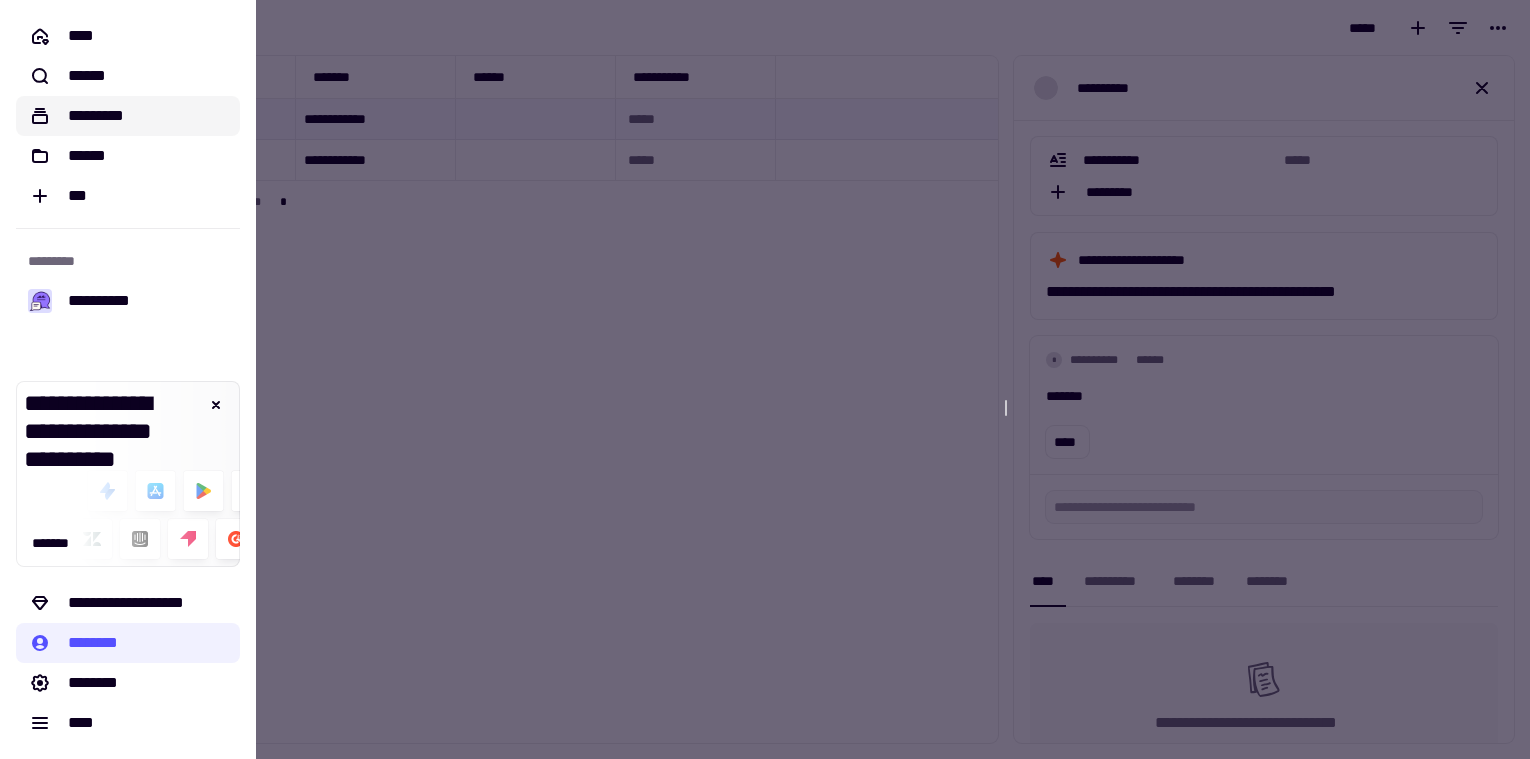 click on "*********" 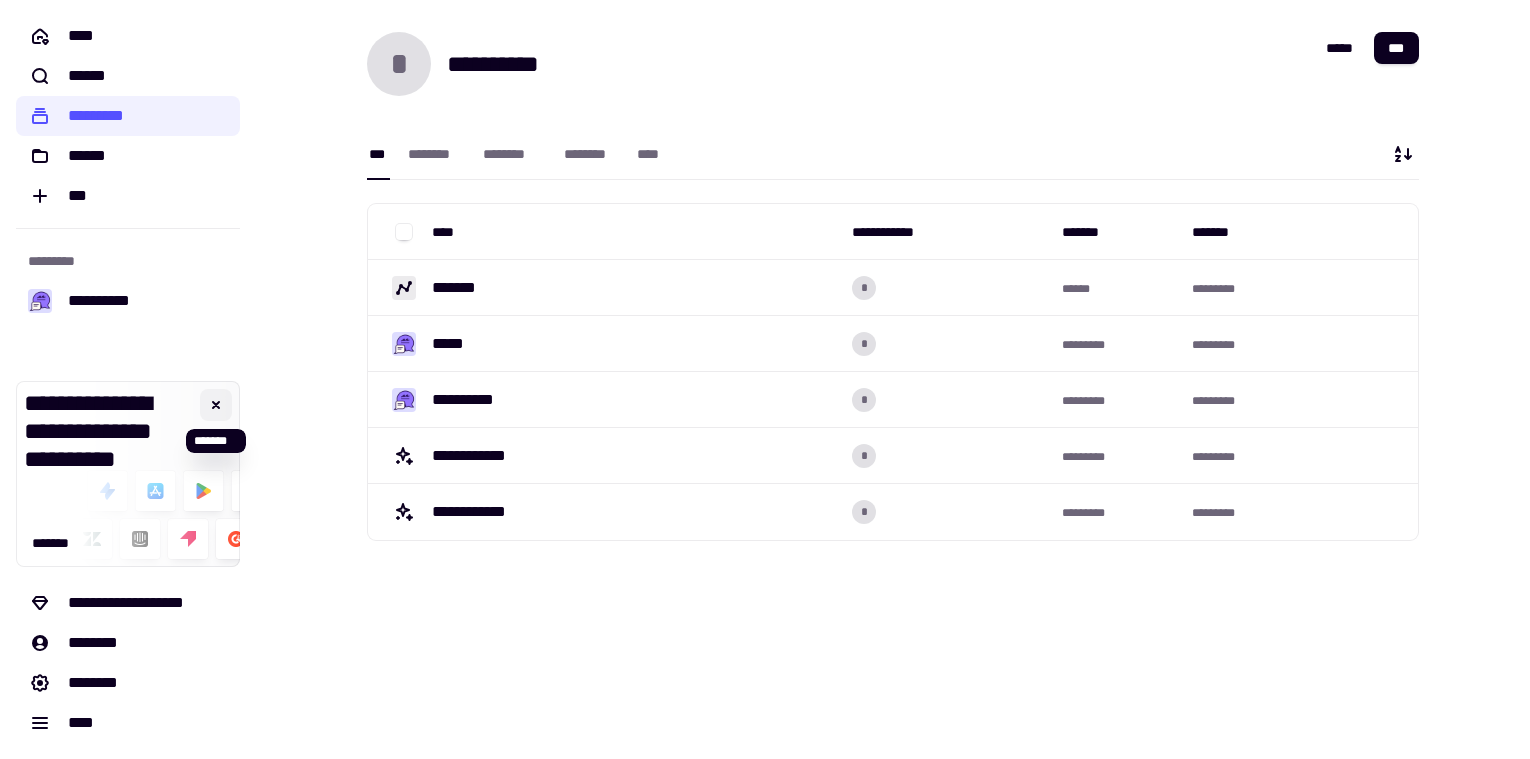 click 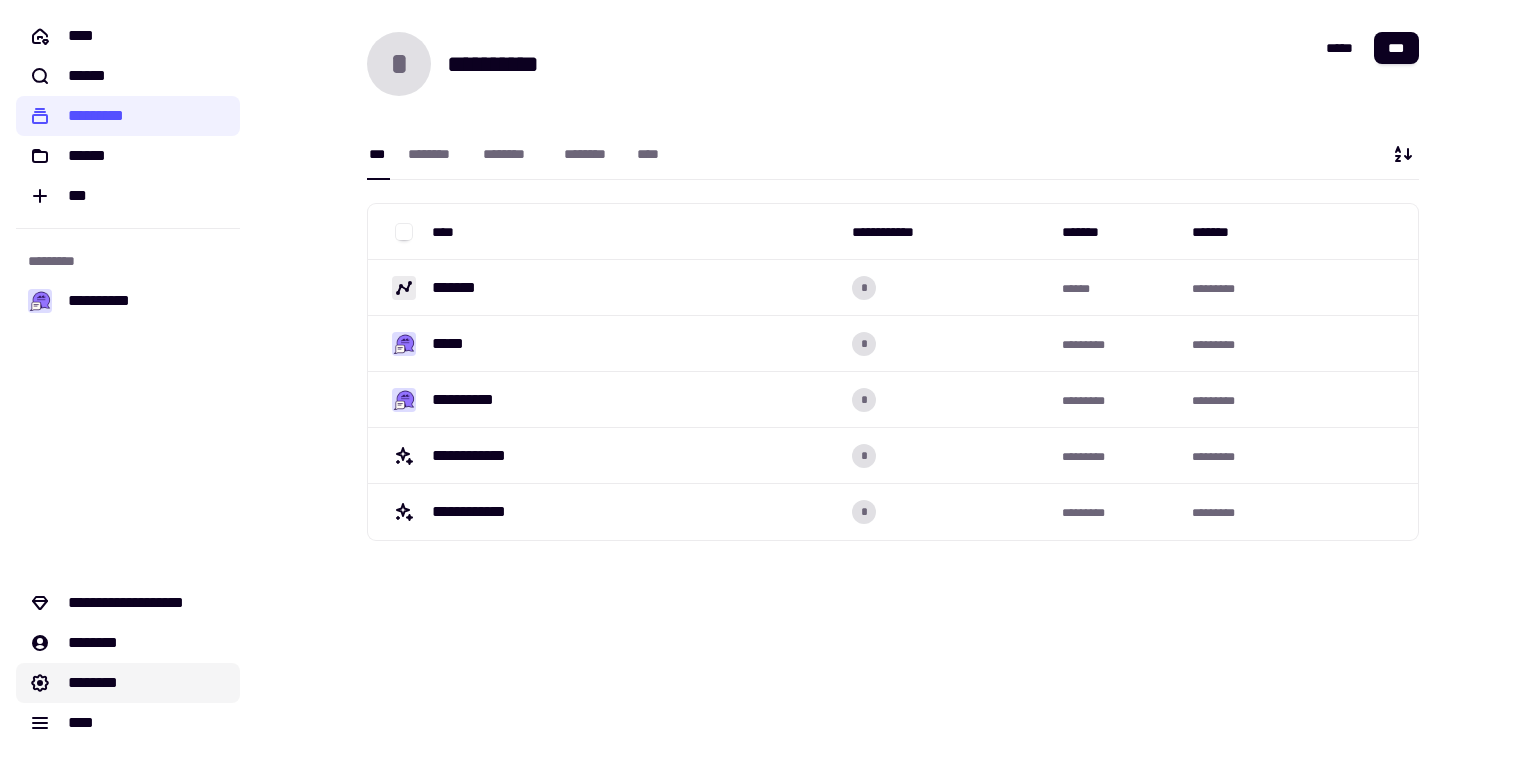 click on "********" 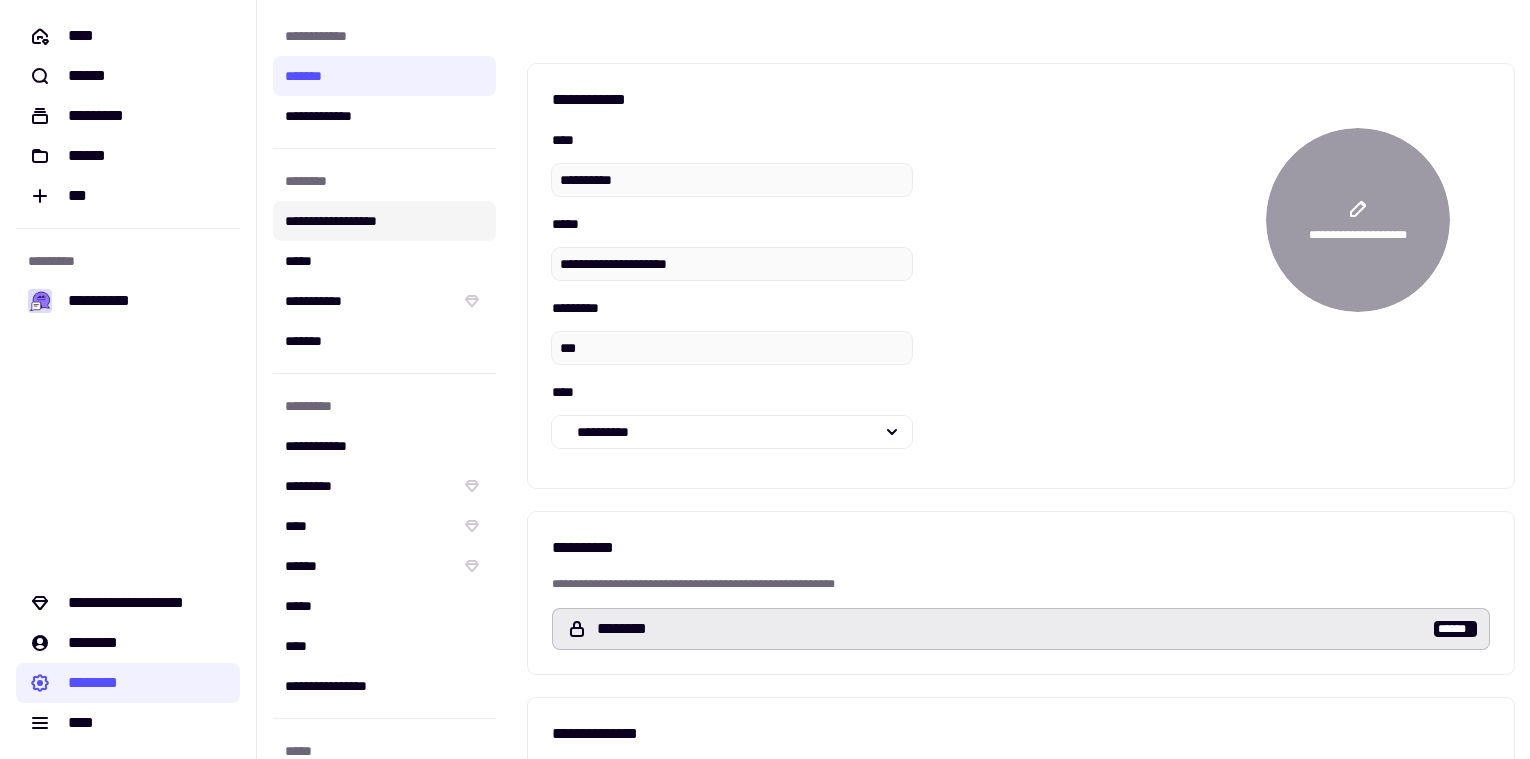 click on "**********" 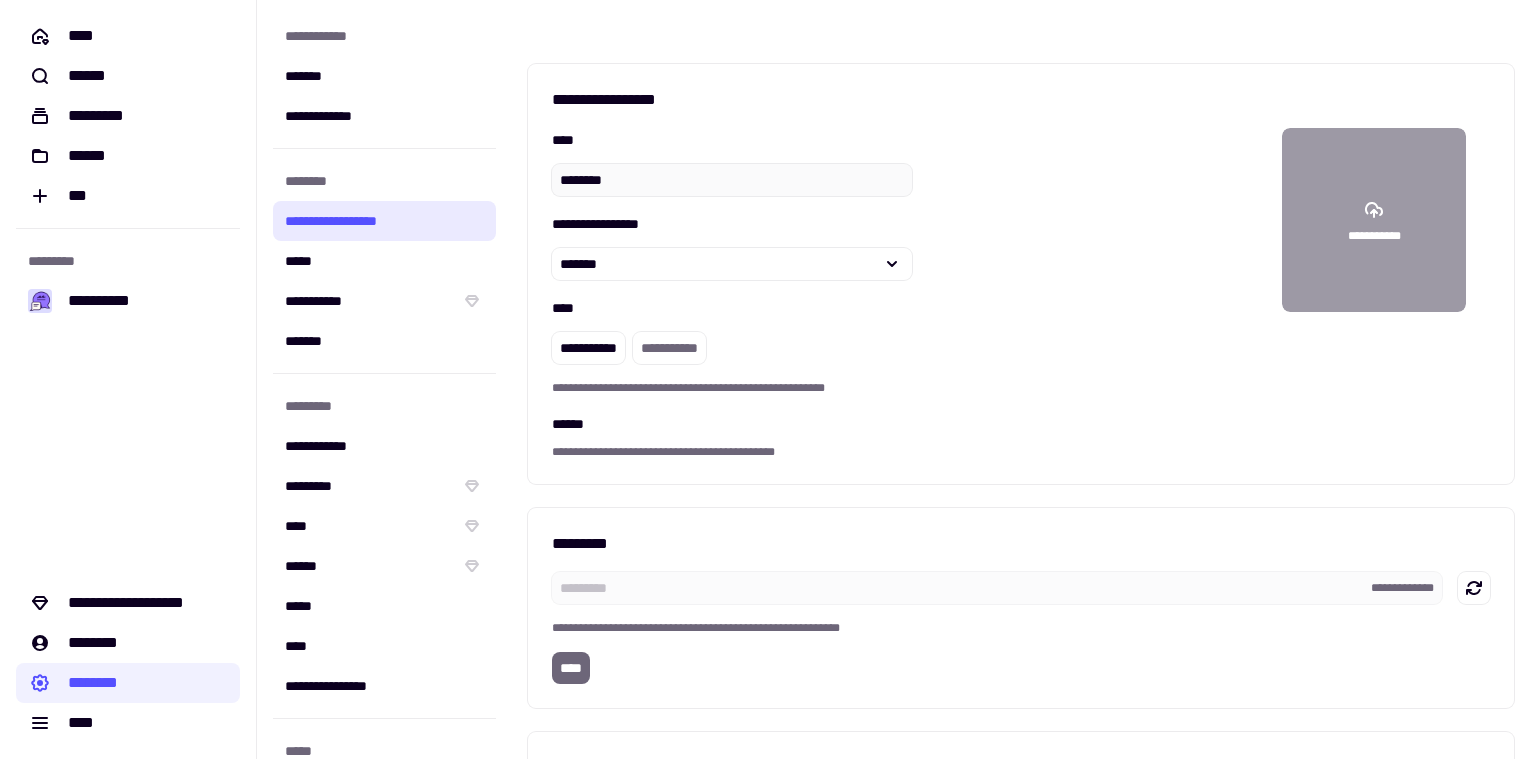 type on "**********" 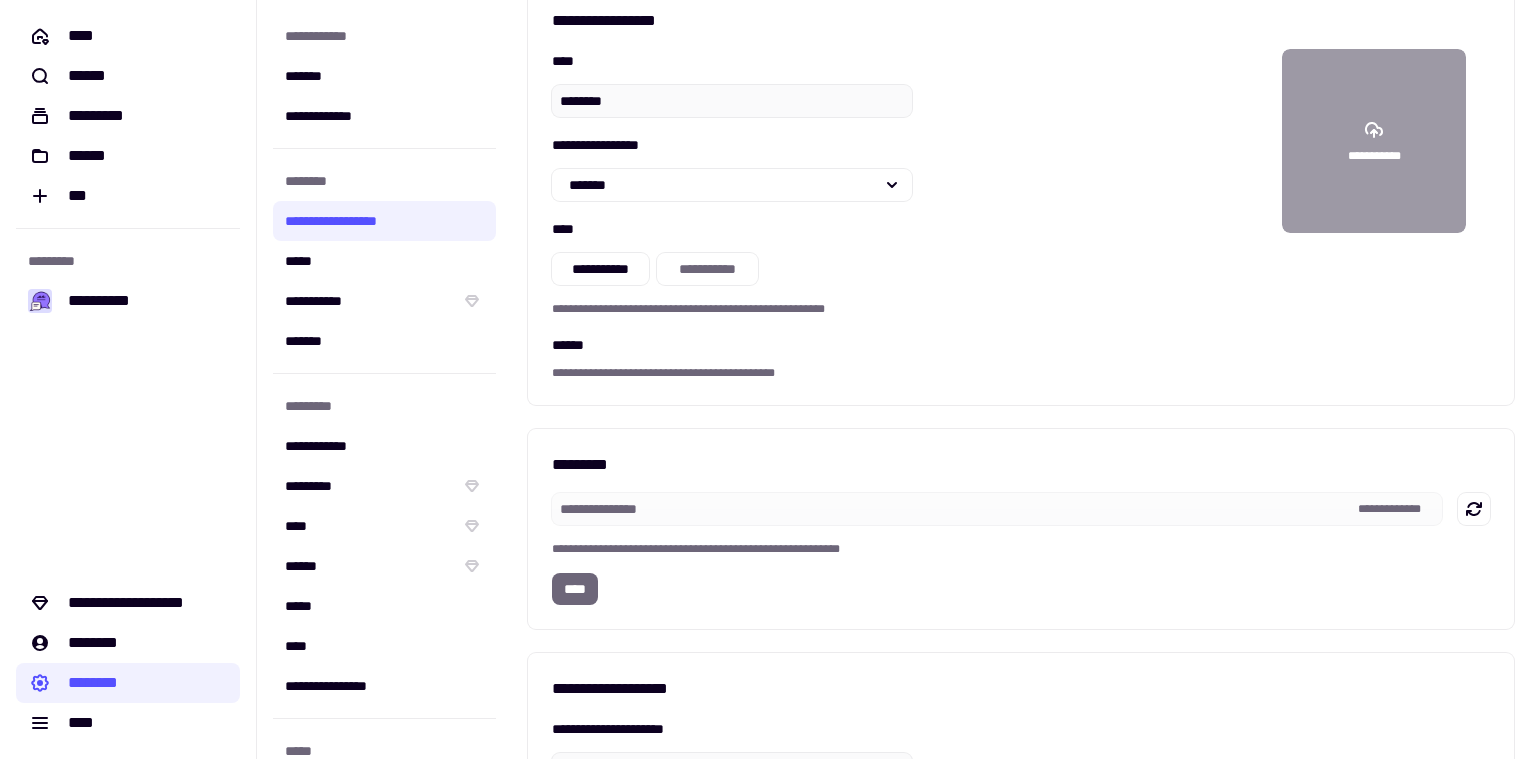 scroll, scrollTop: 114, scrollLeft: 0, axis: vertical 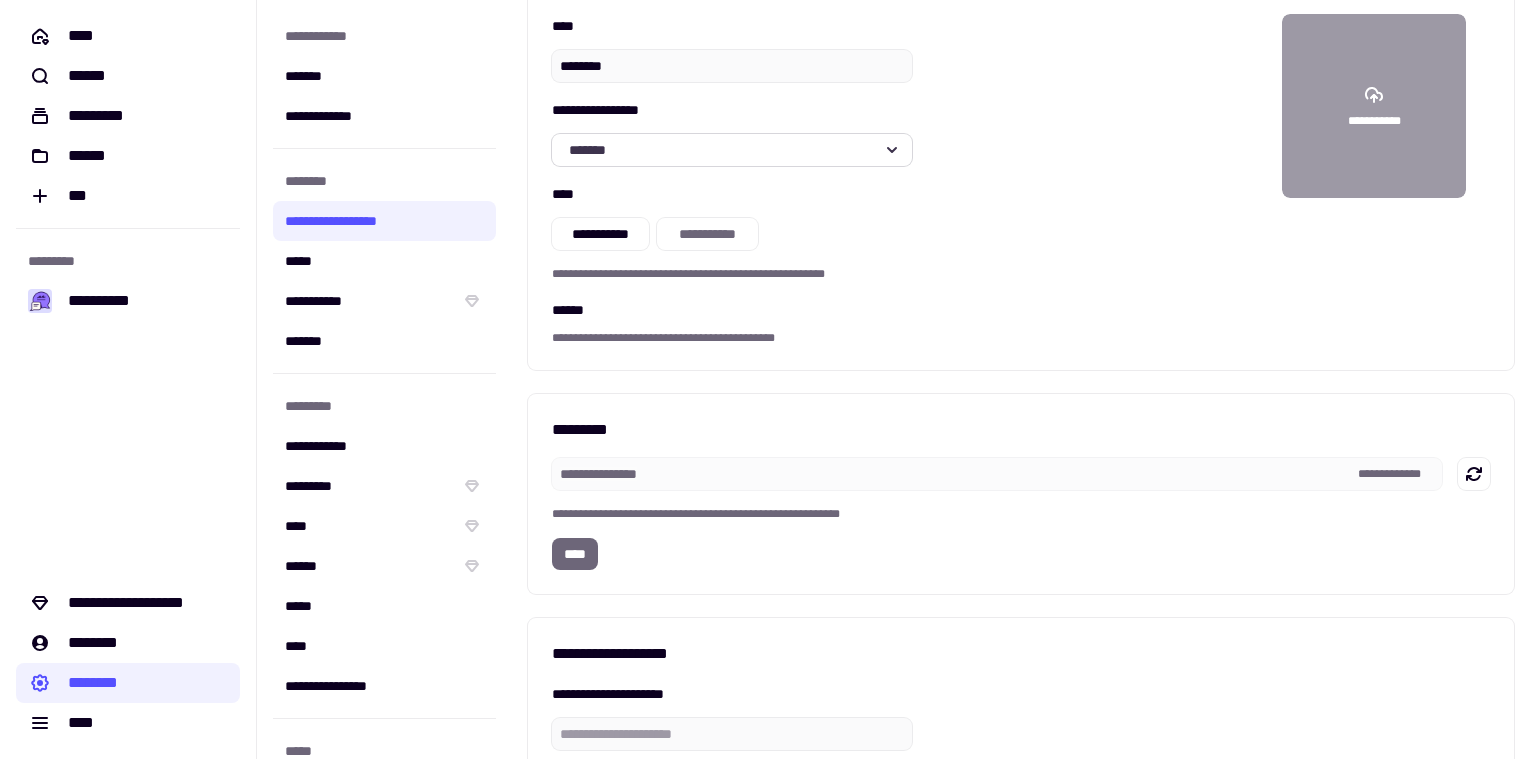 click on "*******" 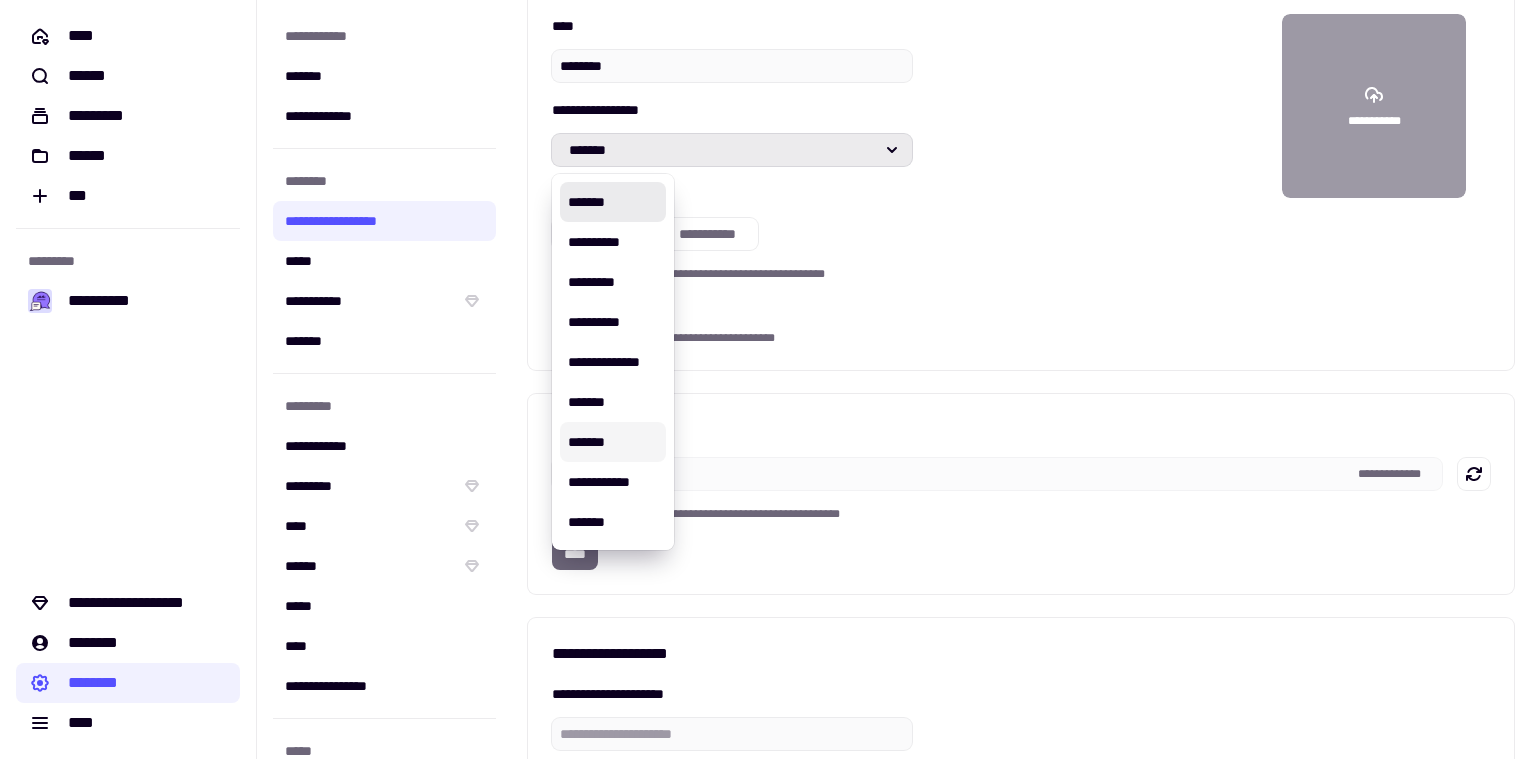 click on "*******" at bounding box center (613, 442) 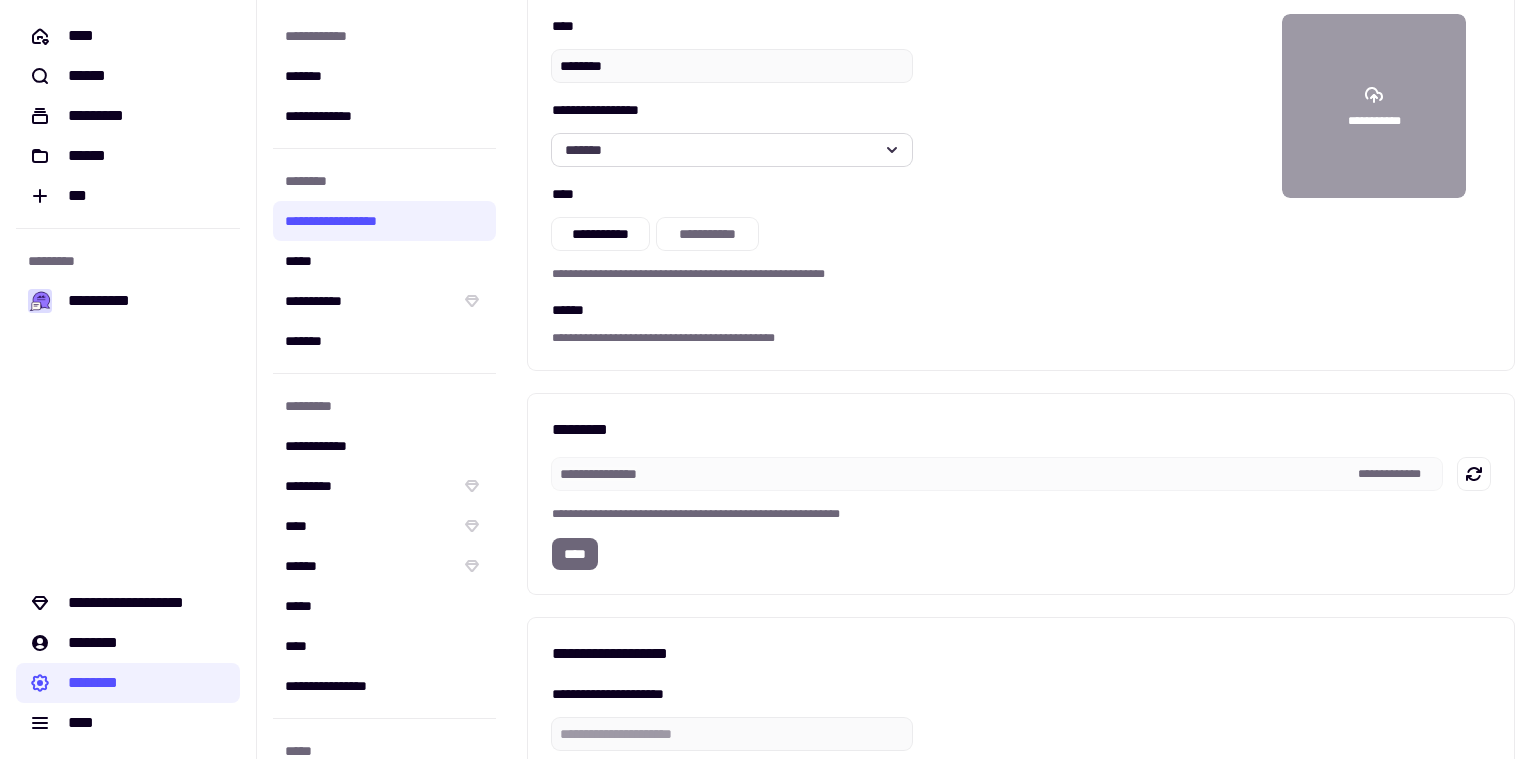 click on "*******" 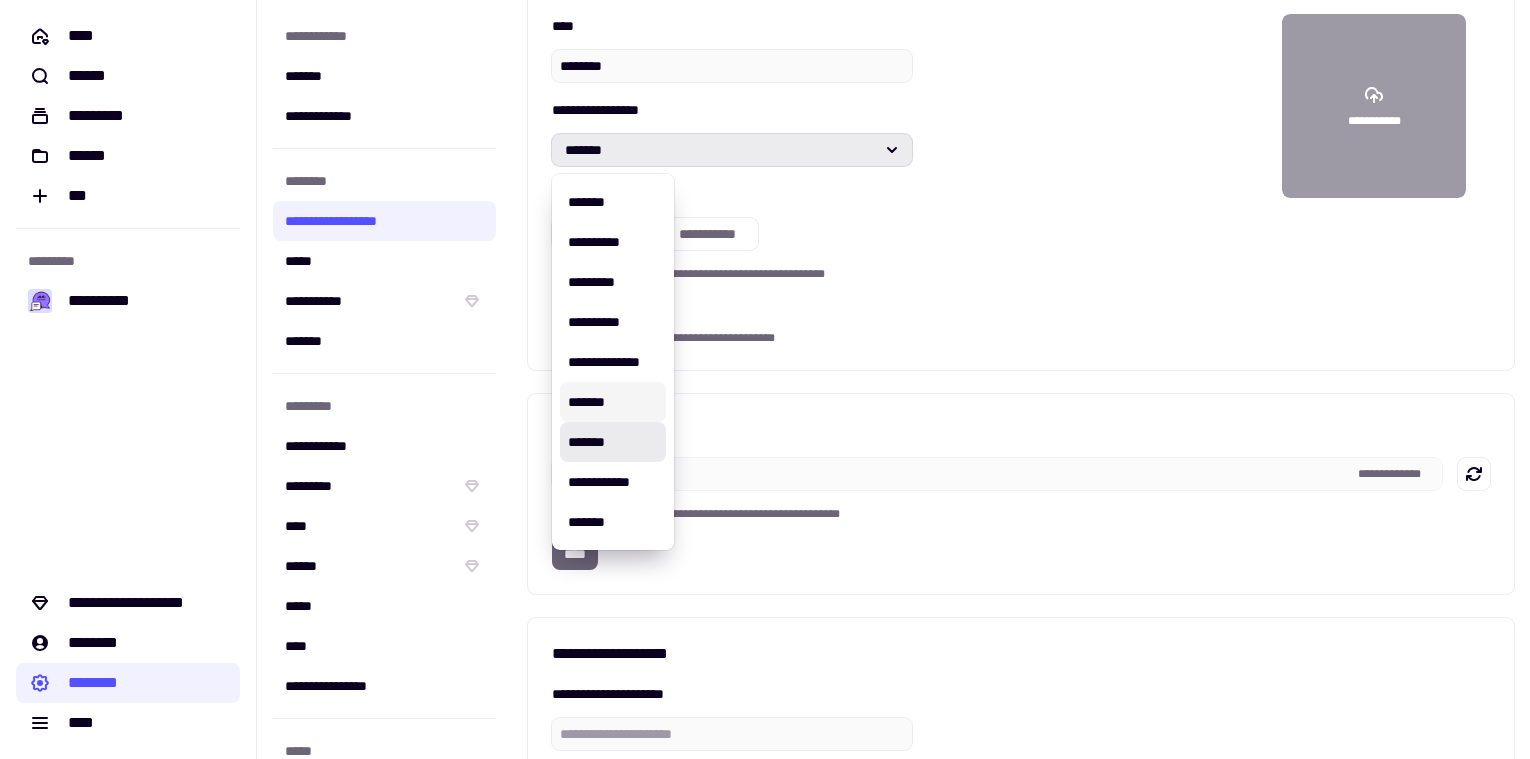 click on "*******" at bounding box center [613, 402] 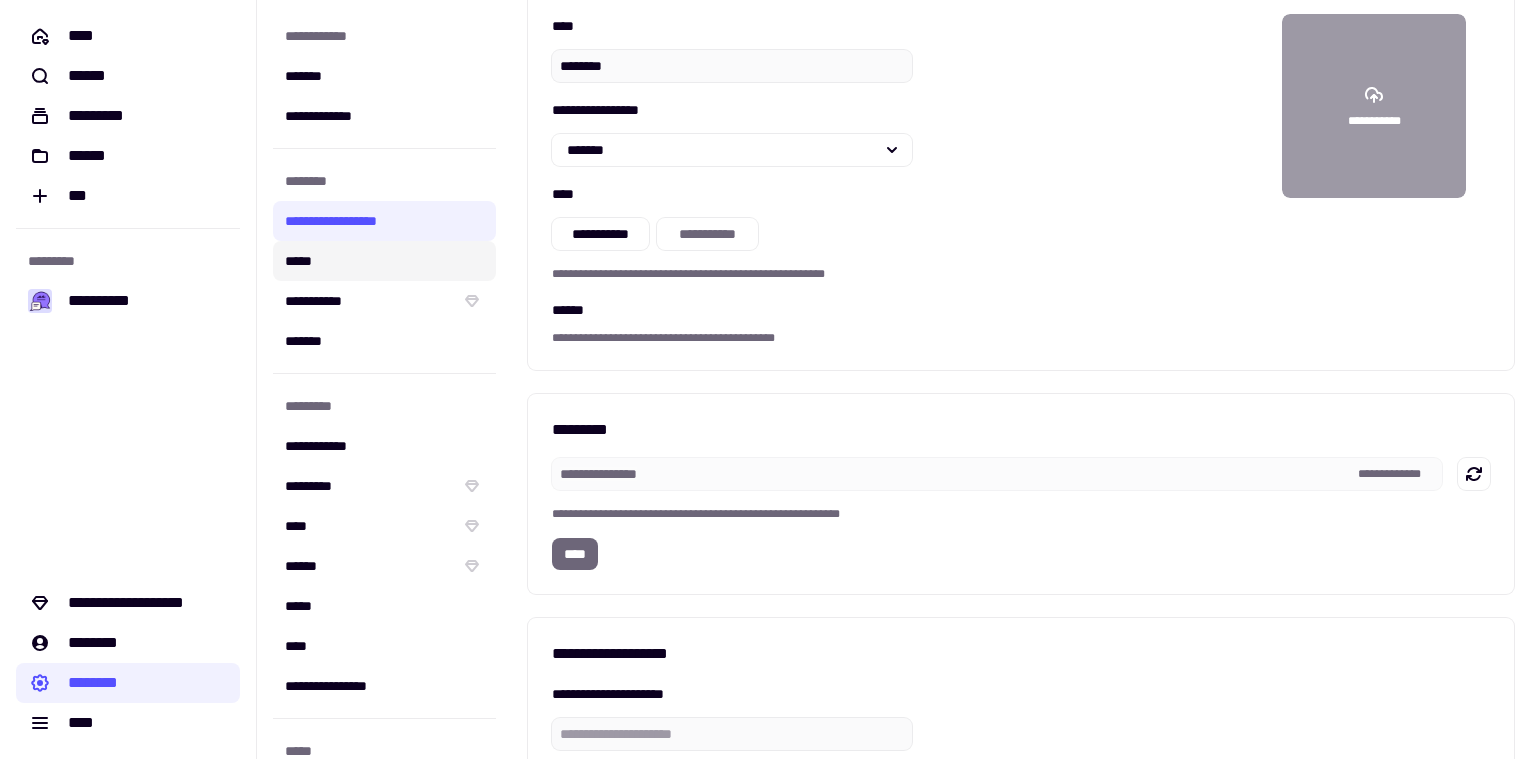 click on "*****" 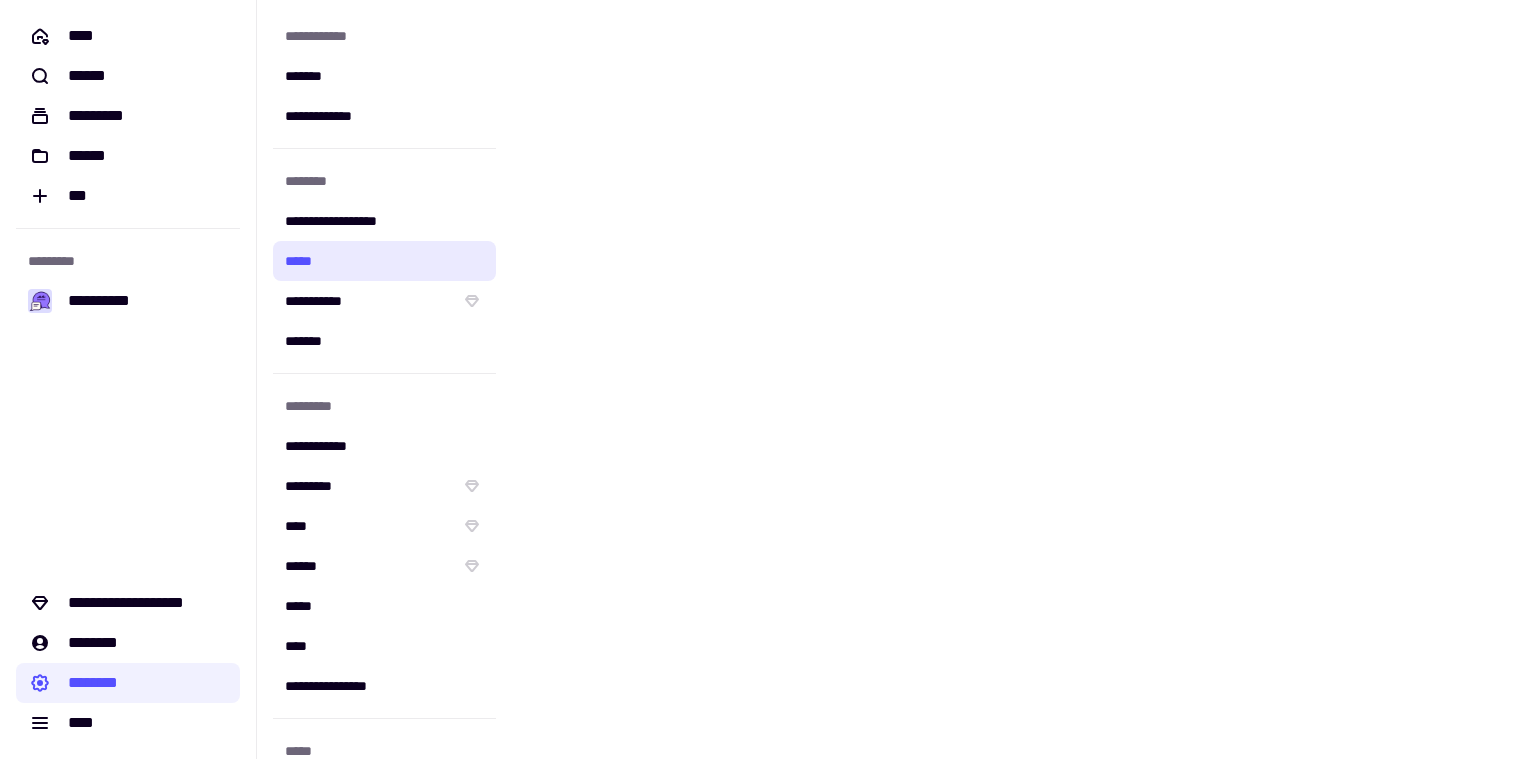 scroll, scrollTop: 0, scrollLeft: 0, axis: both 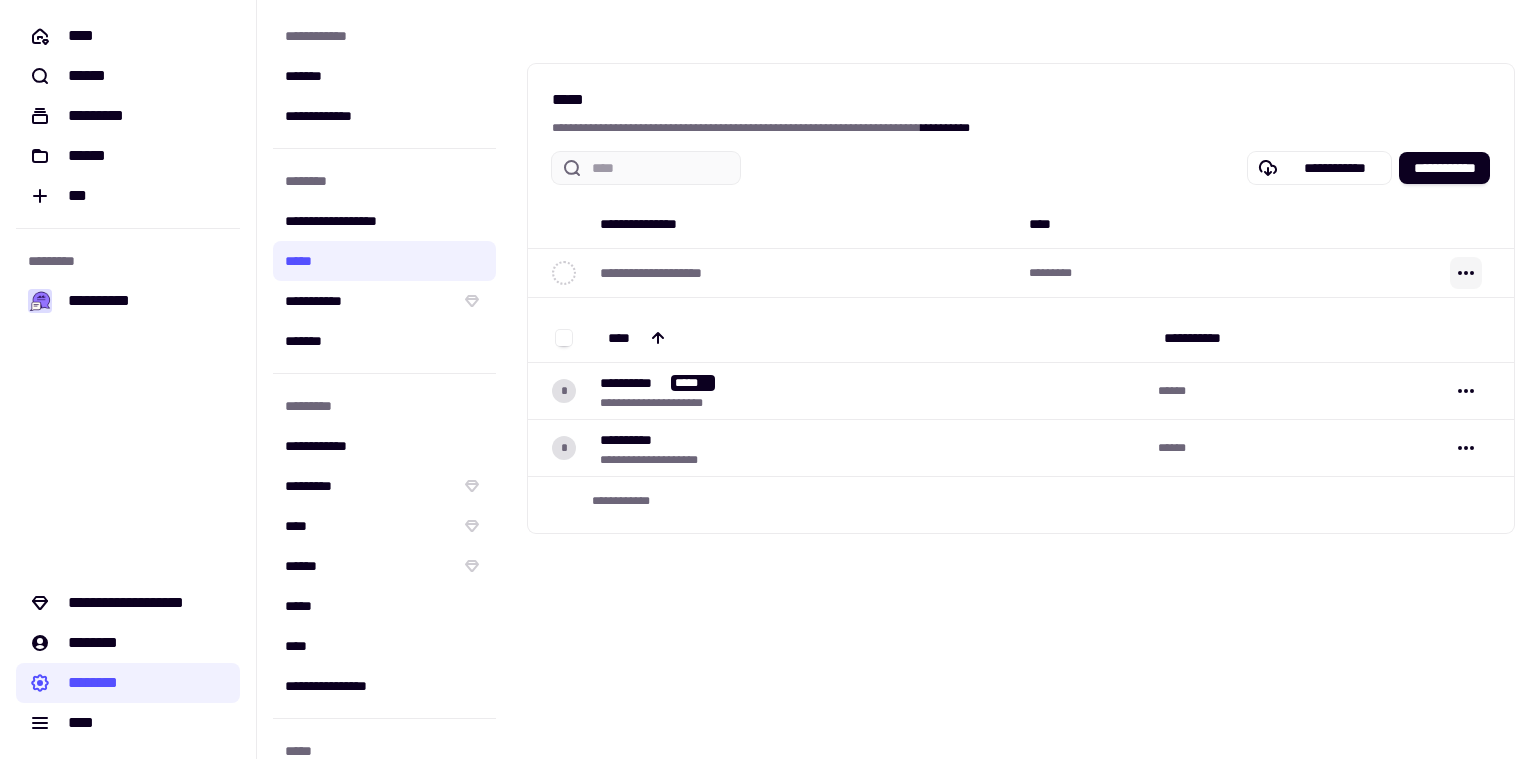 click 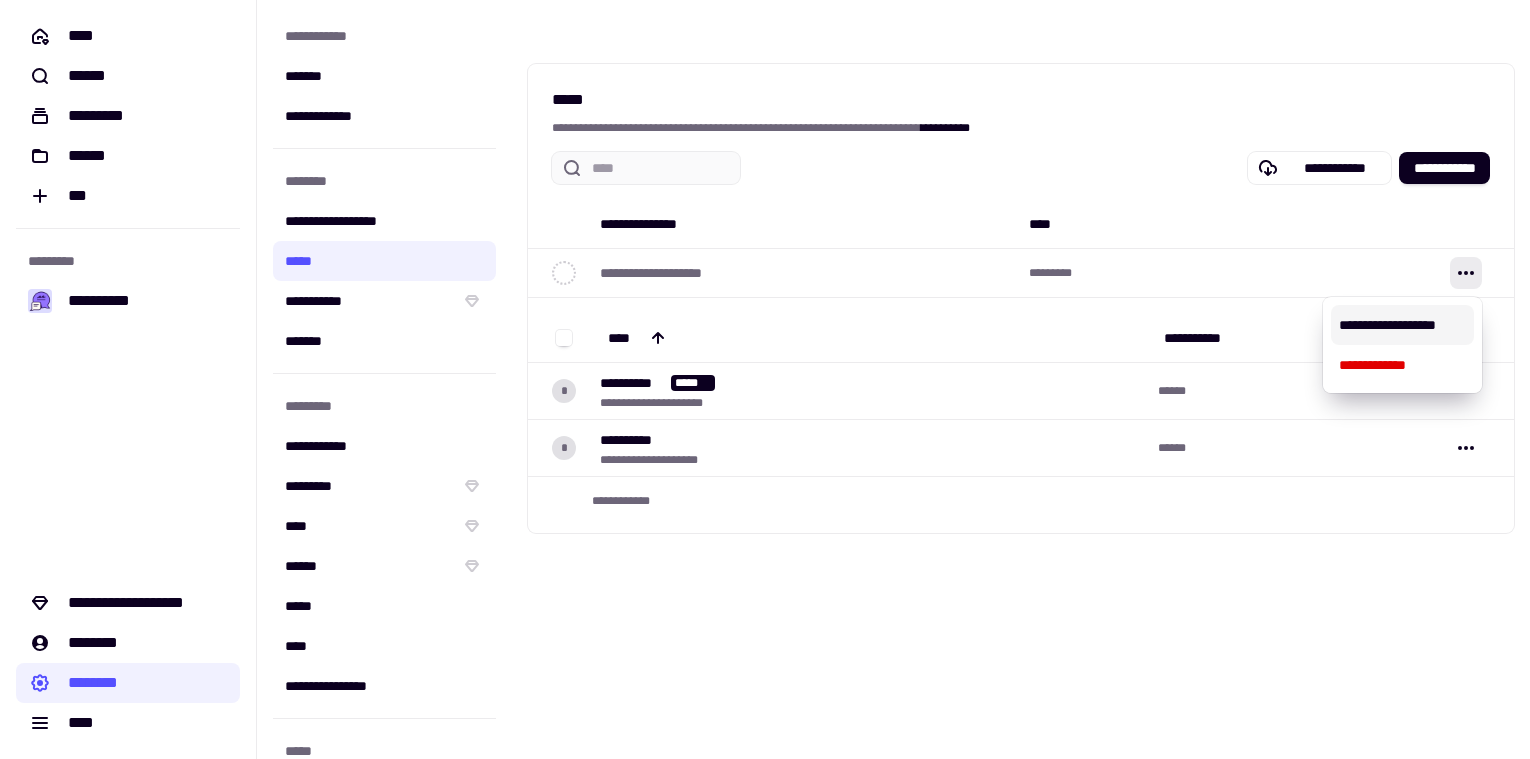 type 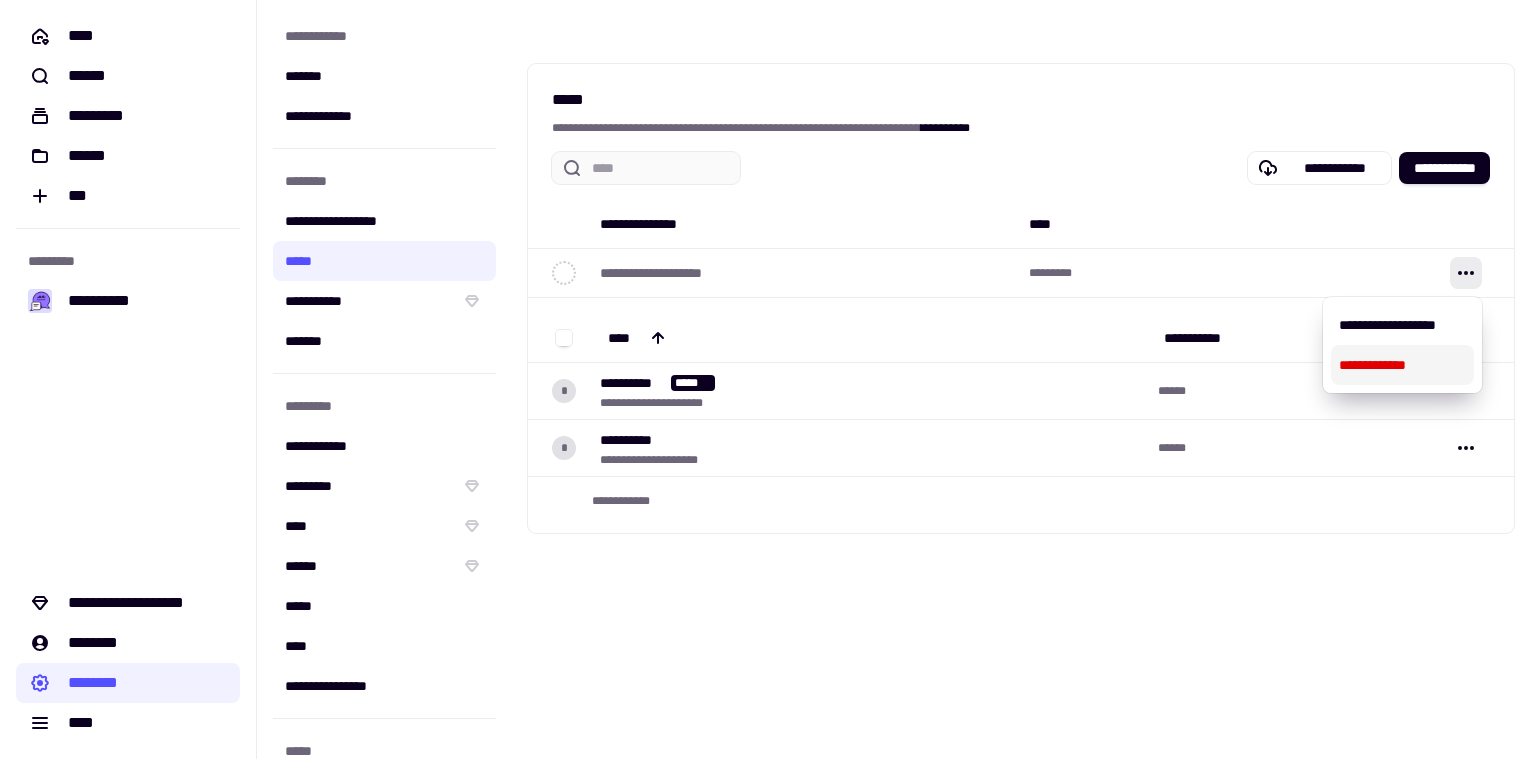 click on "**********" at bounding box center [1402, 365] 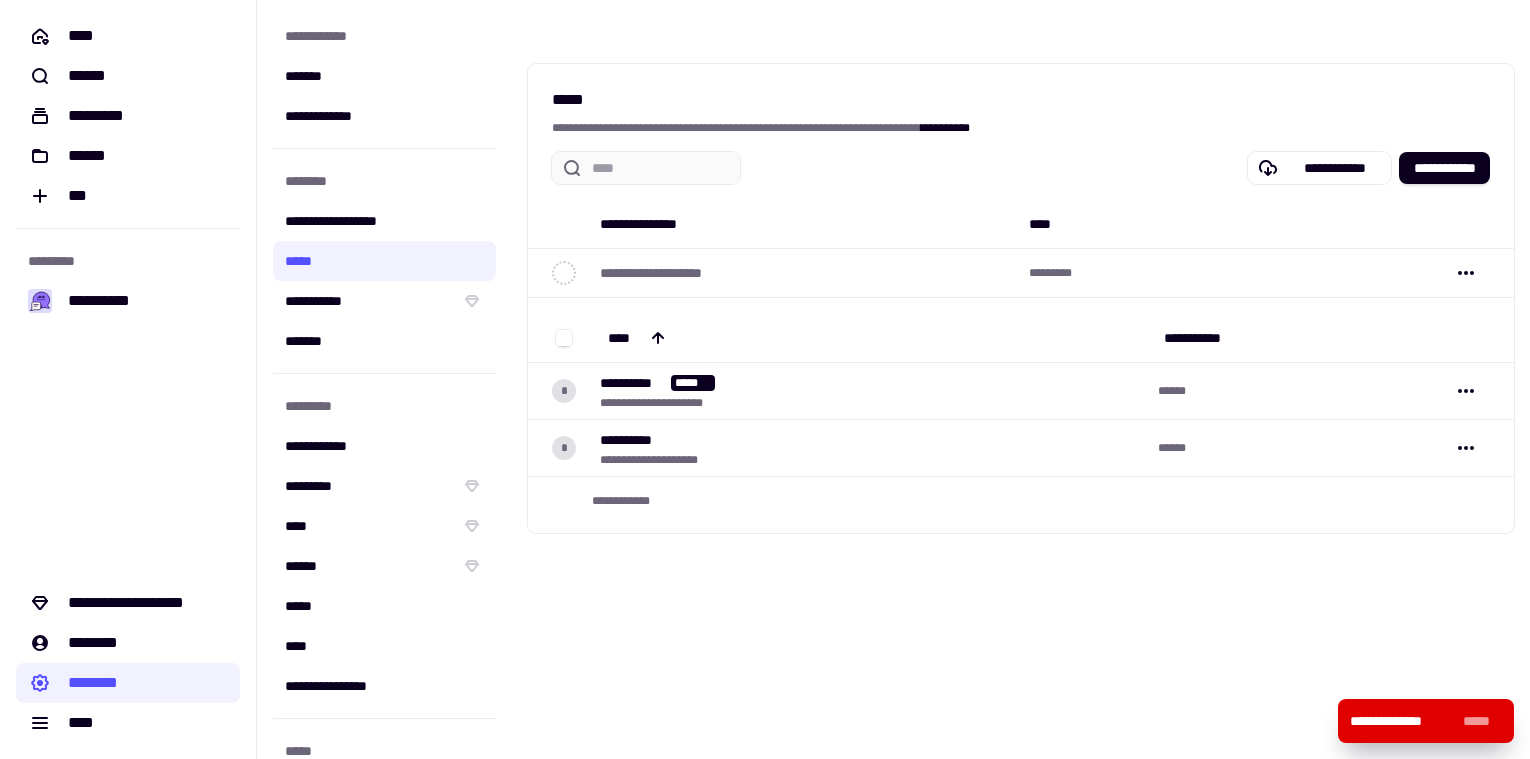 drag, startPoint x: 1101, startPoint y: 646, endPoint x: 248, endPoint y: 520, distance: 862.25574 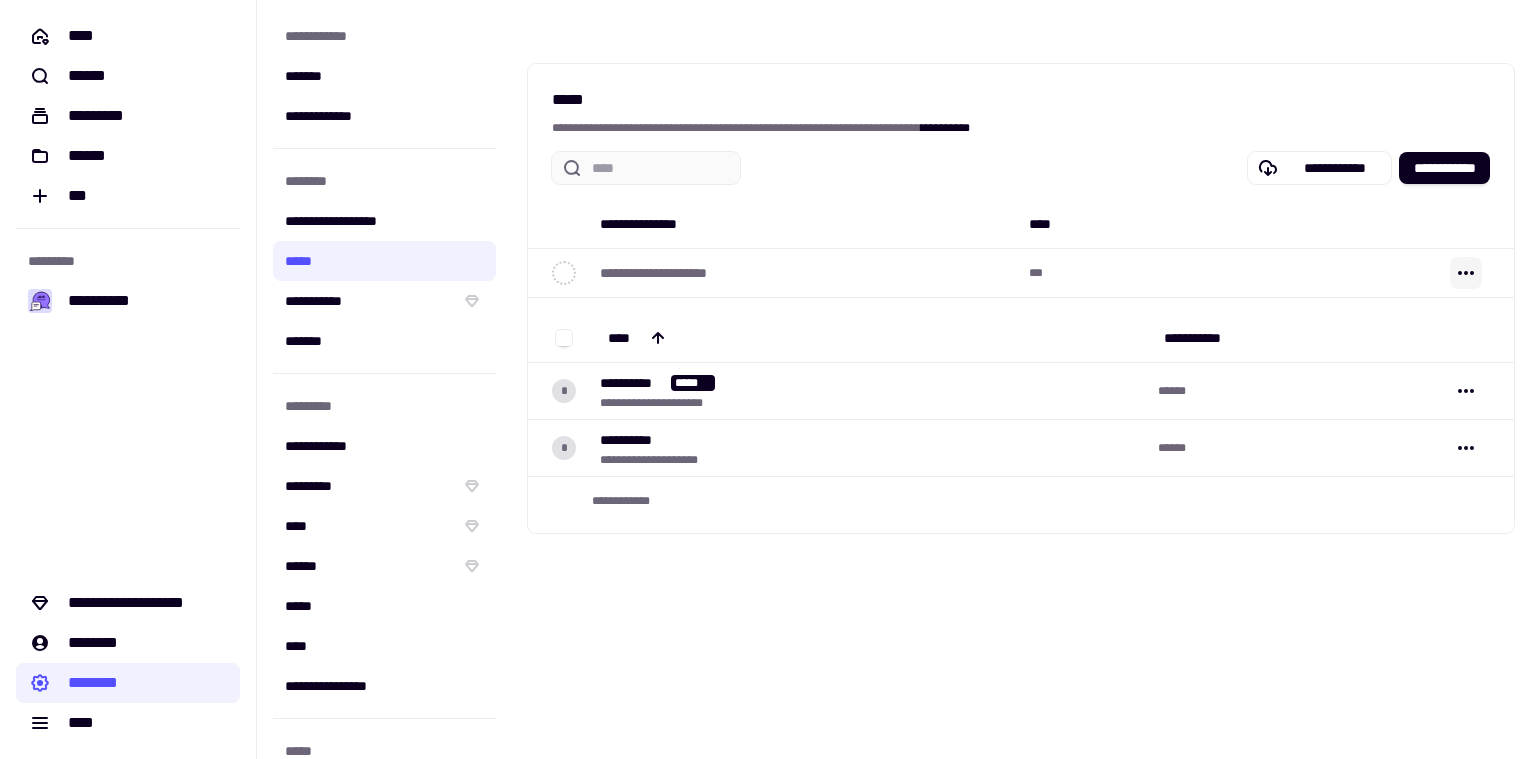 click 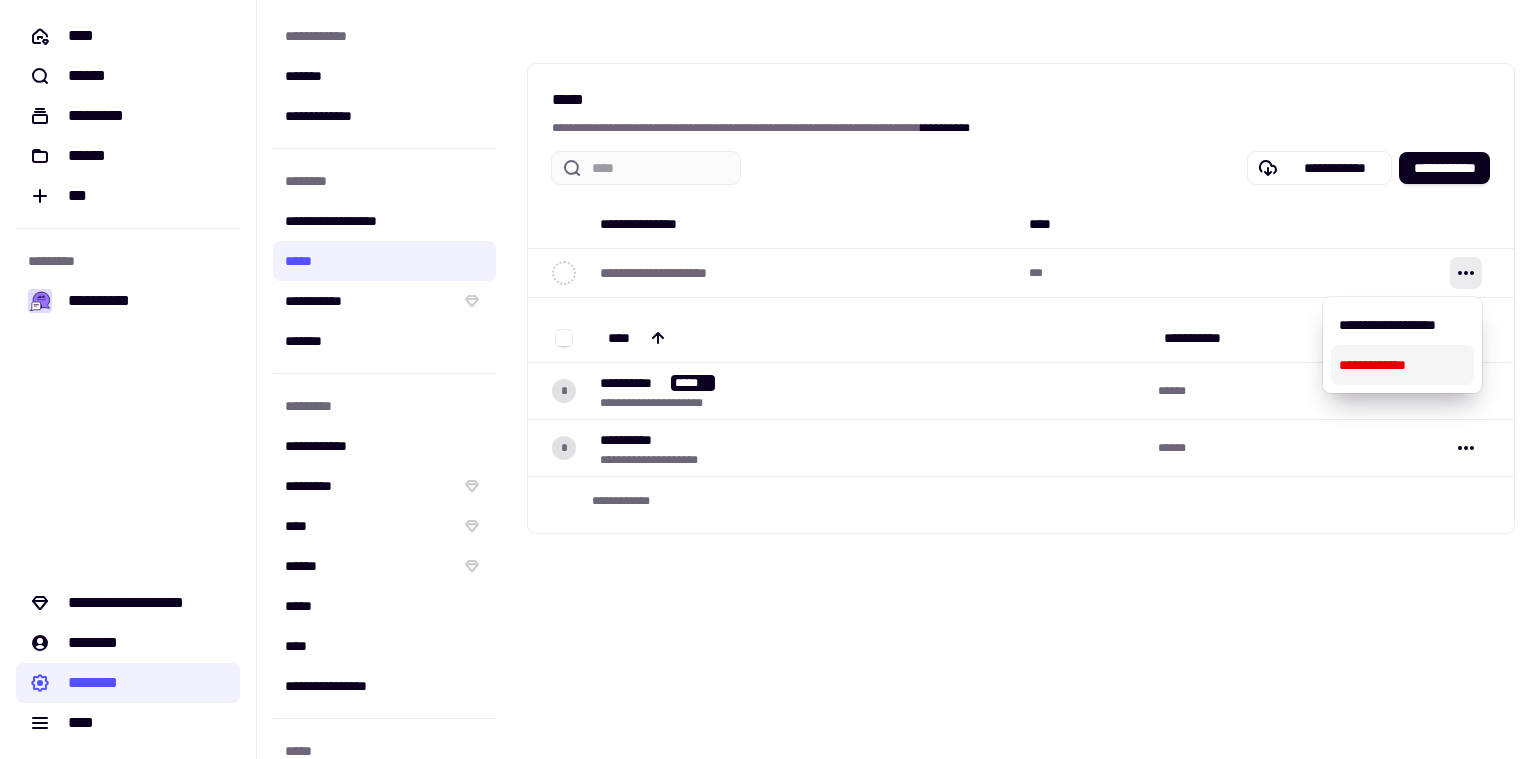 click on "**********" at bounding box center [1402, 365] 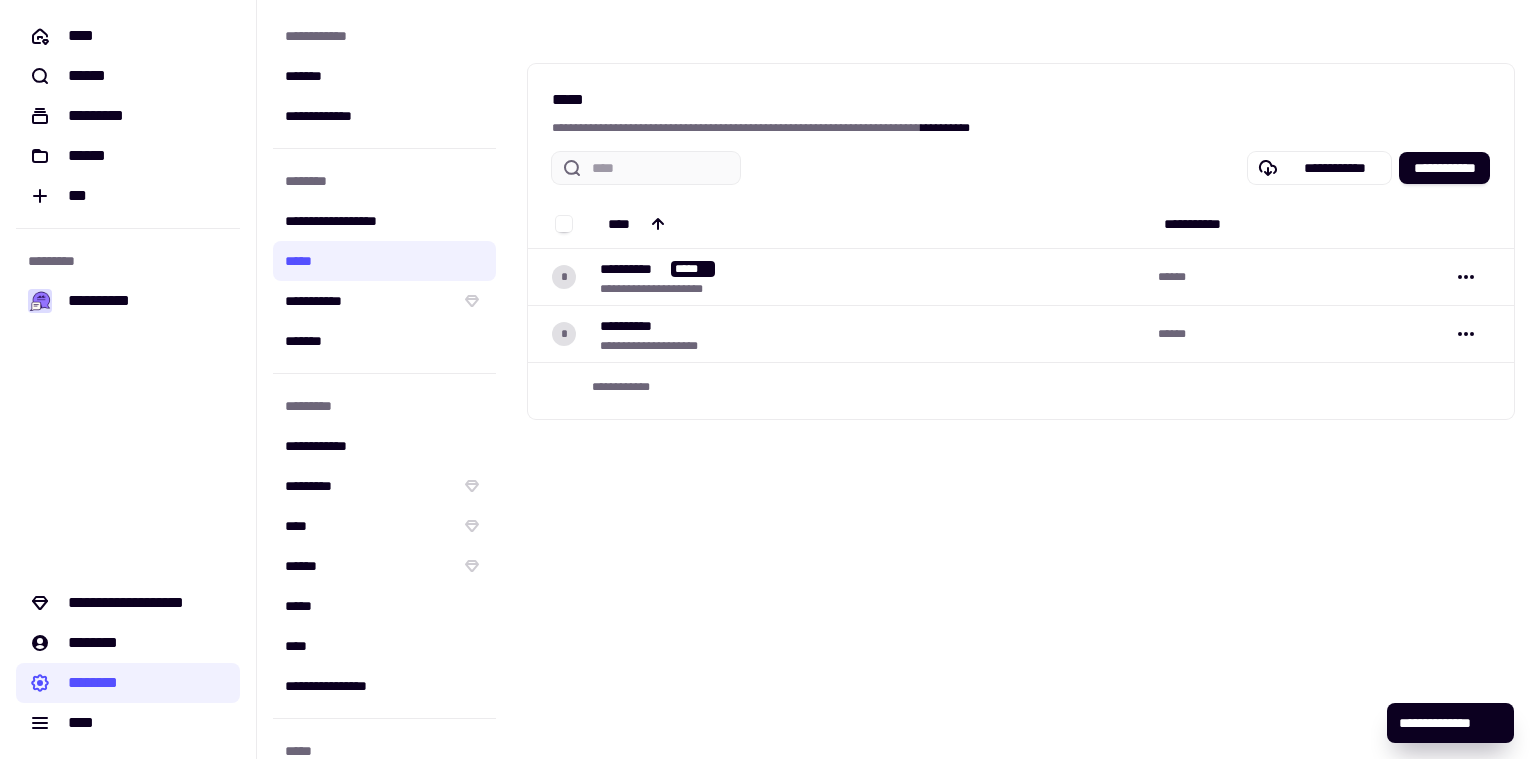 click on "**********" at bounding box center [1021, 379] 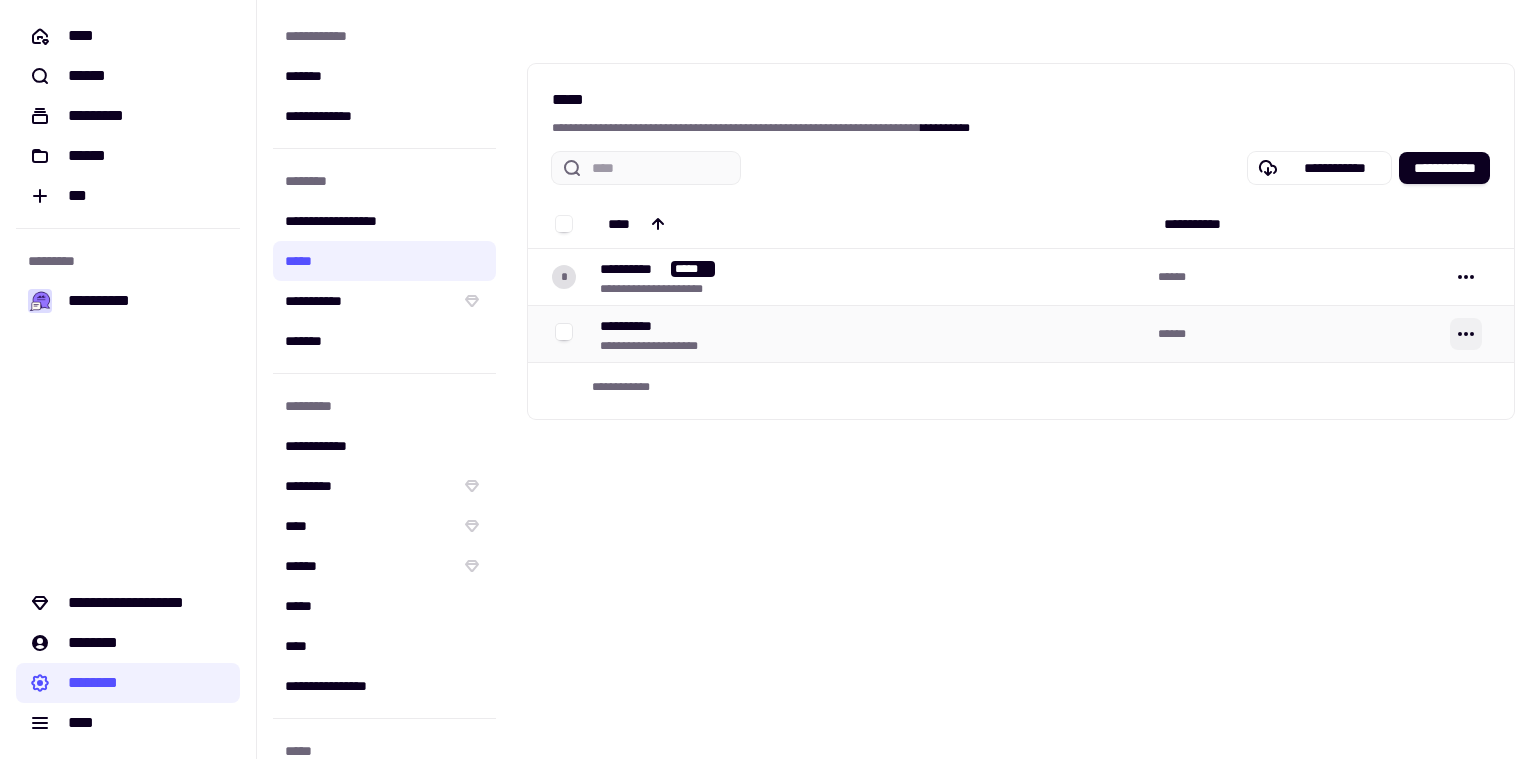 click 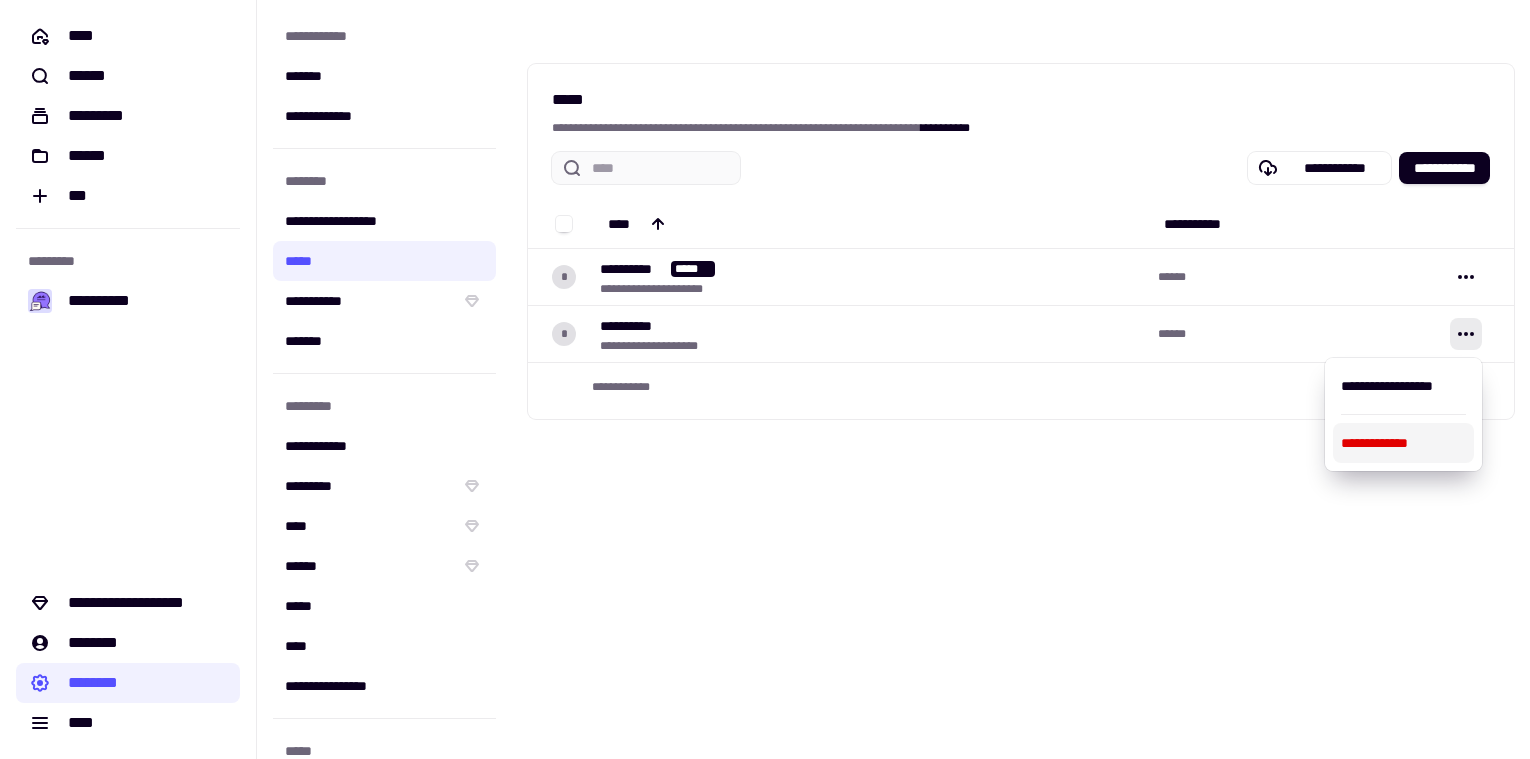 type 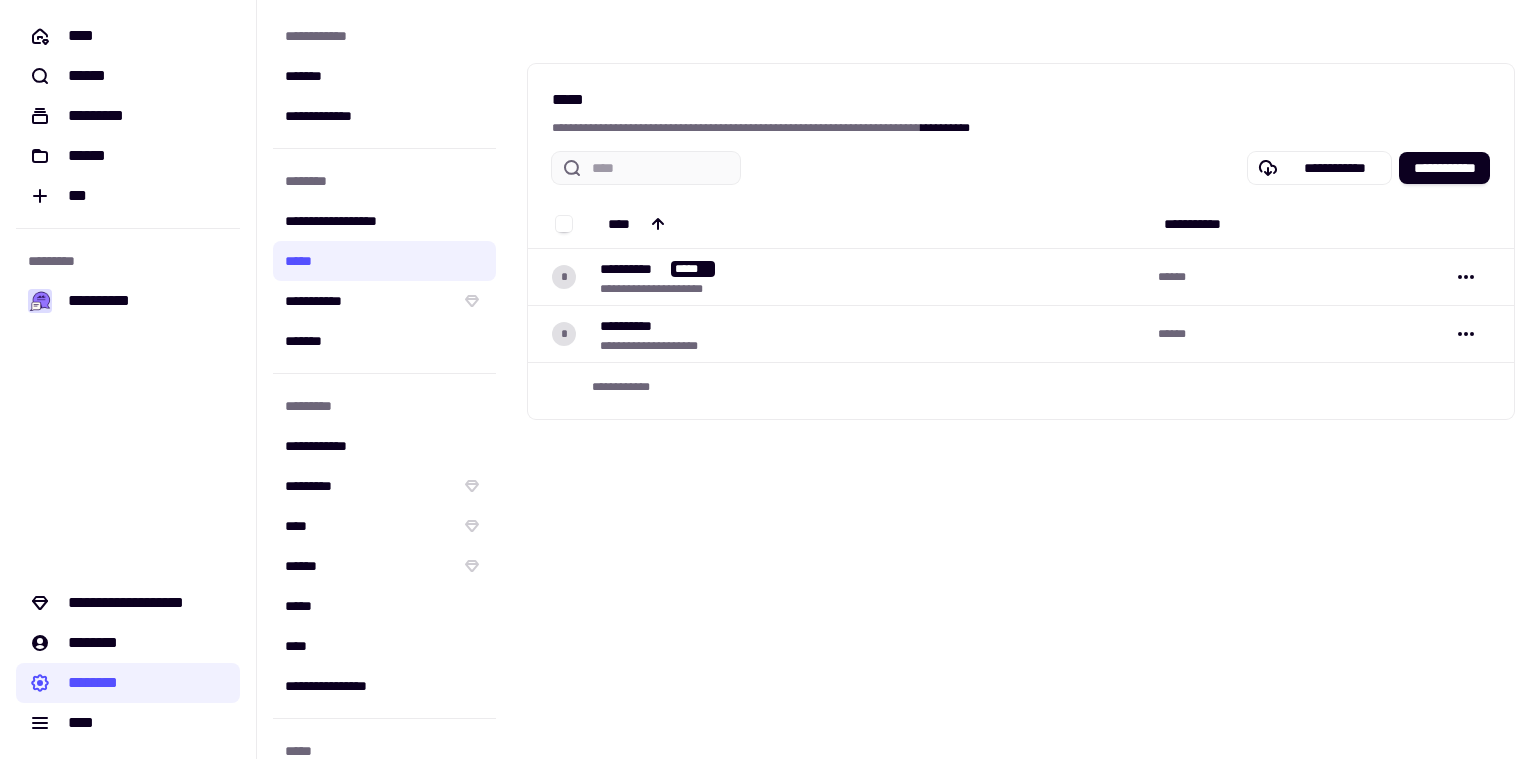 click on "**********" at bounding box center [1021, 379] 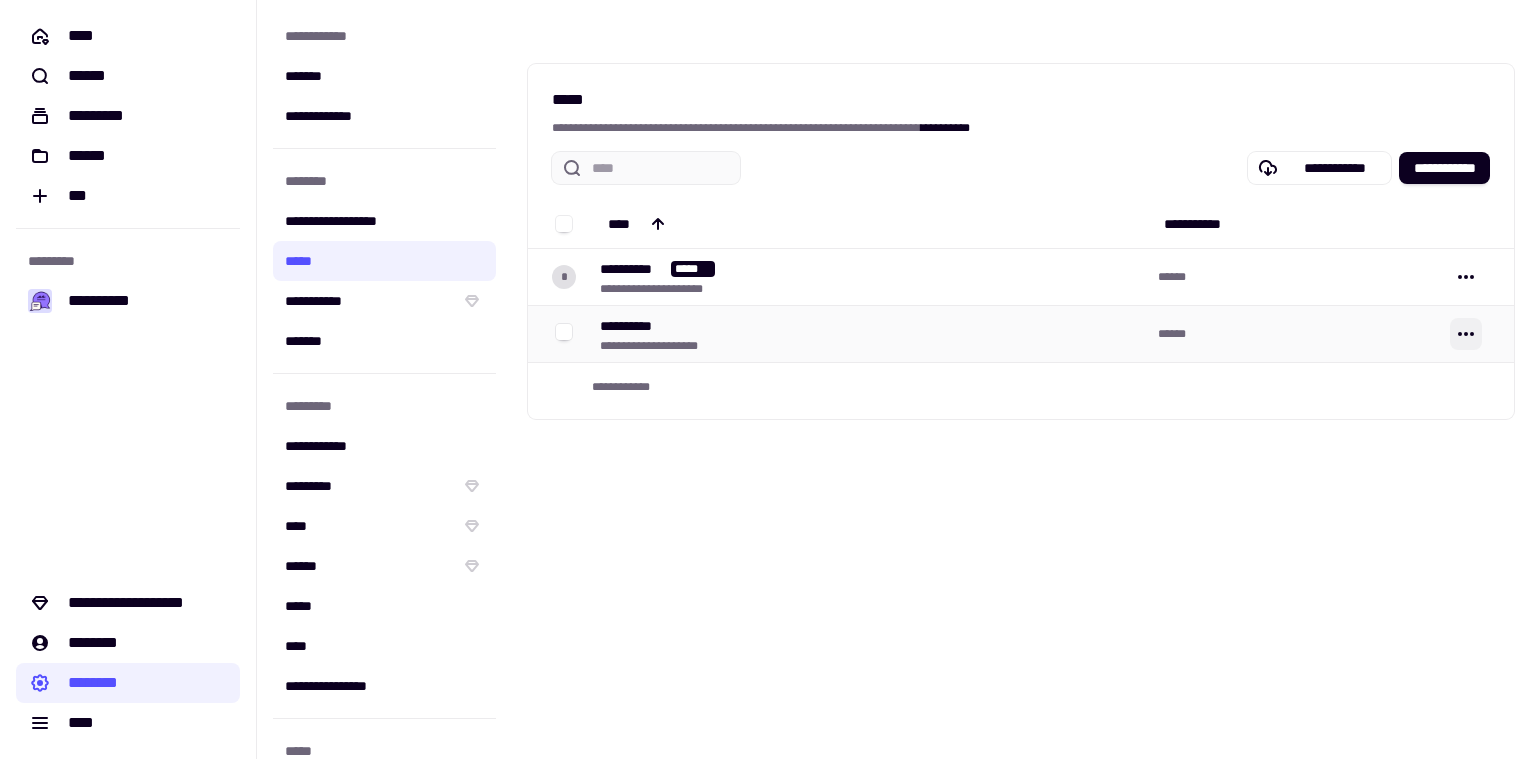 click 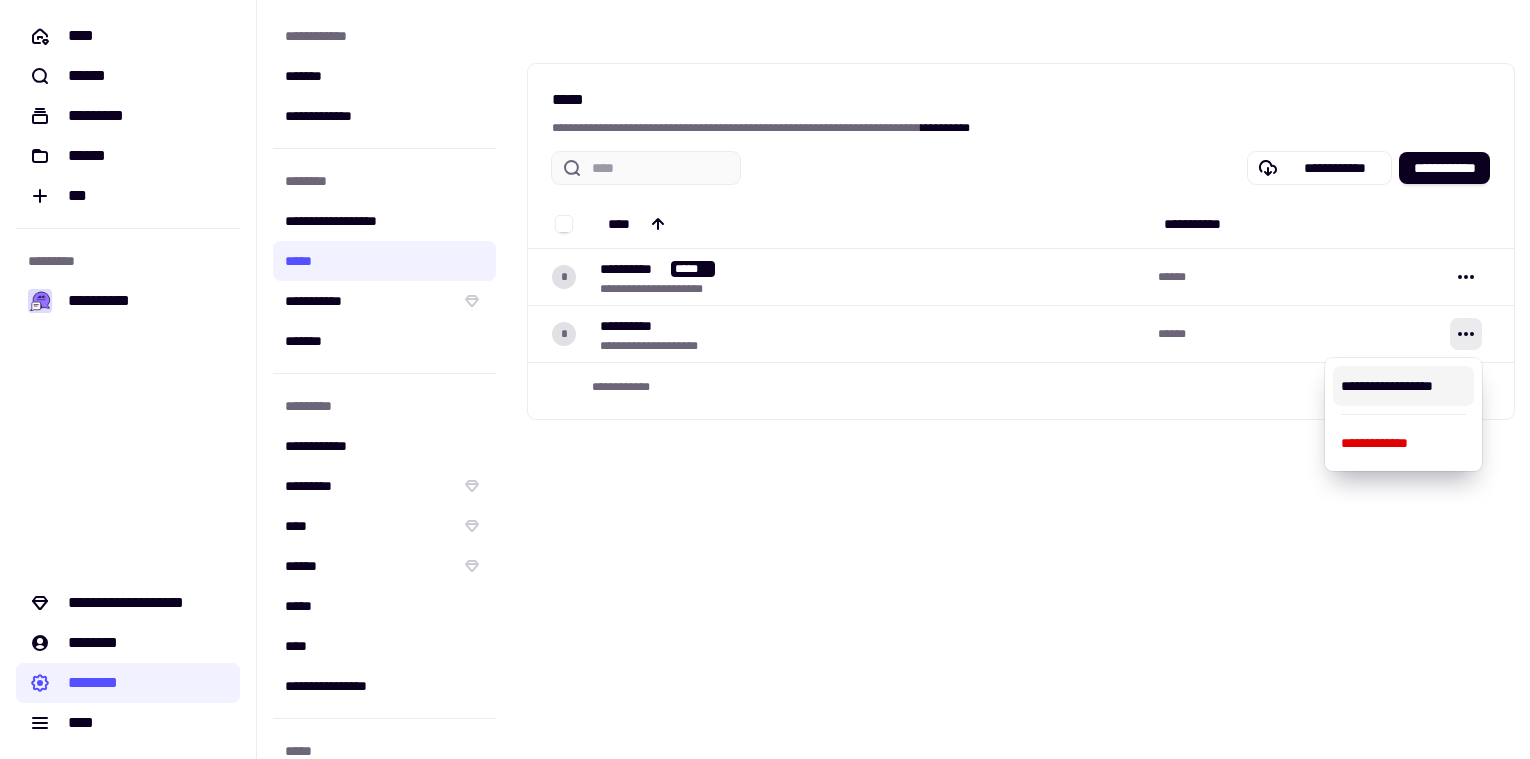 click on "**********" at bounding box center [1403, 386] 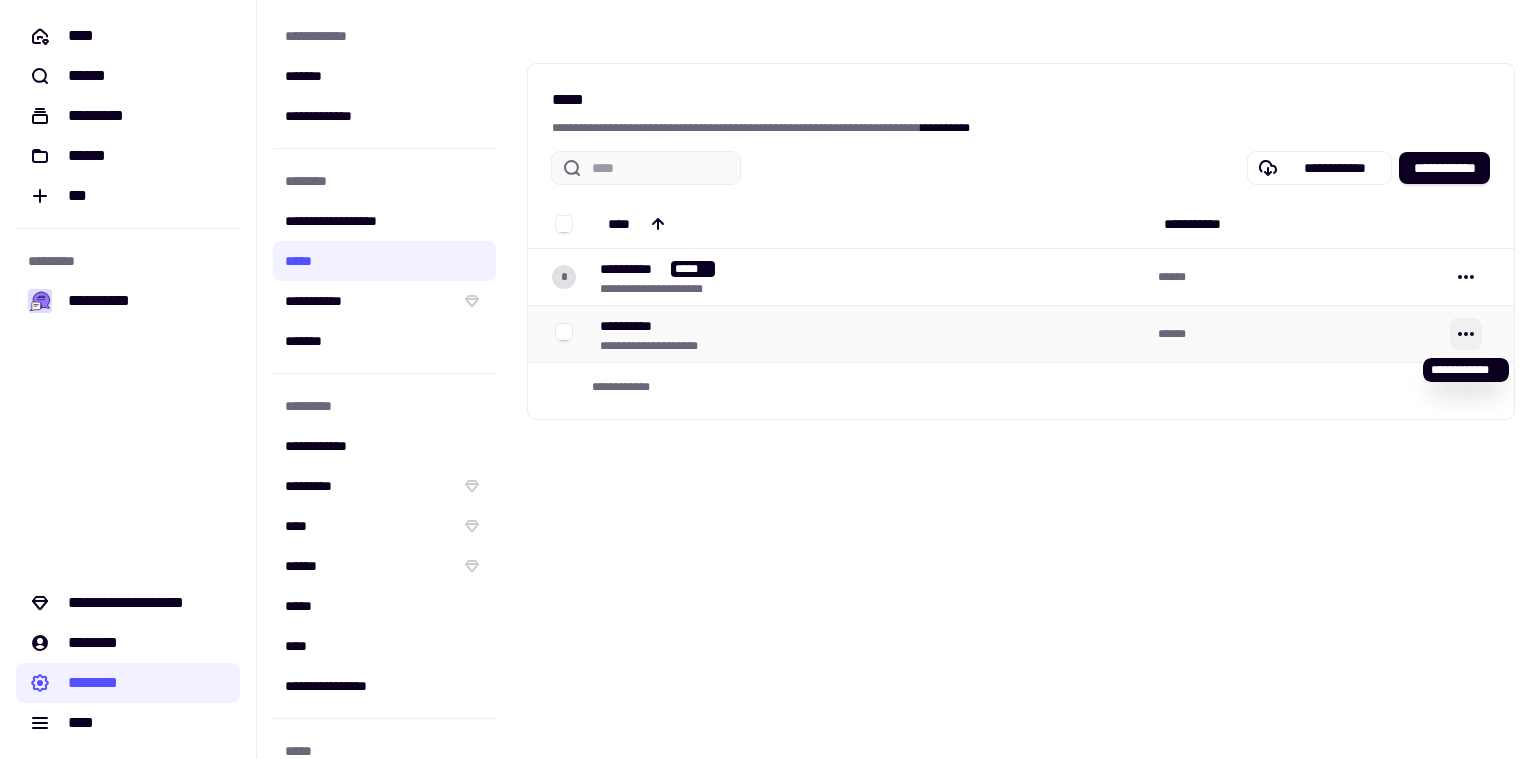 click 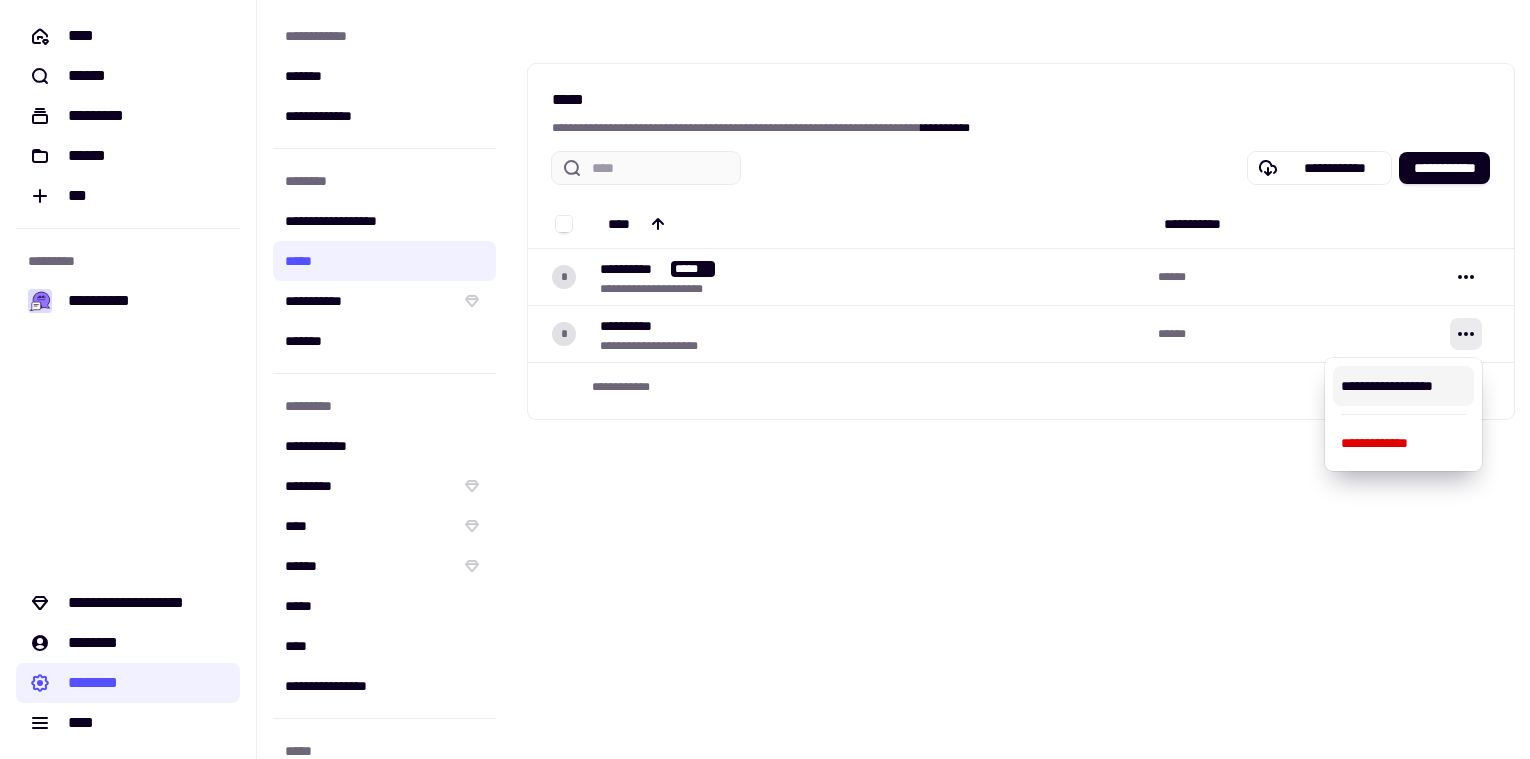 click on "**********" at bounding box center [1403, 386] 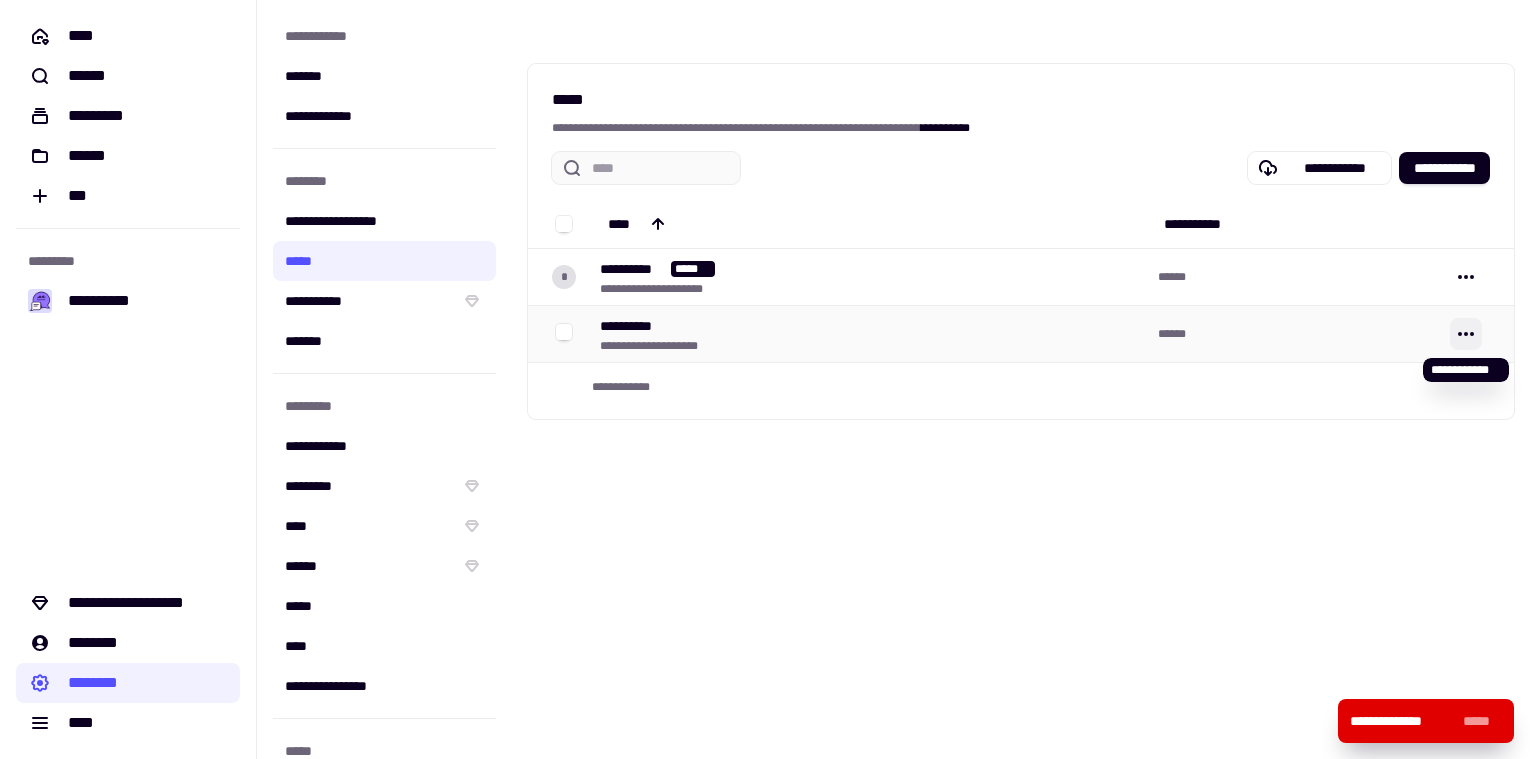 click 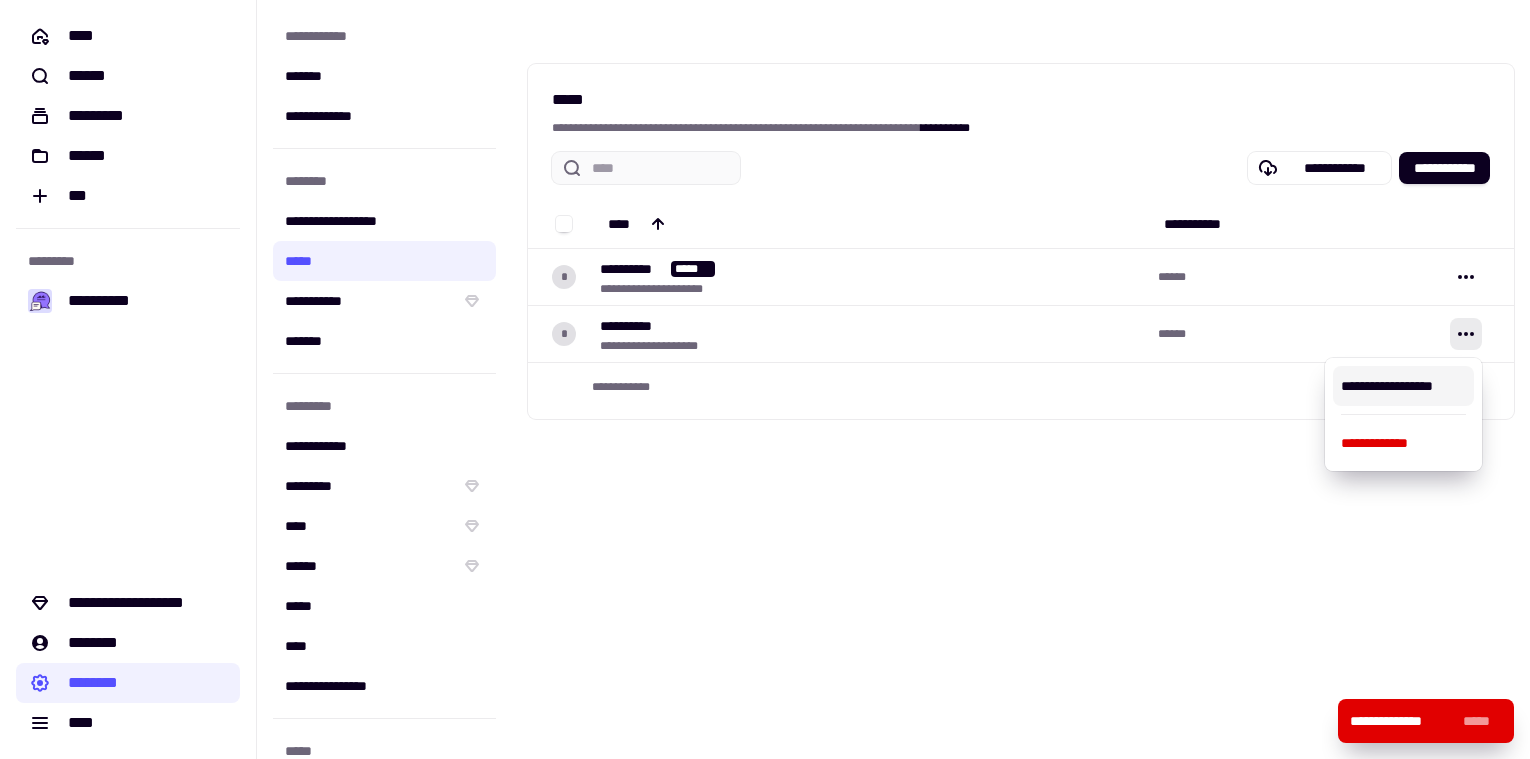 click on "**********" at bounding box center [1021, 379] 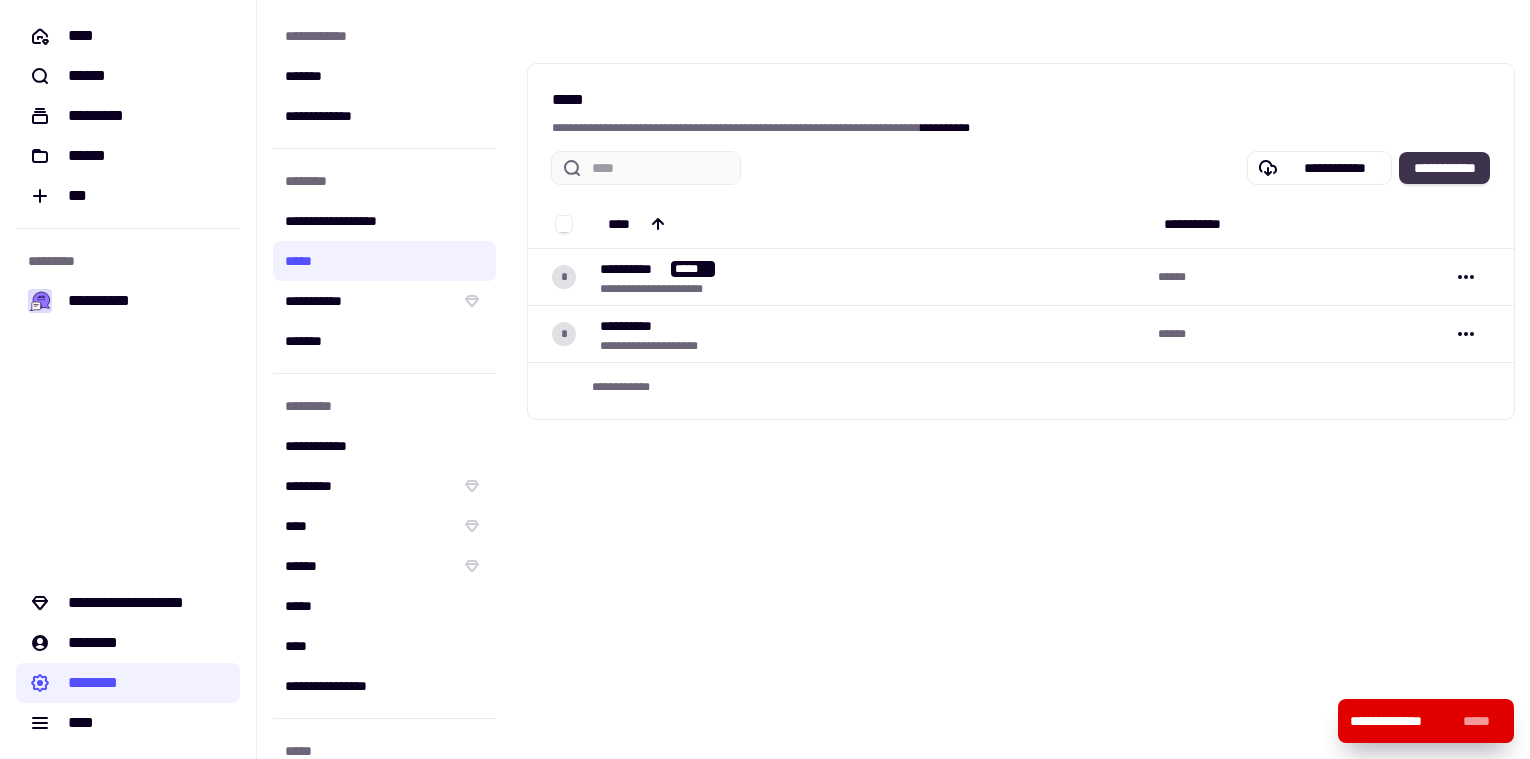 click on "**********" 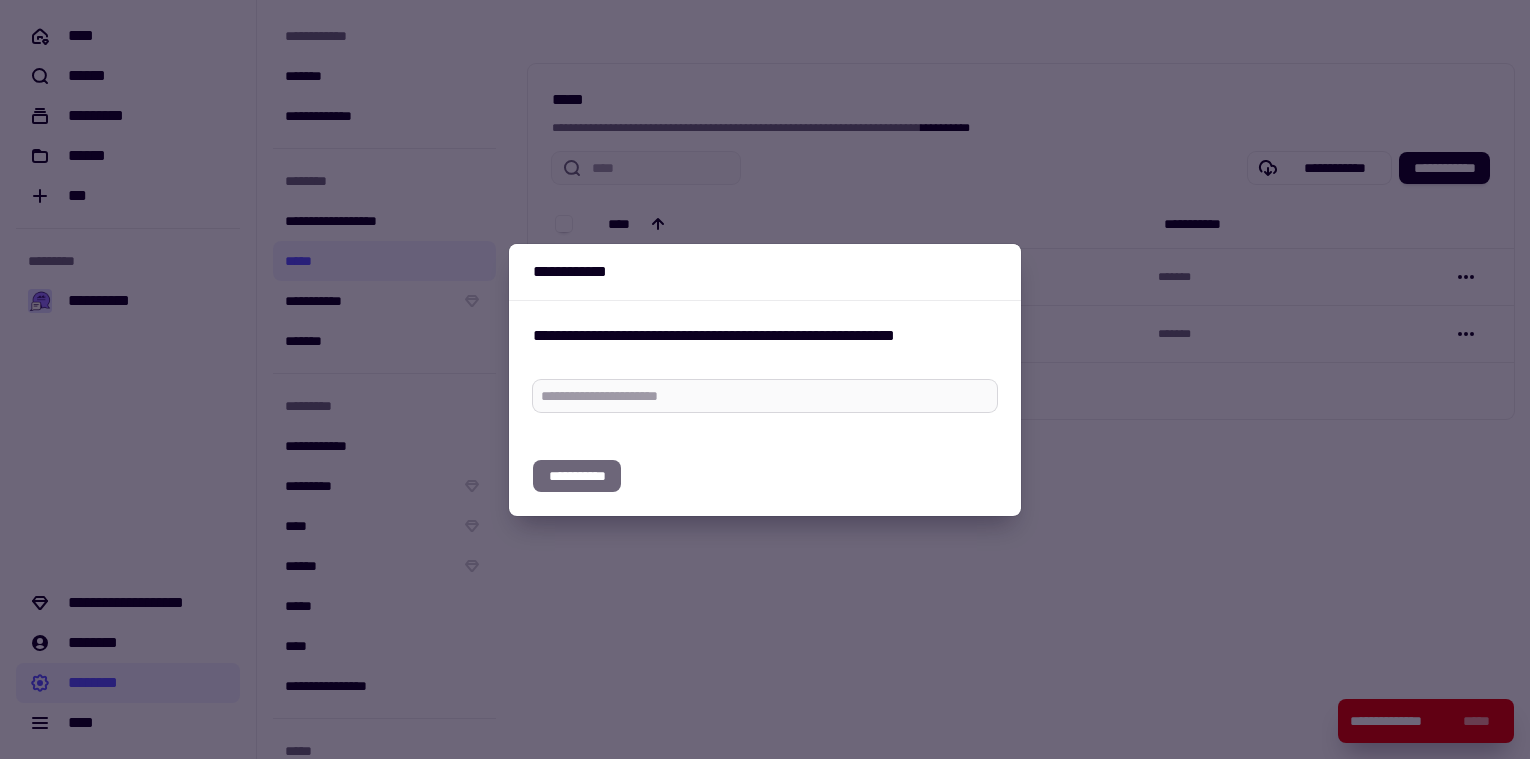 click at bounding box center [765, 396] 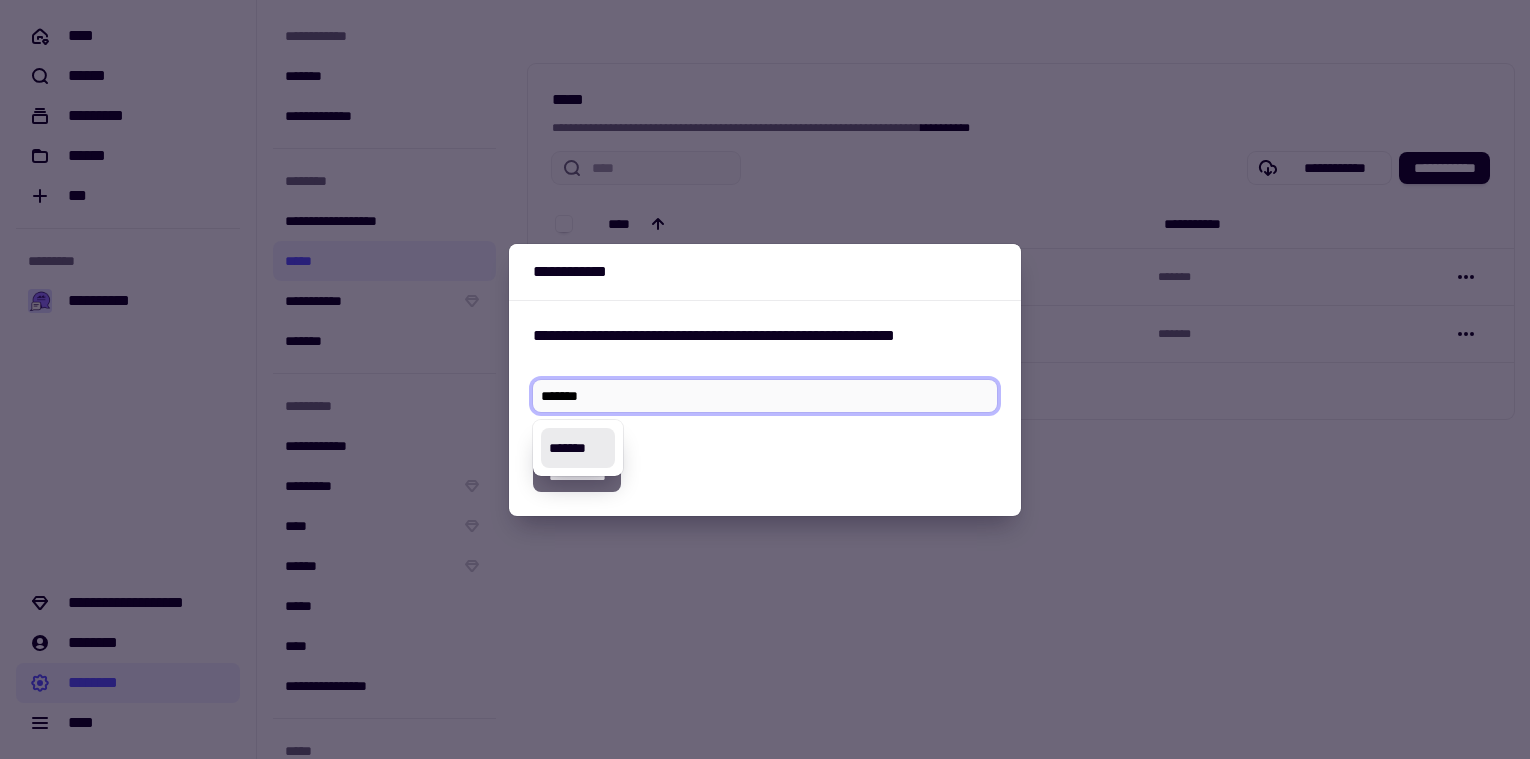 type on "*******" 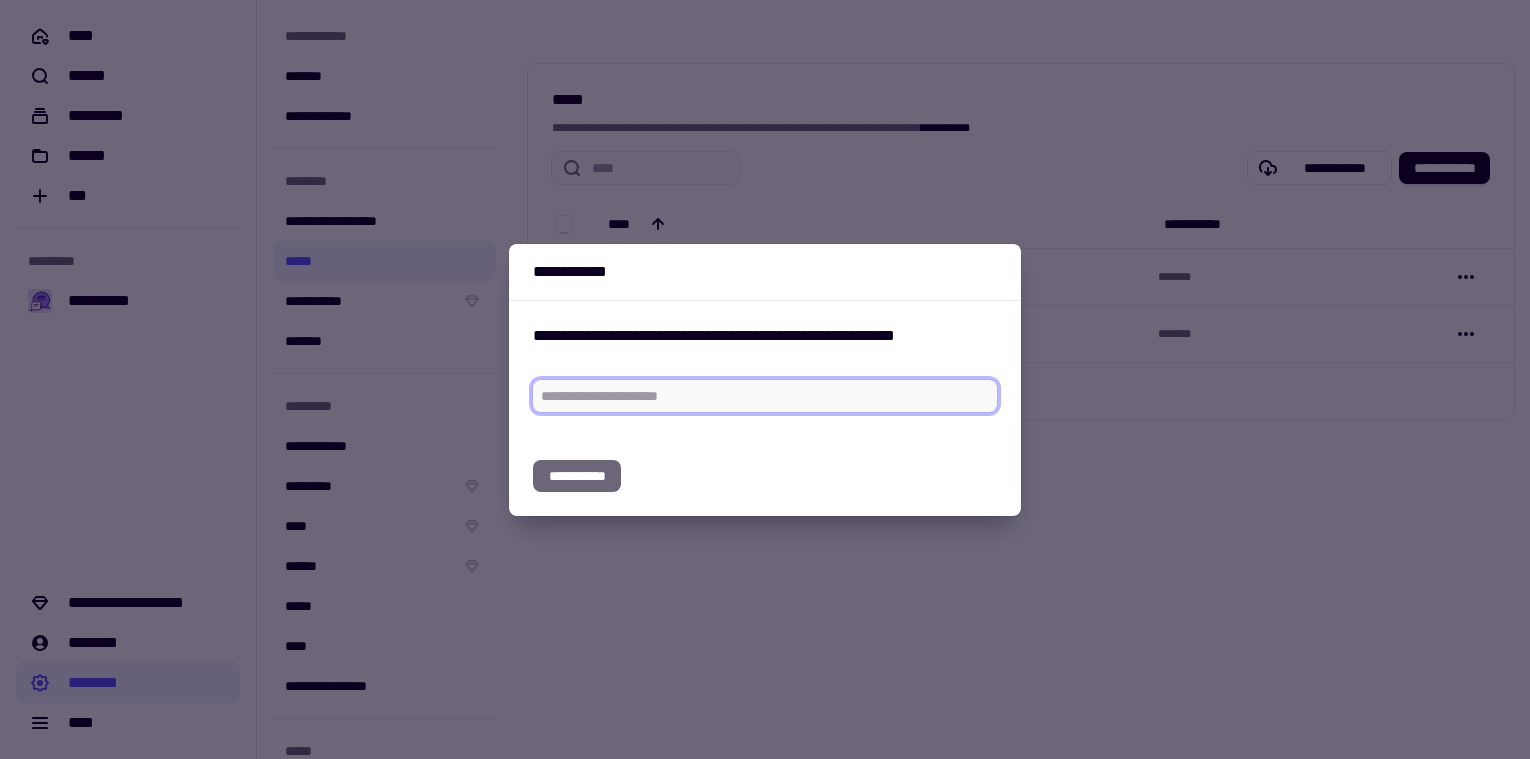 click at bounding box center [765, 379] 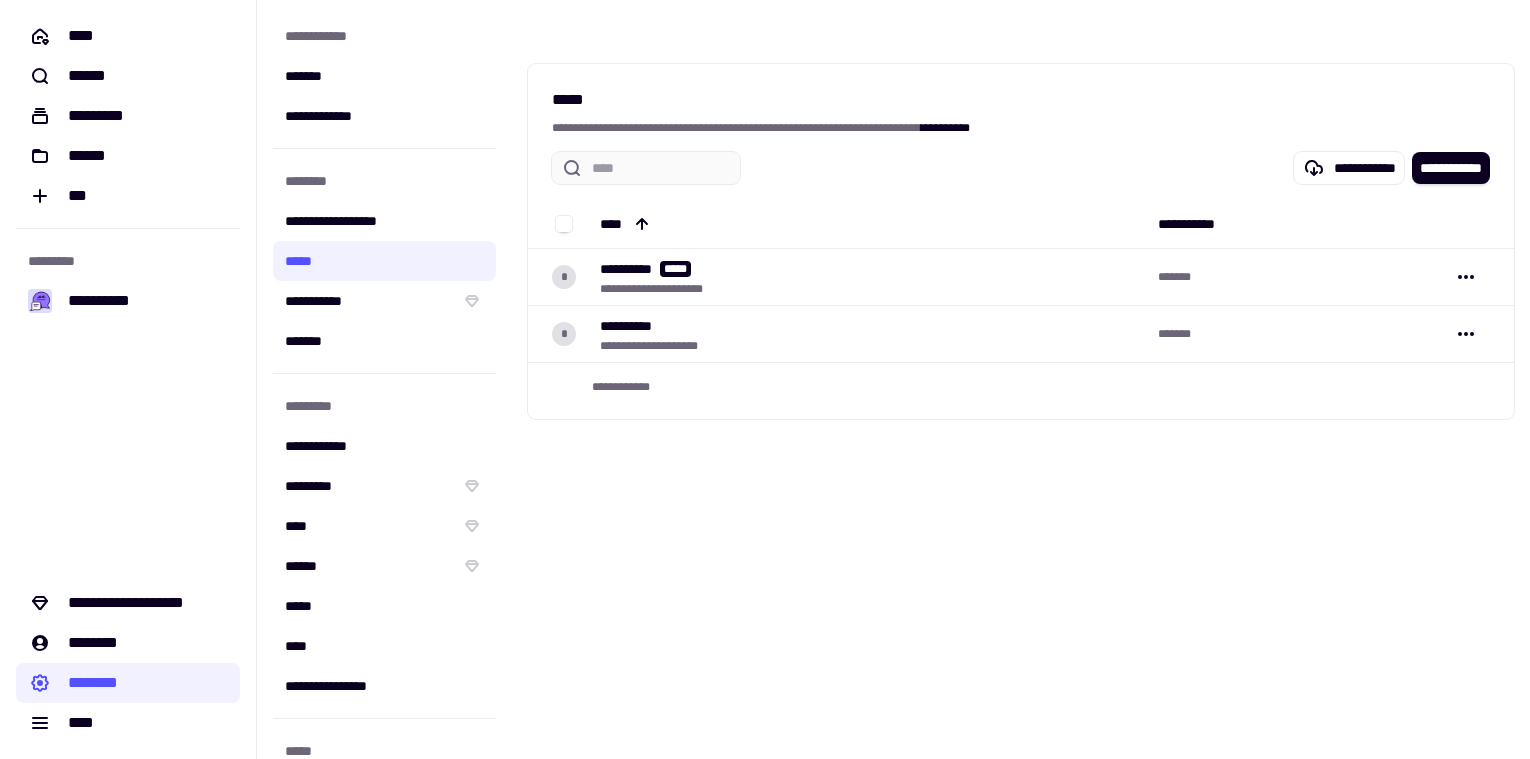 scroll, scrollTop: 0, scrollLeft: 0, axis: both 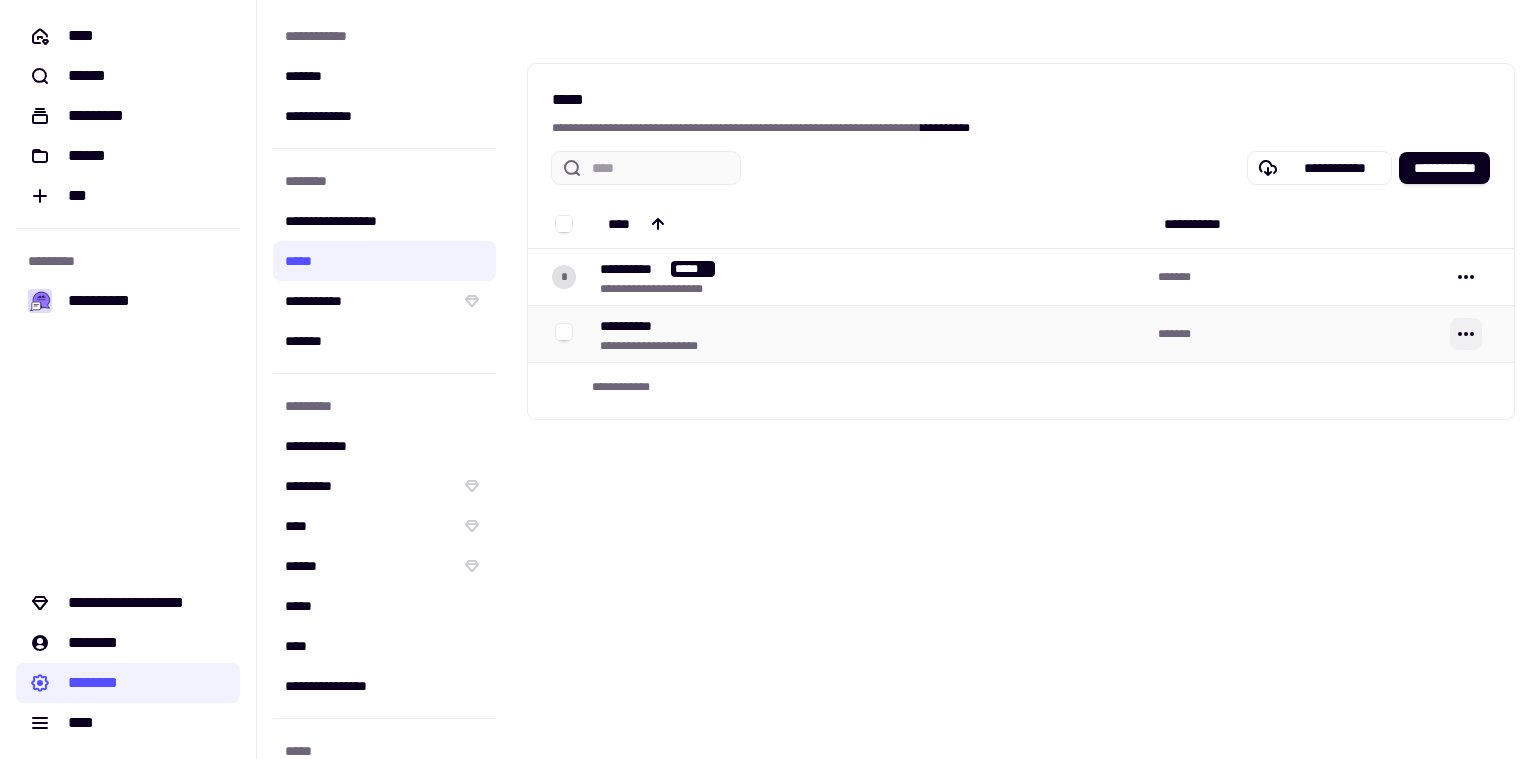 click 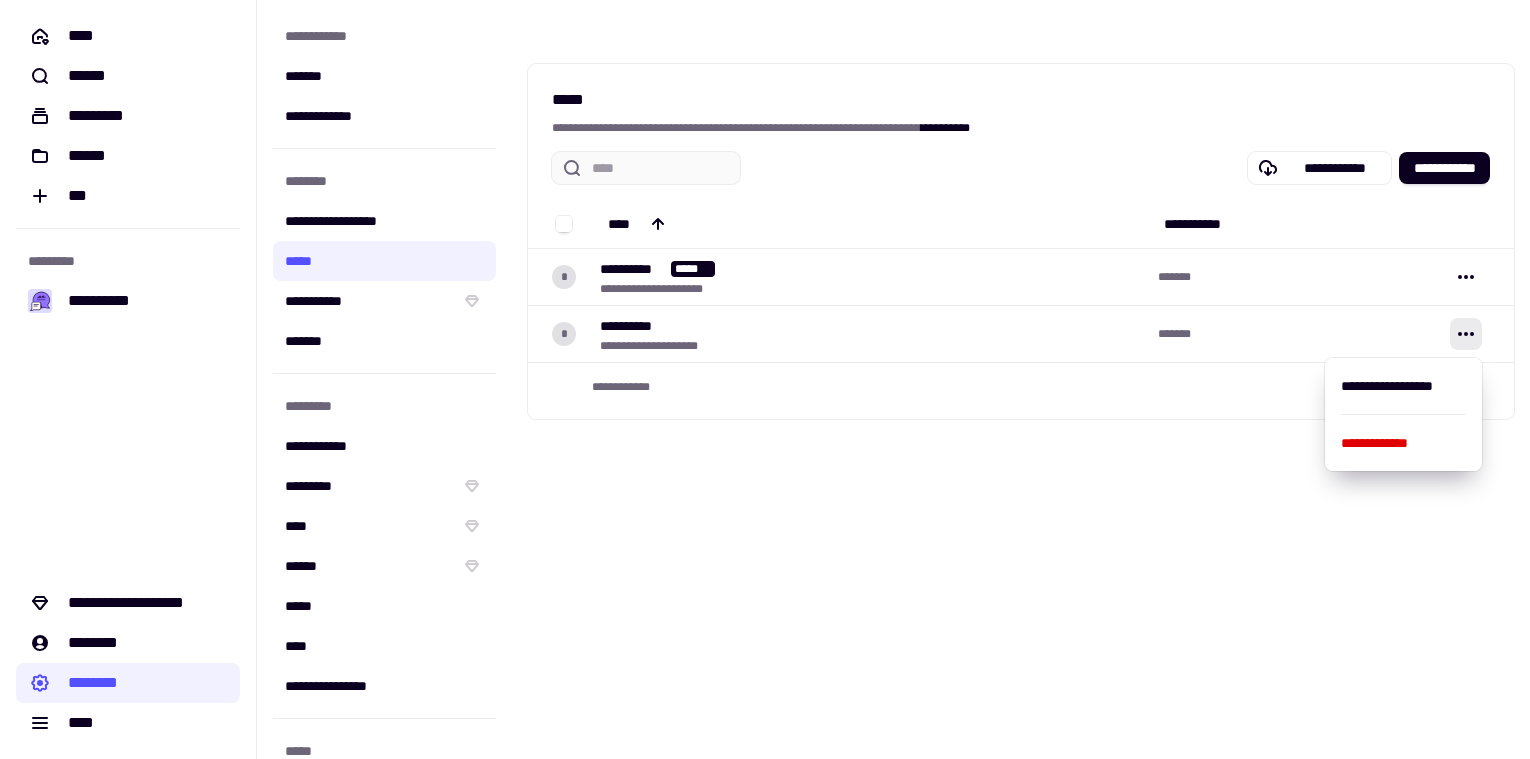 type 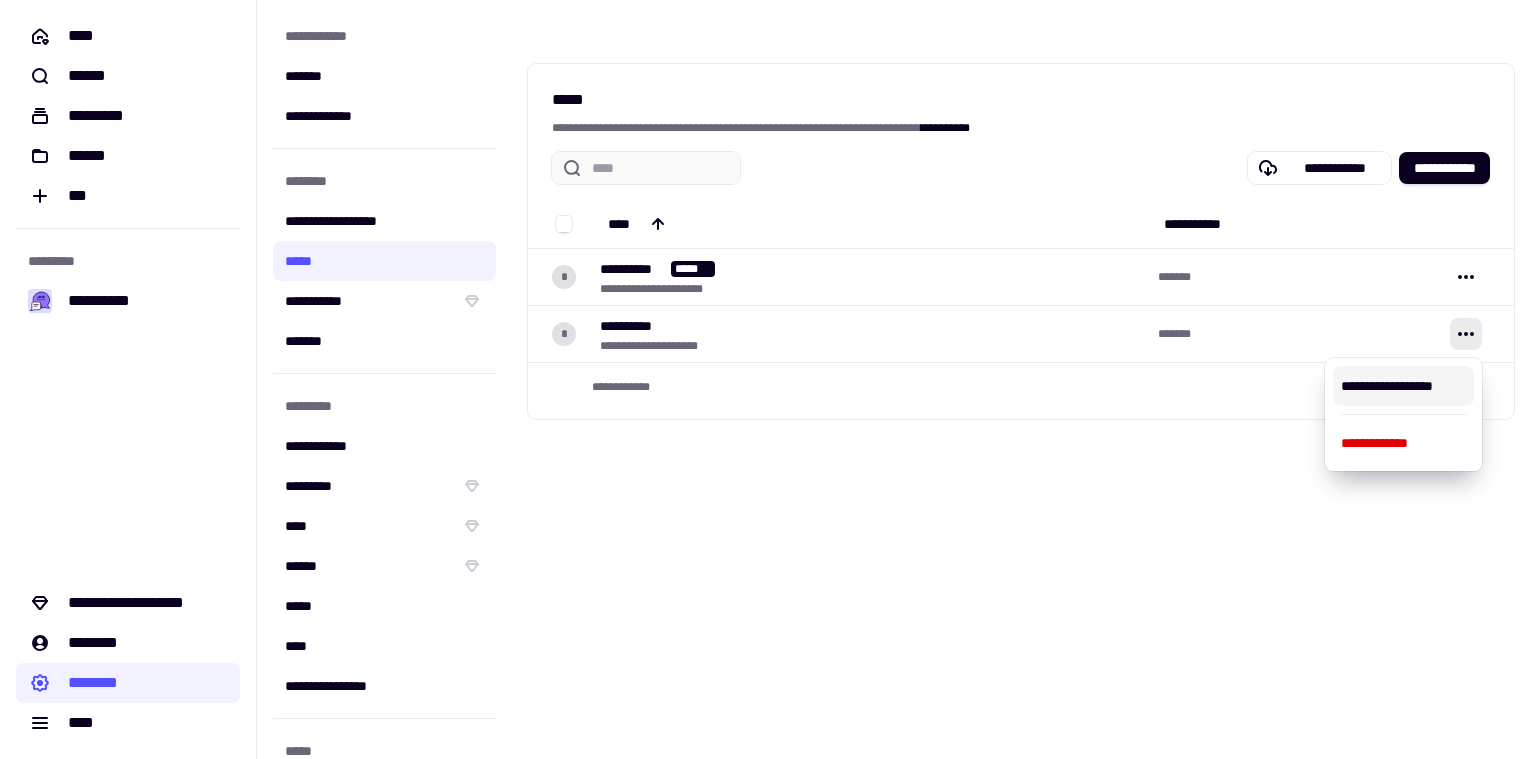 click on "**********" at bounding box center [1403, 386] 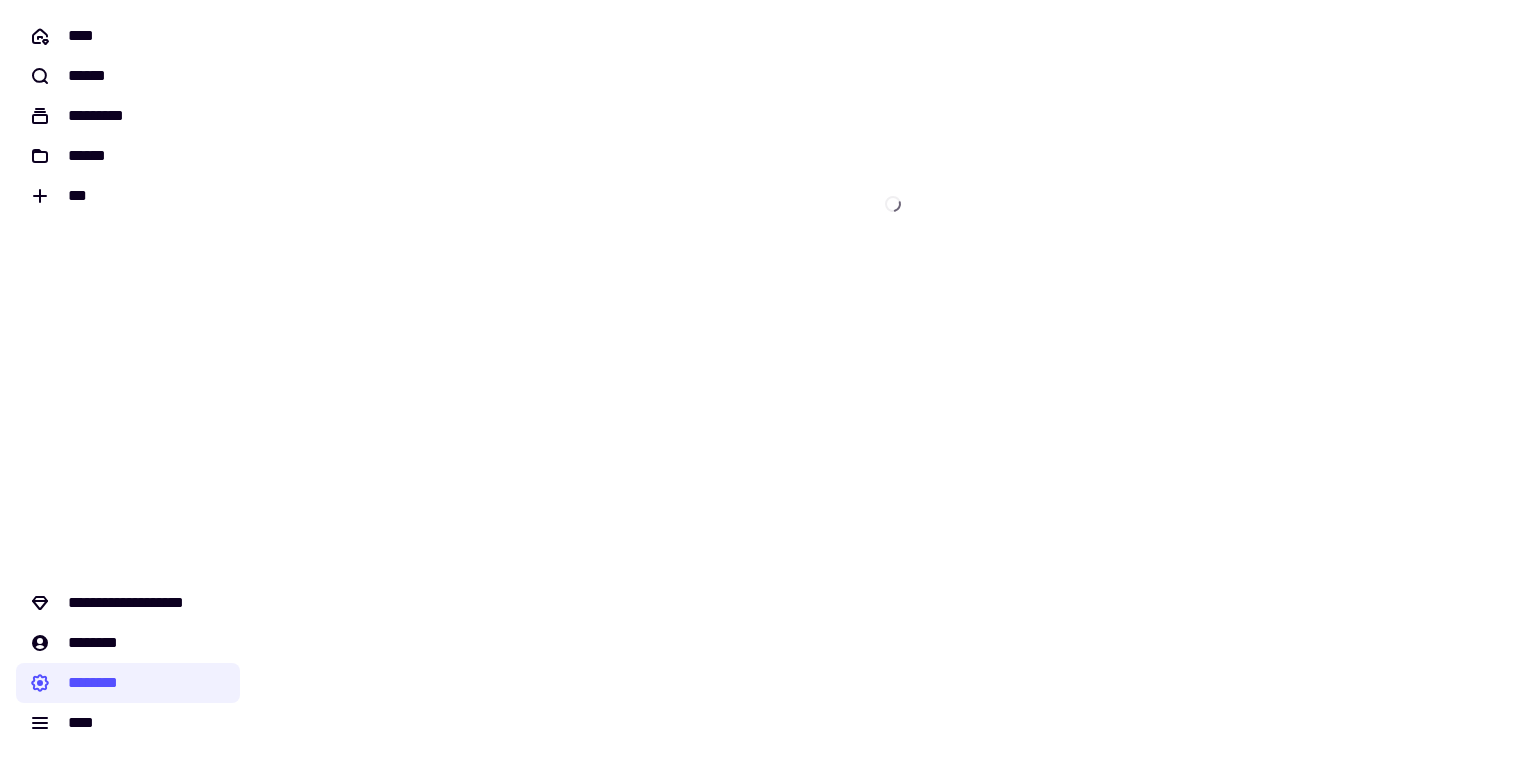 scroll, scrollTop: 0, scrollLeft: 0, axis: both 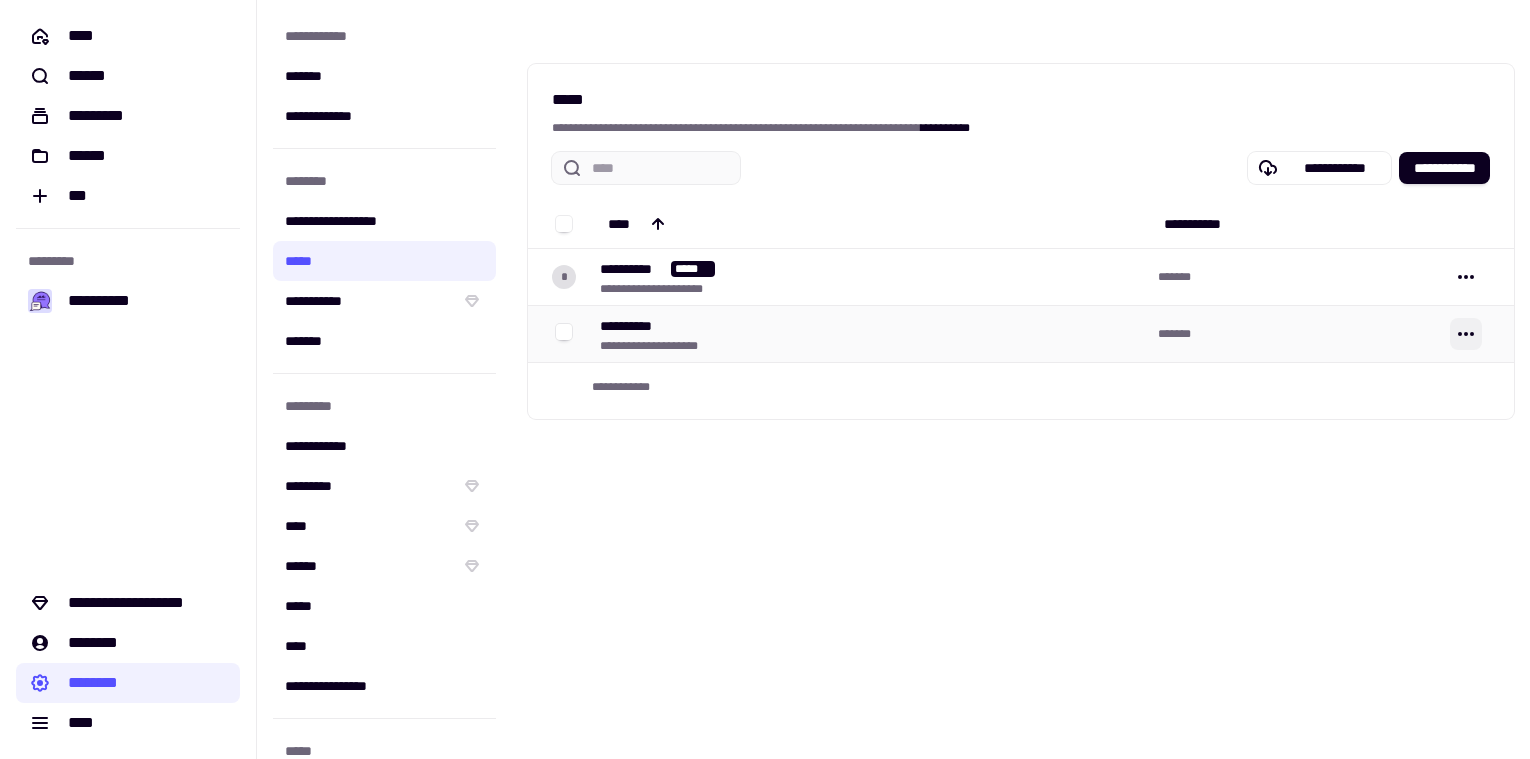 click 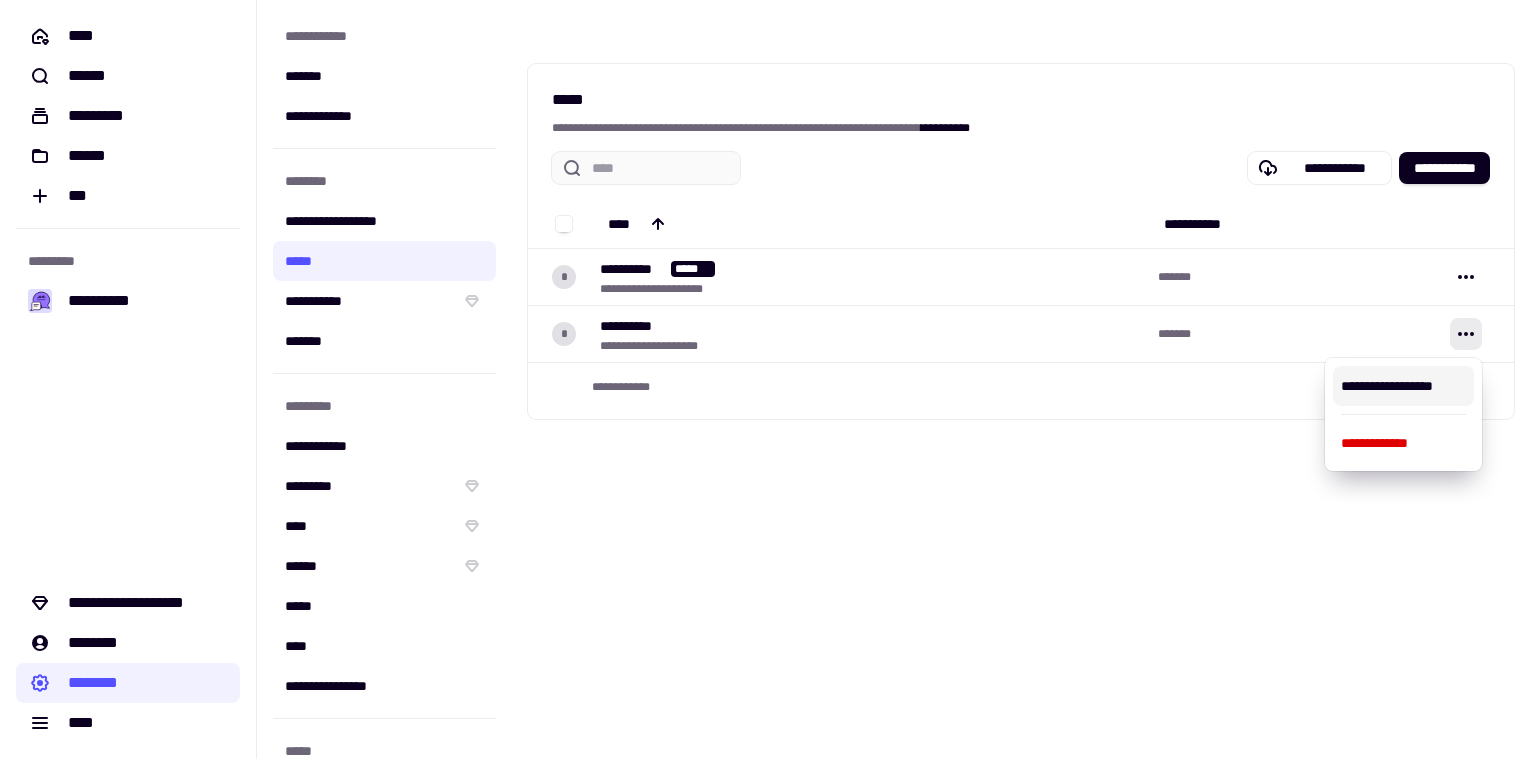 type 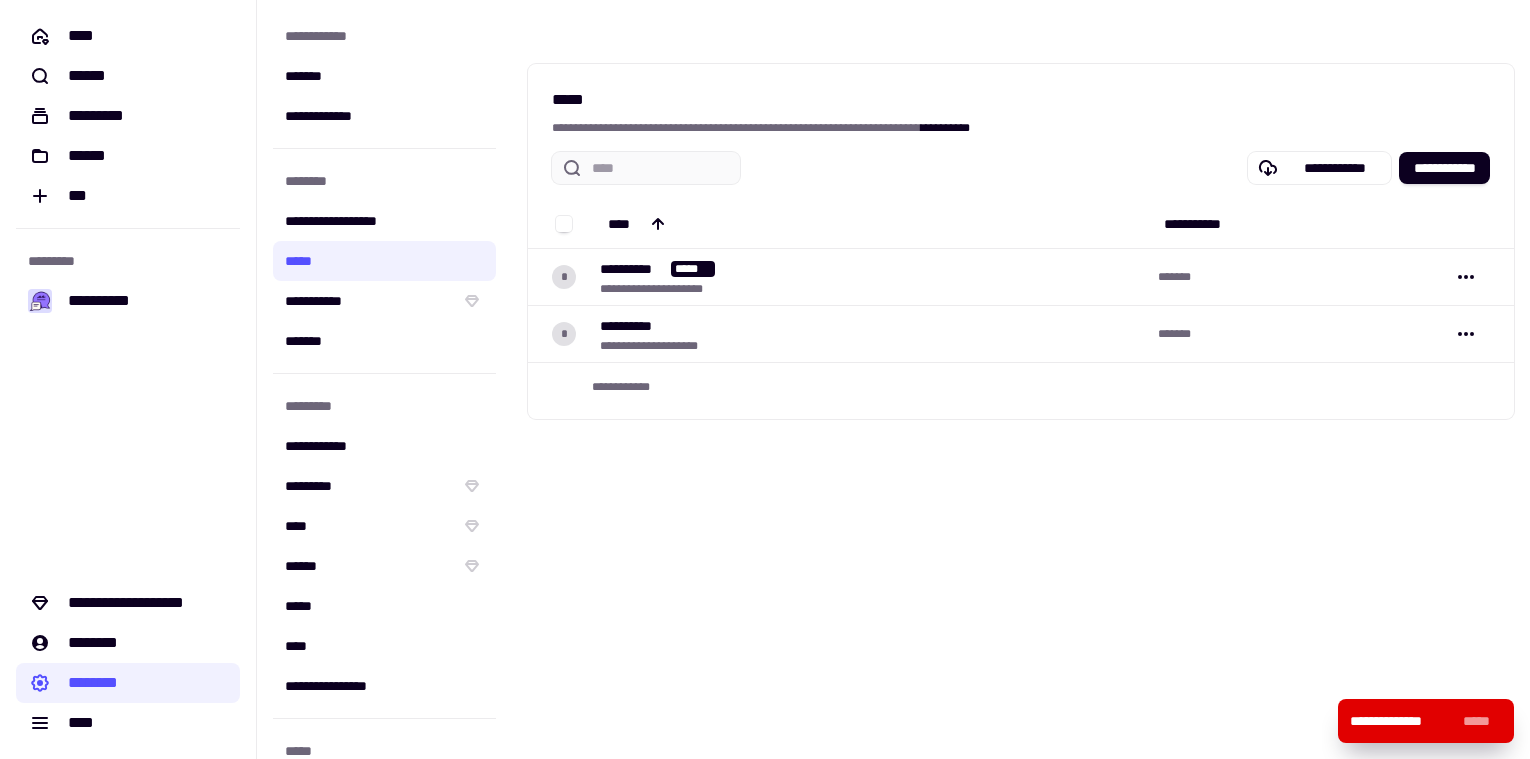 click on "**********" at bounding box center (1021, 379) 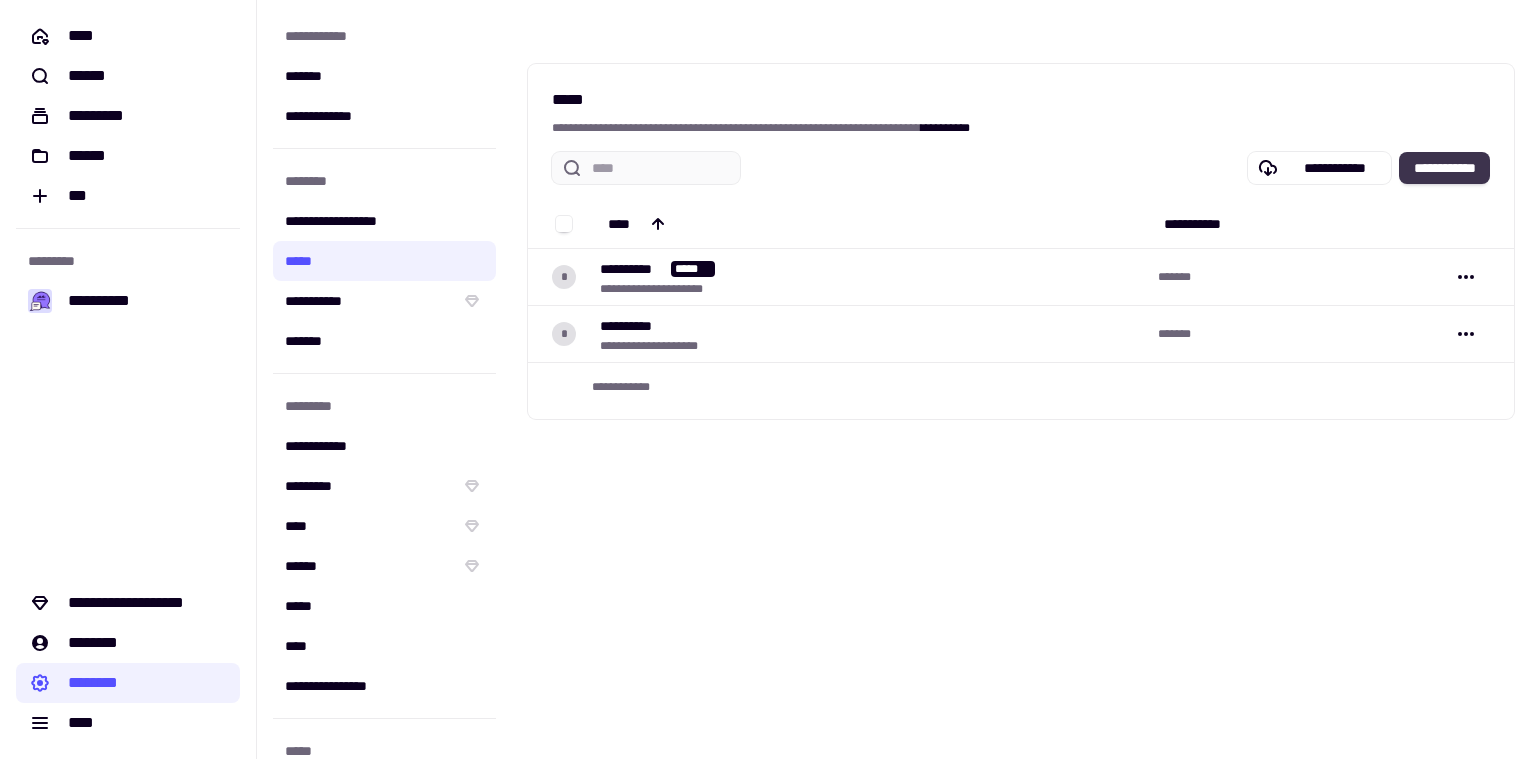 click on "**********" 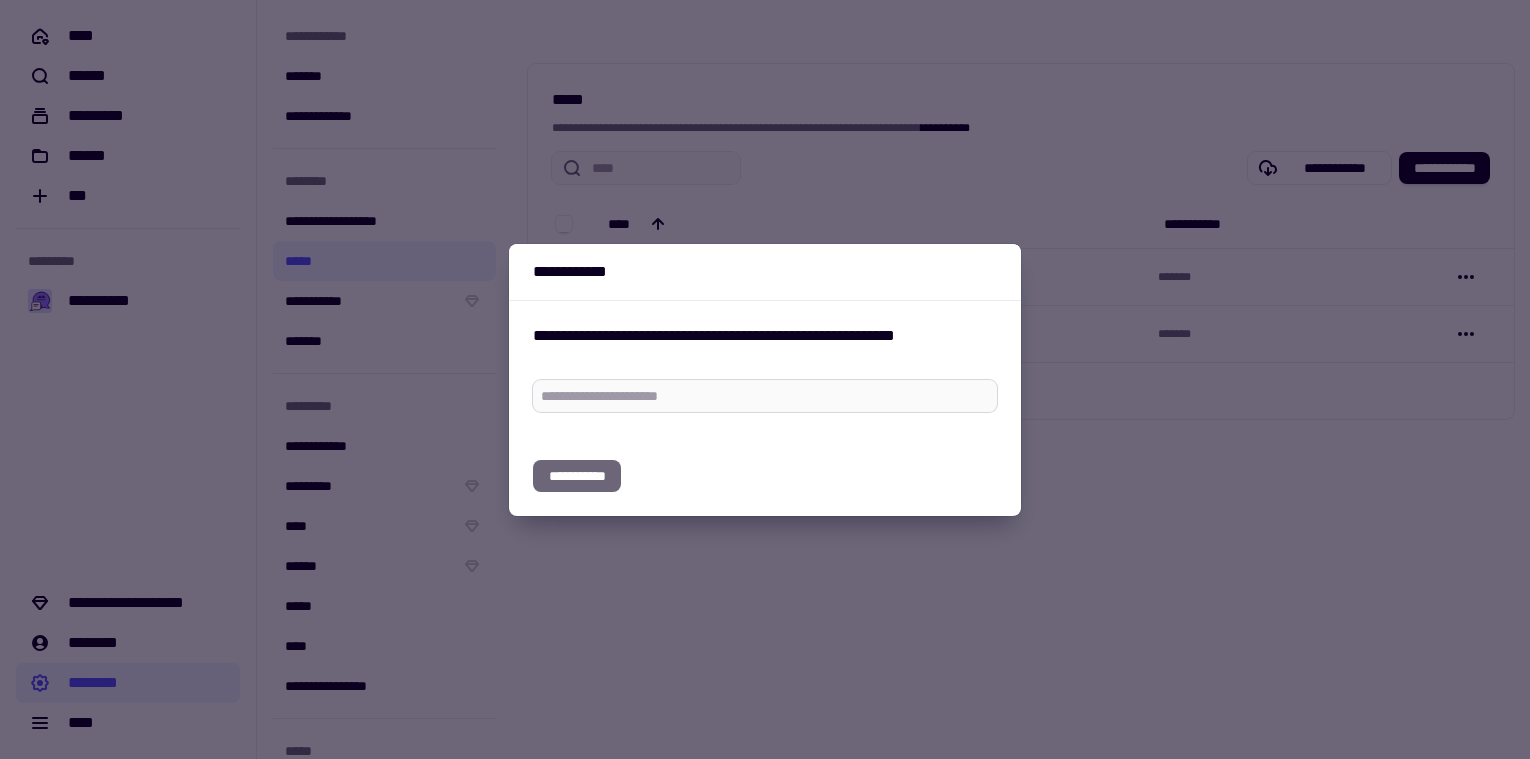 click at bounding box center (765, 396) 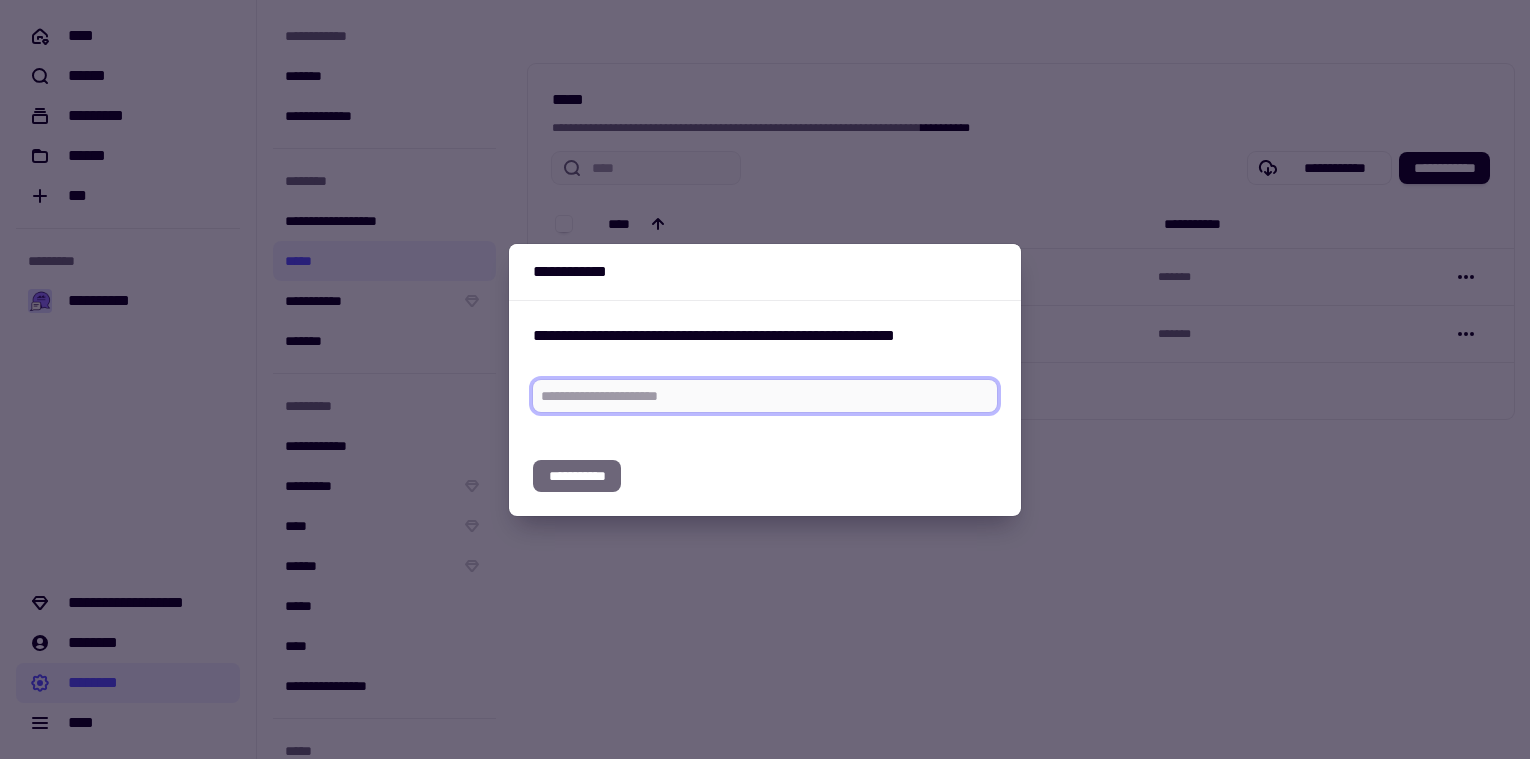 paste on "**********" 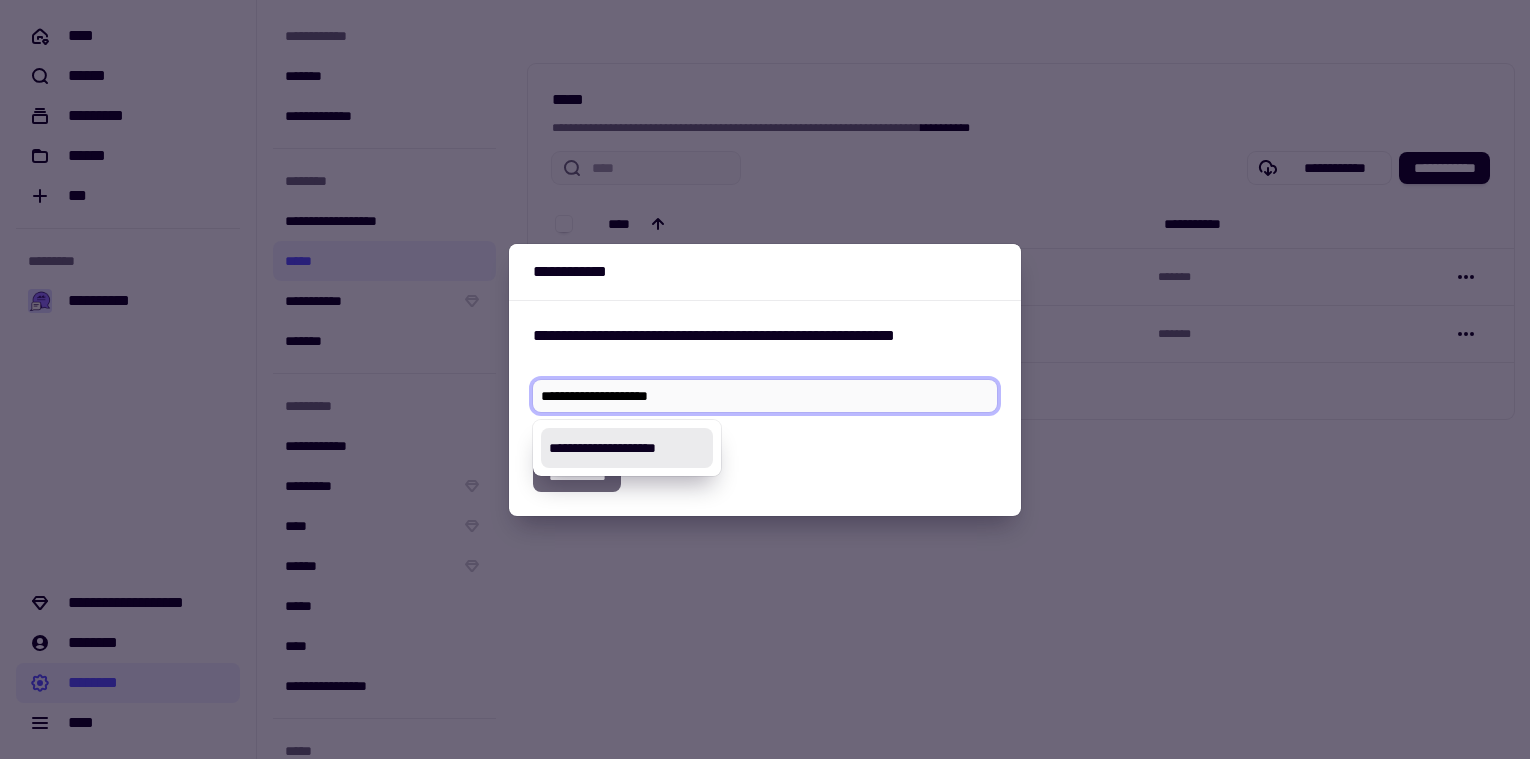 click on "**********" at bounding box center (627, 448) 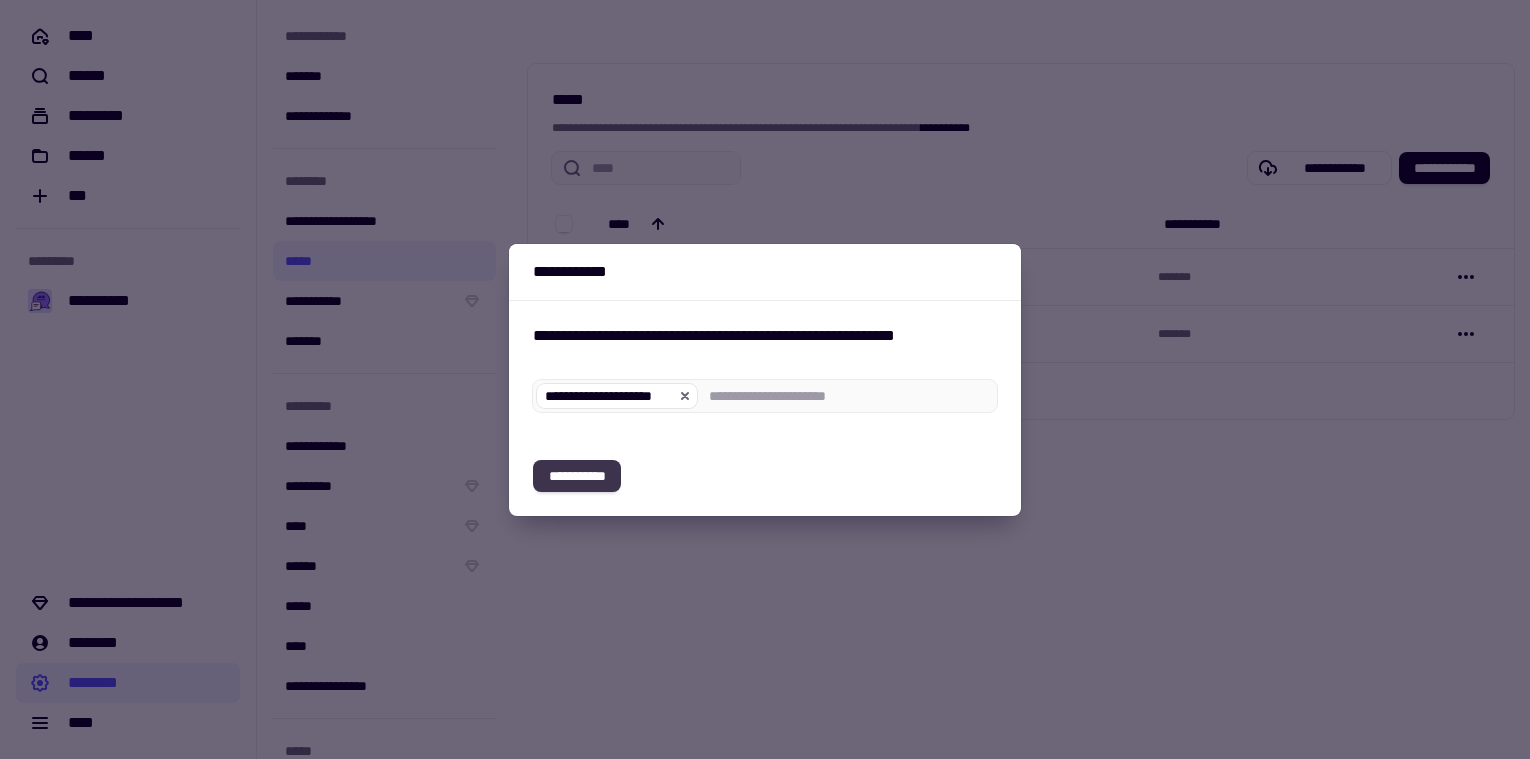 click on "**********" 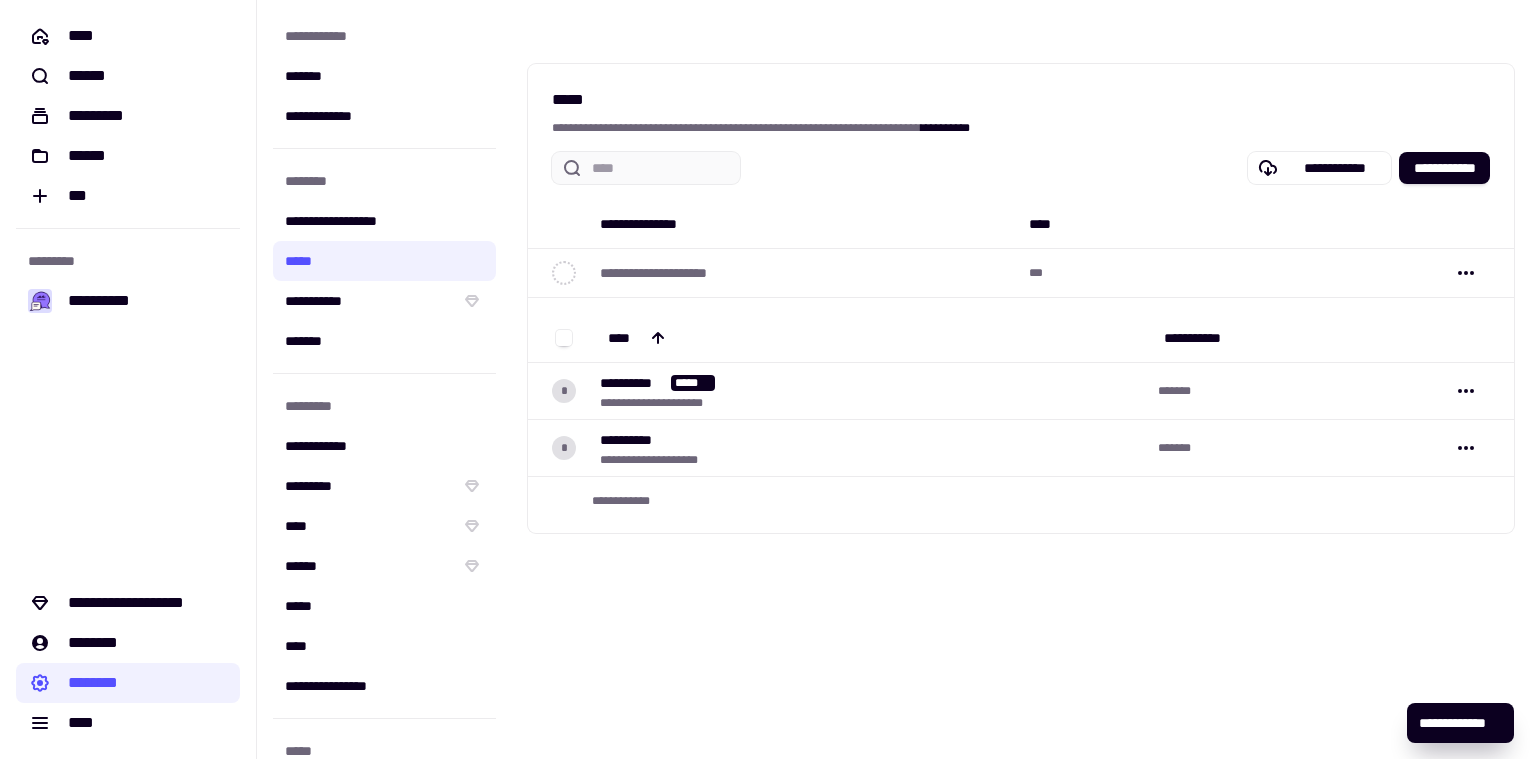 click on "**********" at bounding box center (1021, 379) 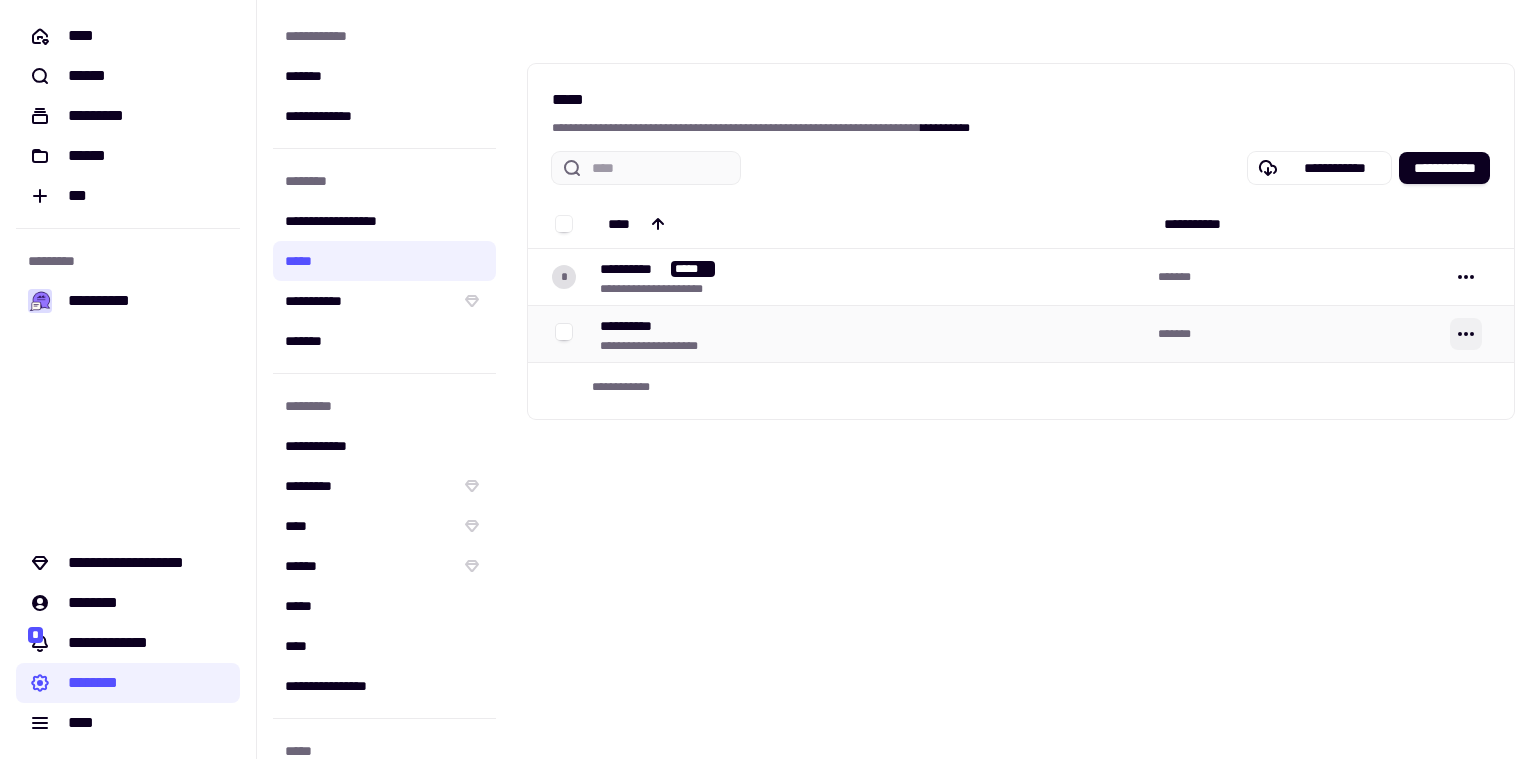 click 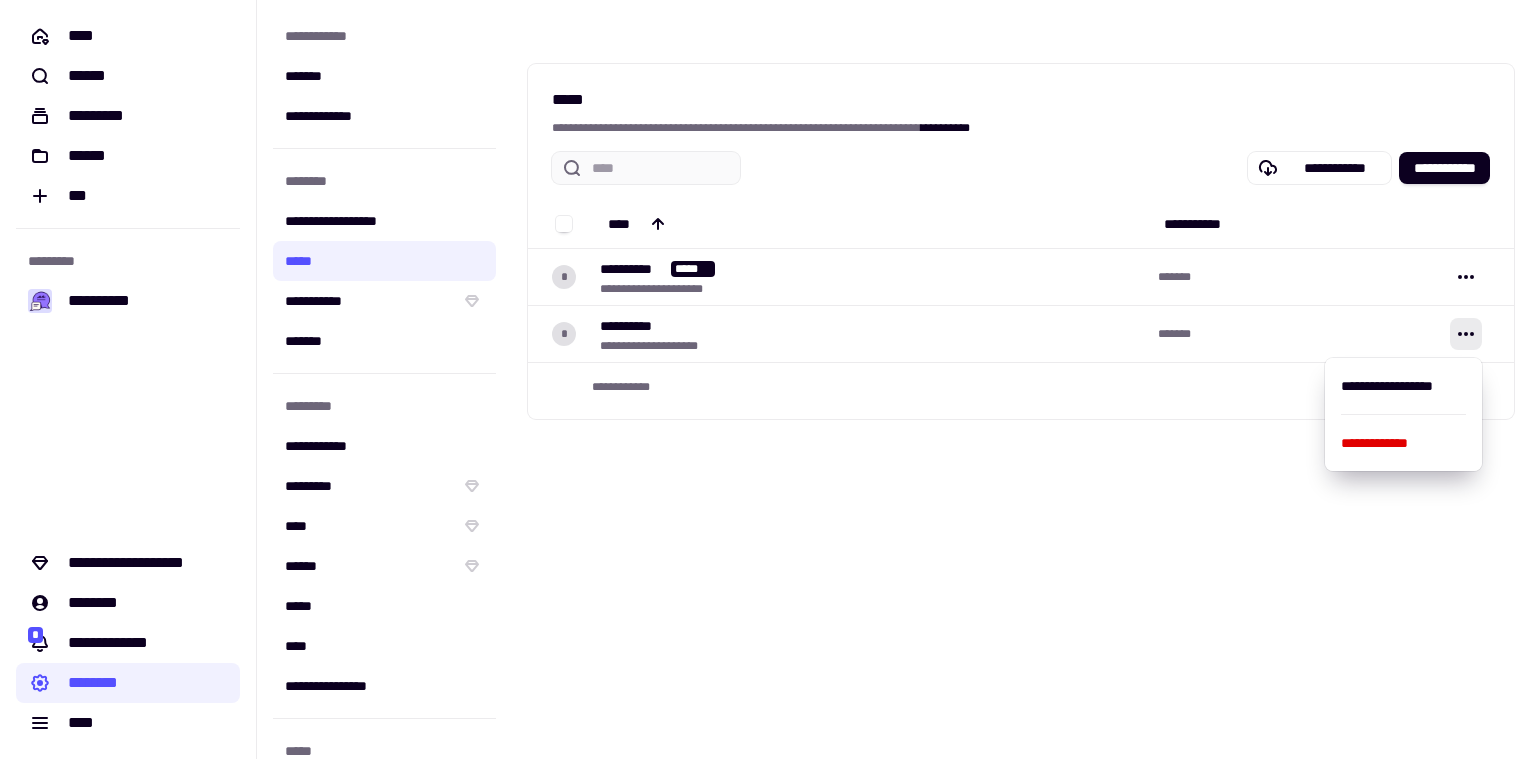 click on "**********" at bounding box center (1021, 379) 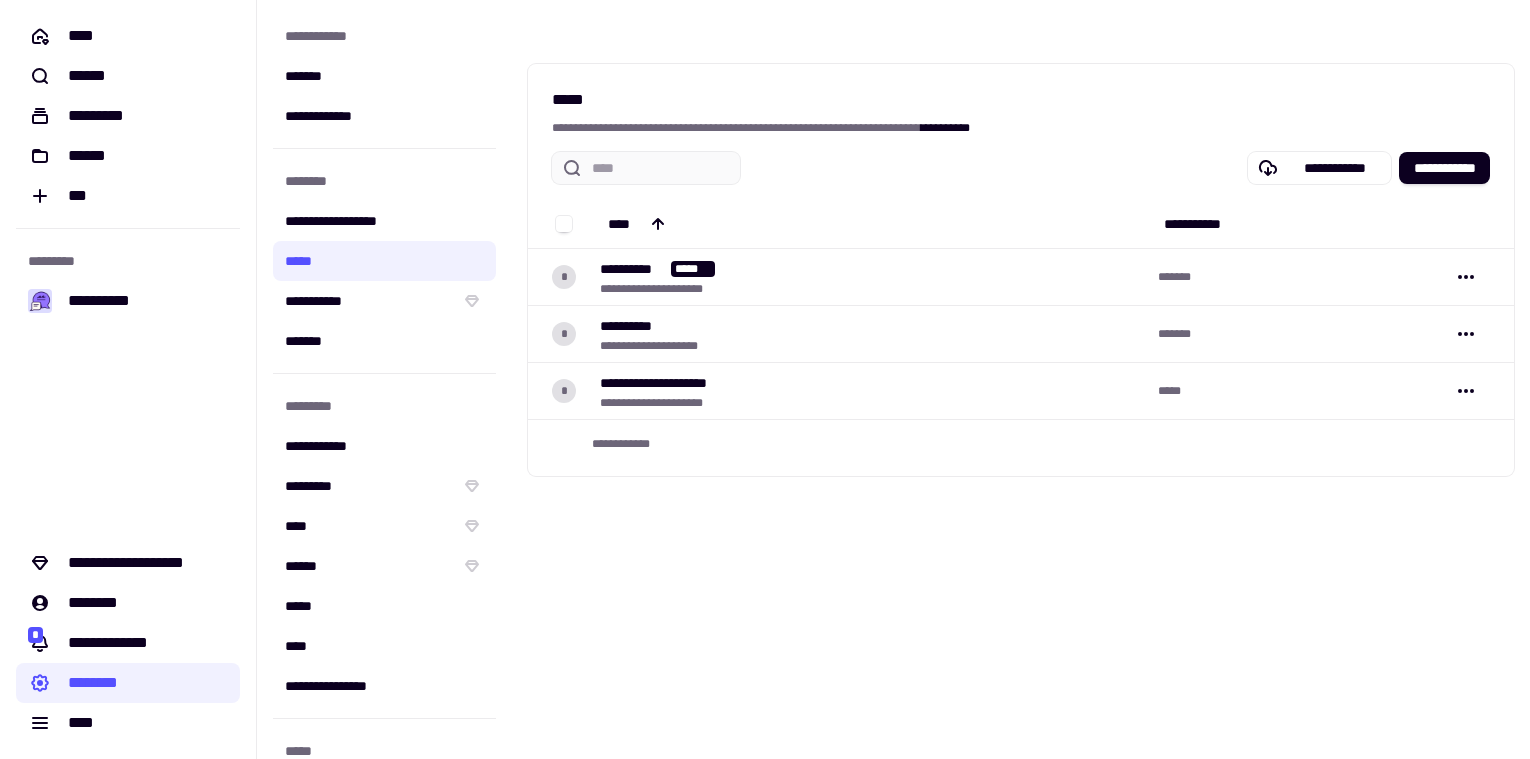 scroll, scrollTop: 0, scrollLeft: 0, axis: both 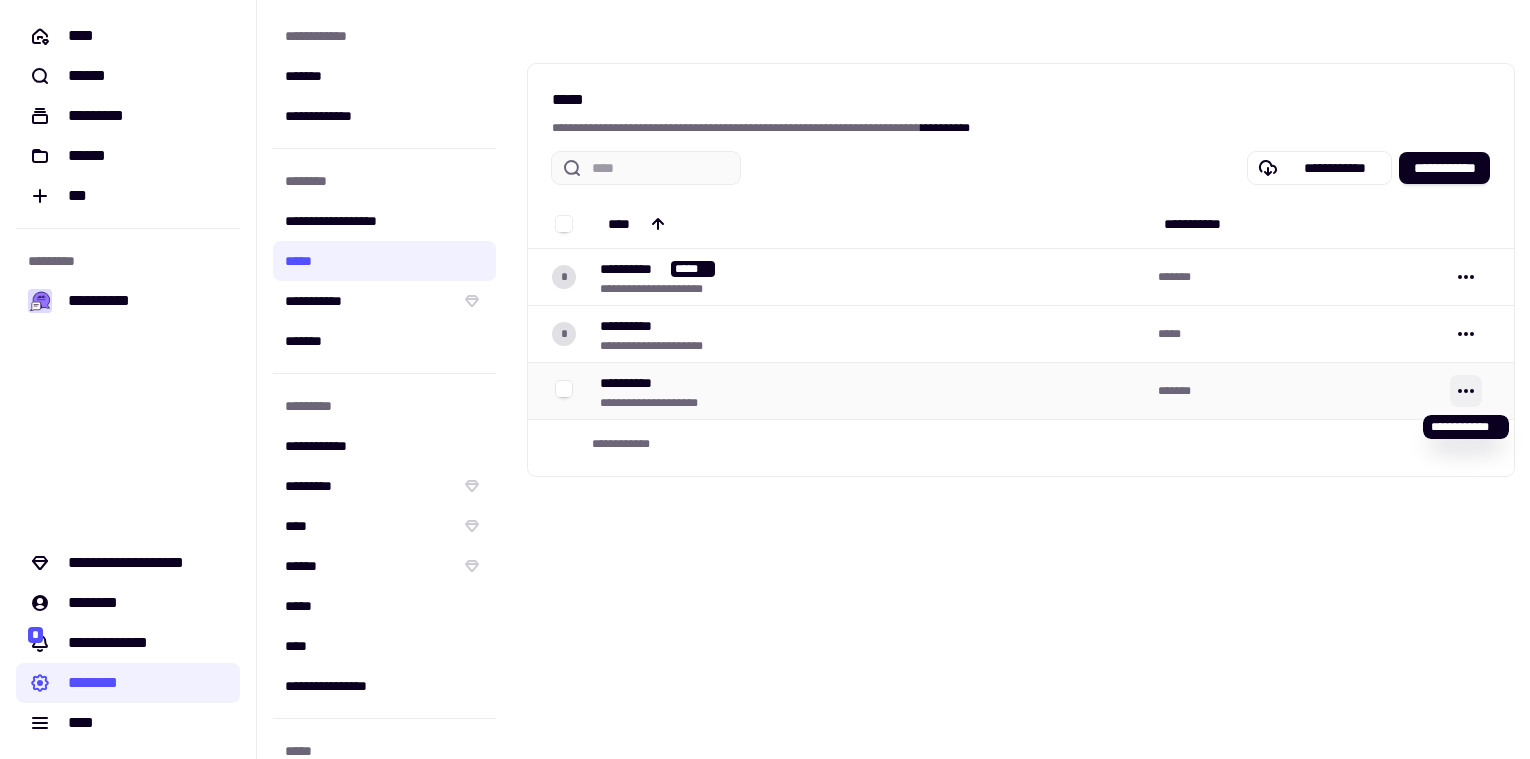 click 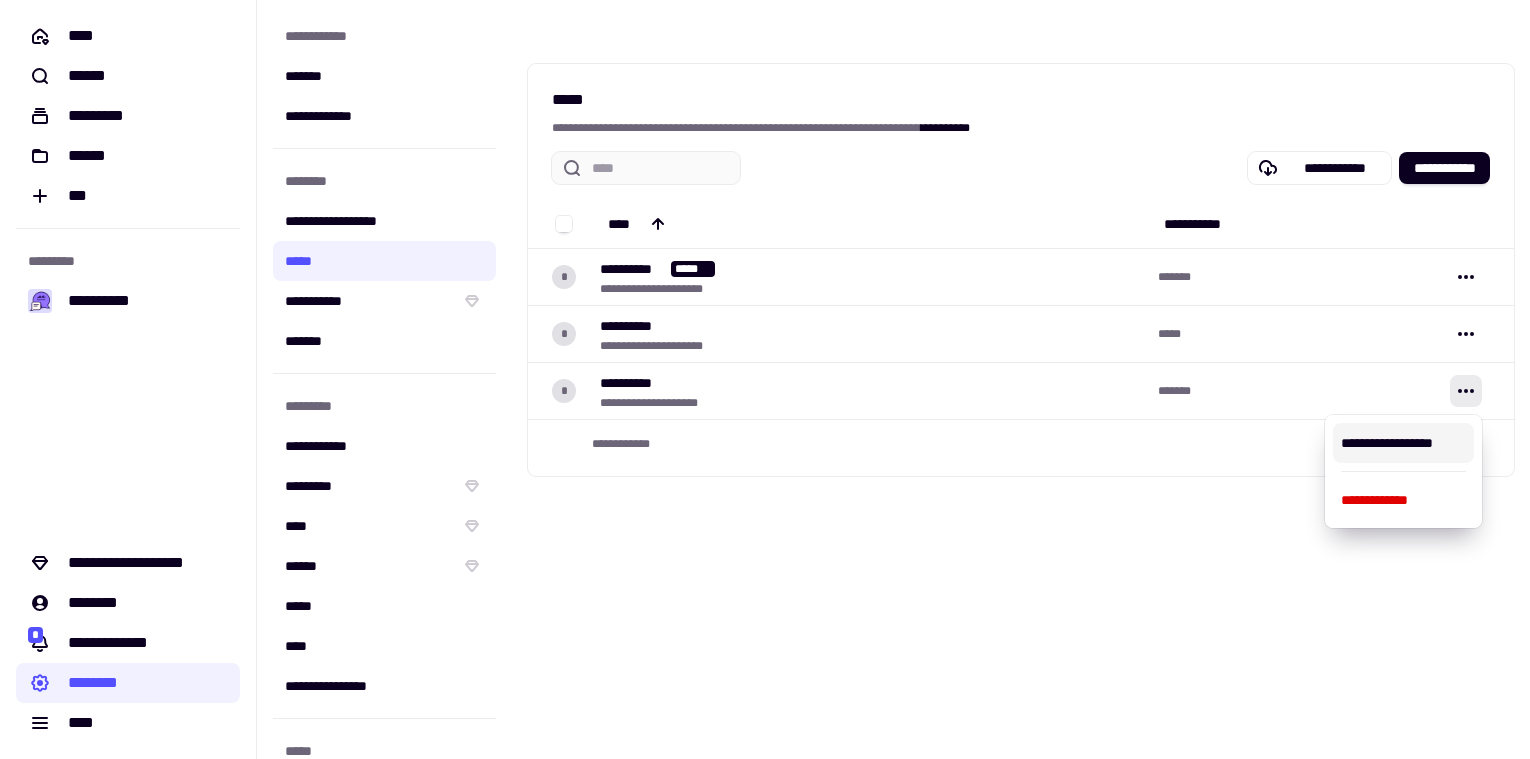 type 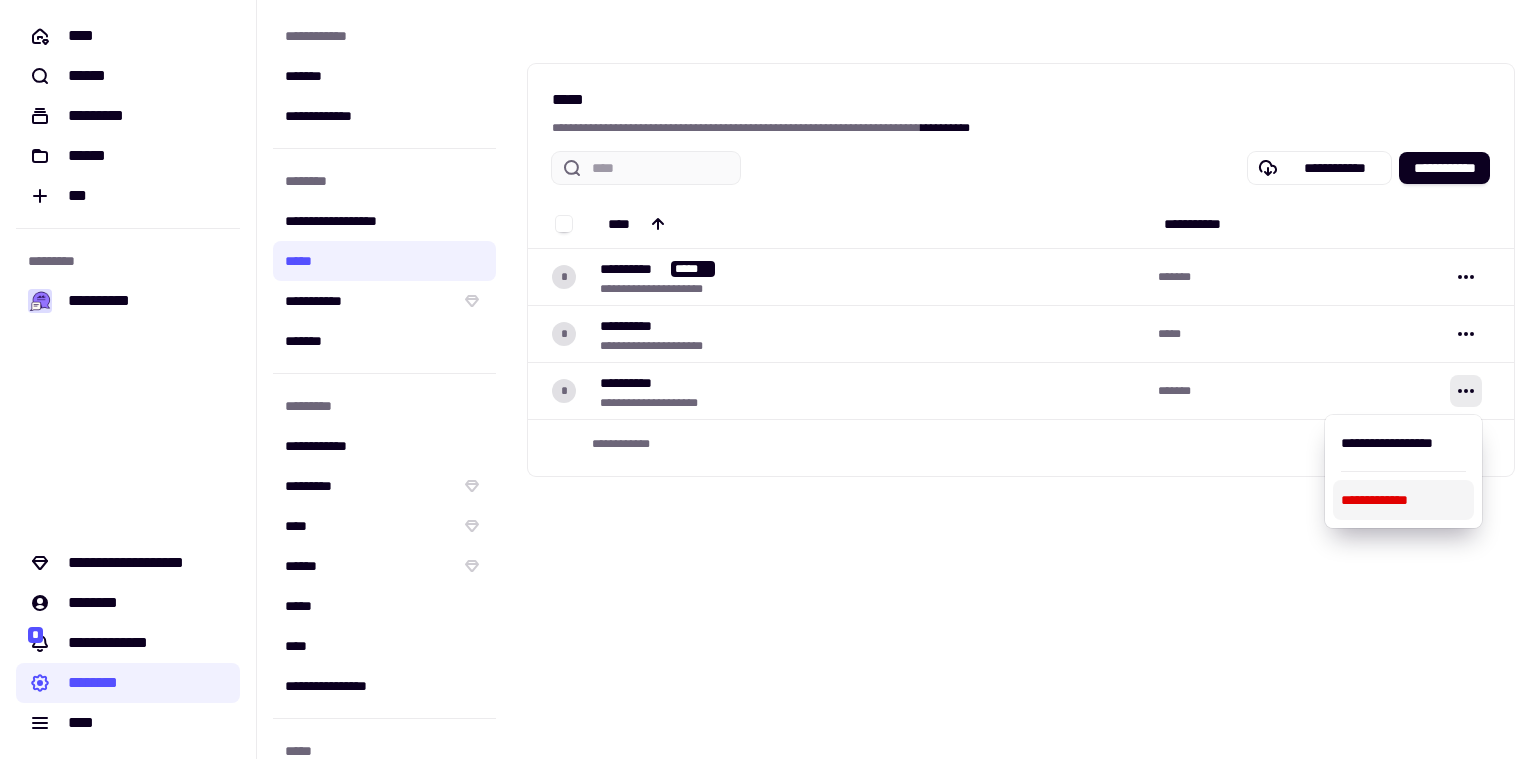 click on "**********" at bounding box center [1403, 500] 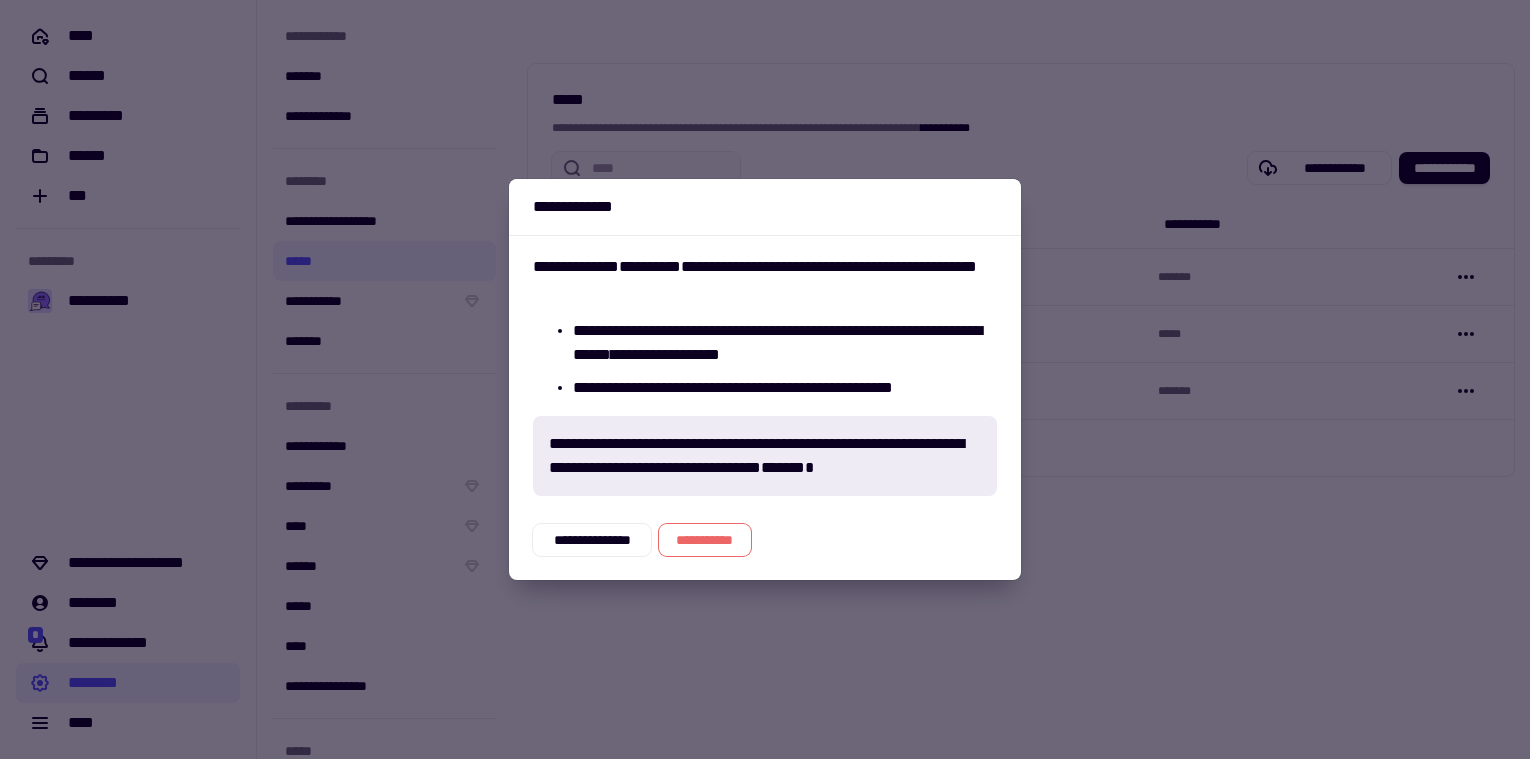 click on "**********" 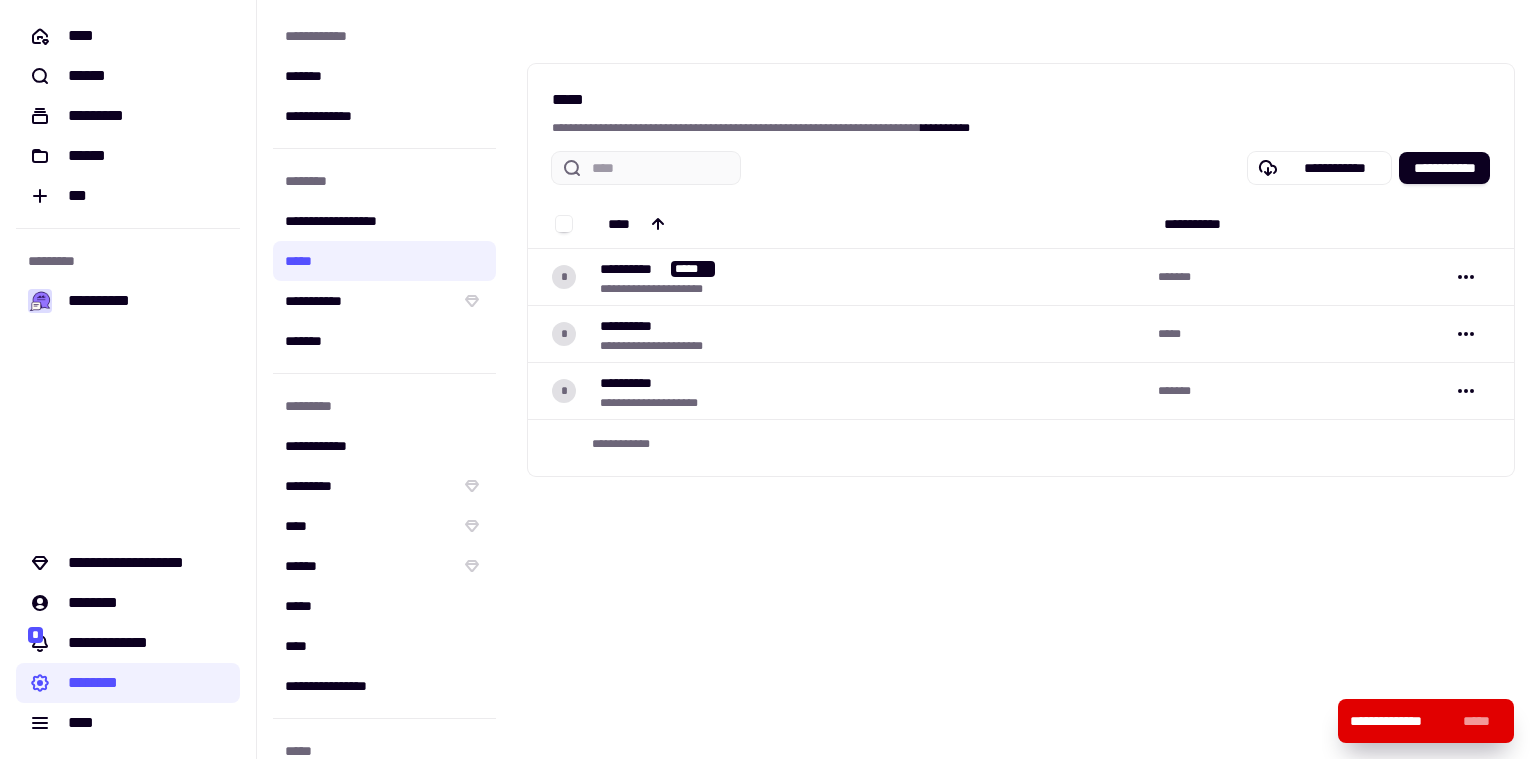 click on "**********" at bounding box center (1021, 379) 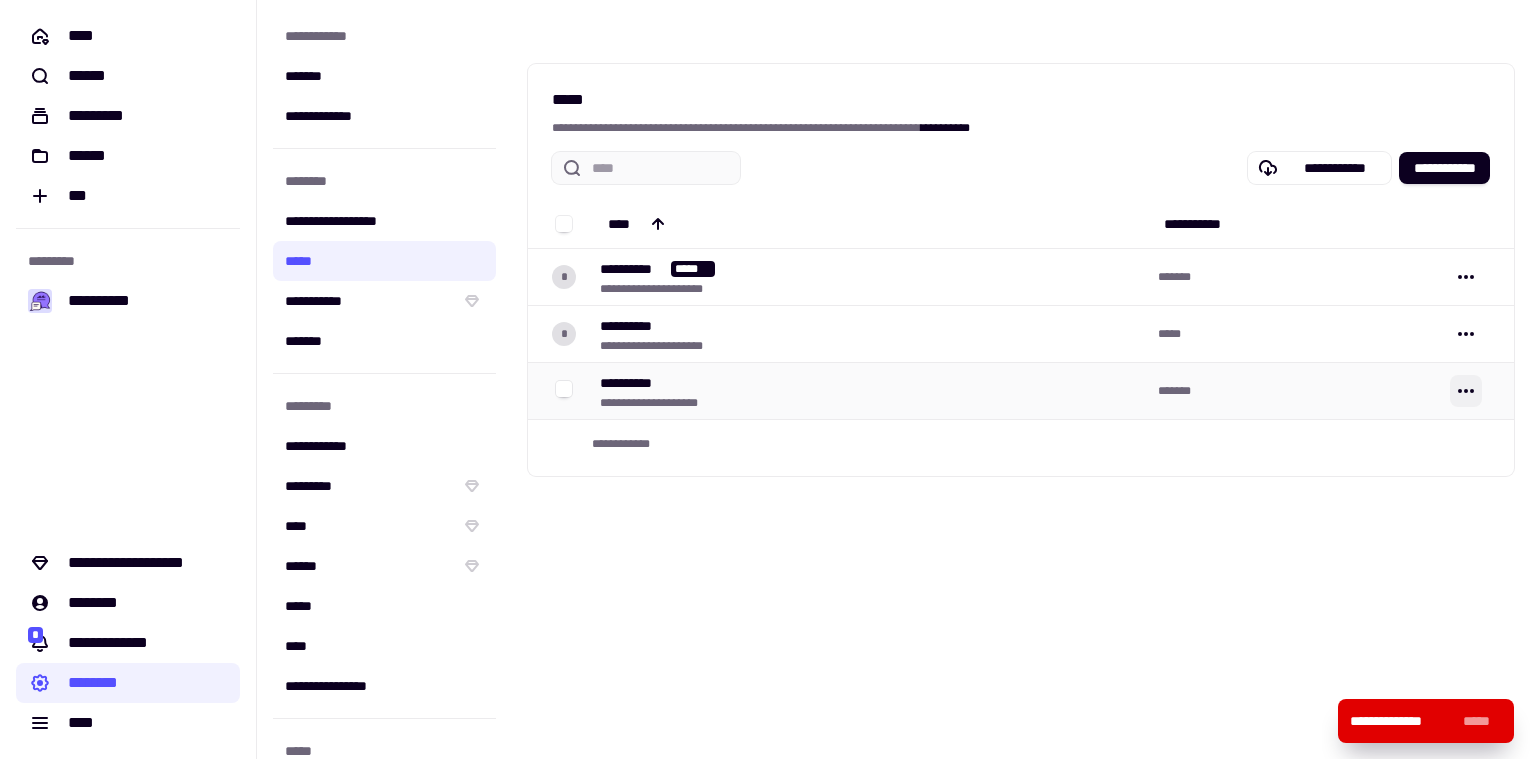 click 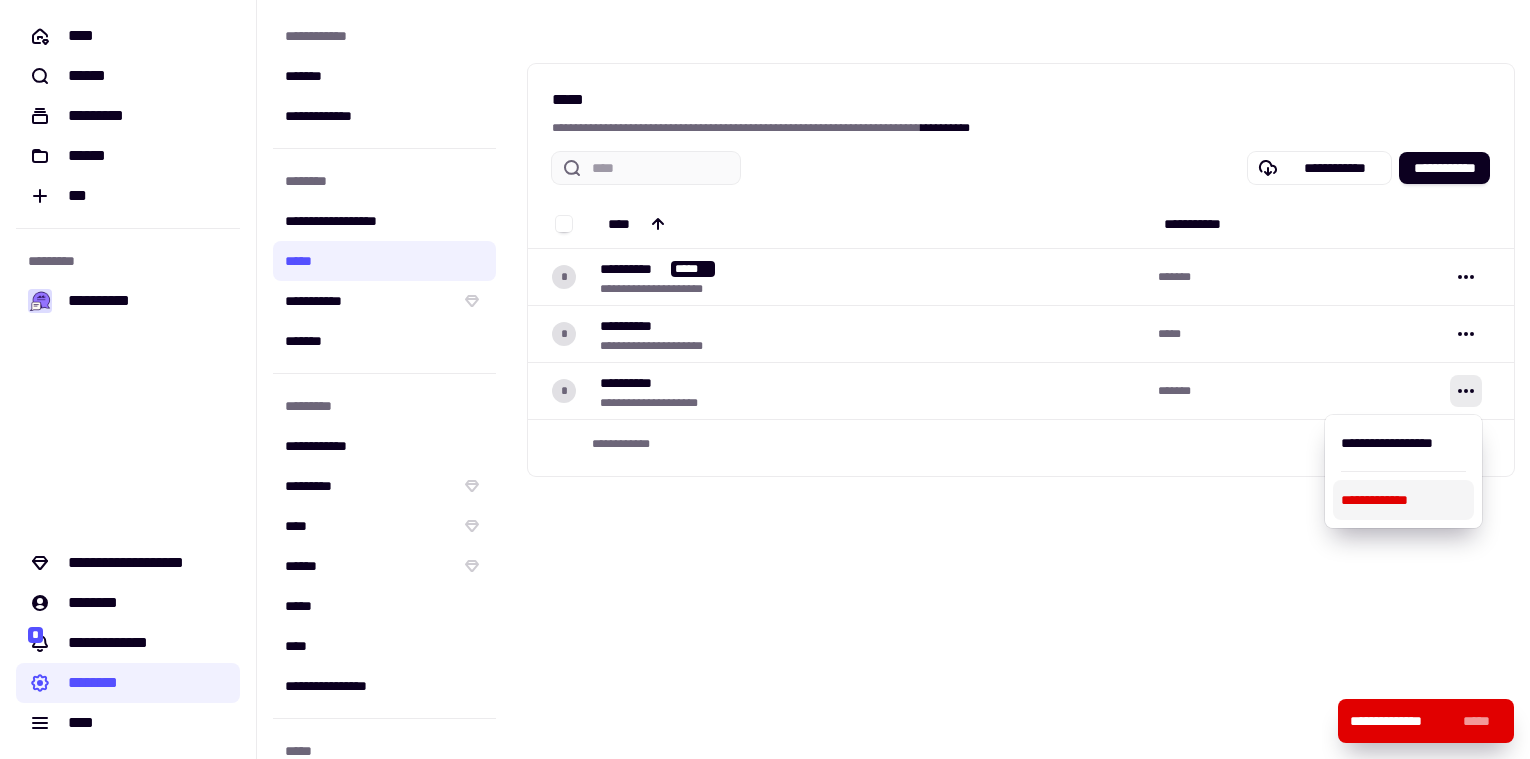 click on "**********" at bounding box center [1403, 500] 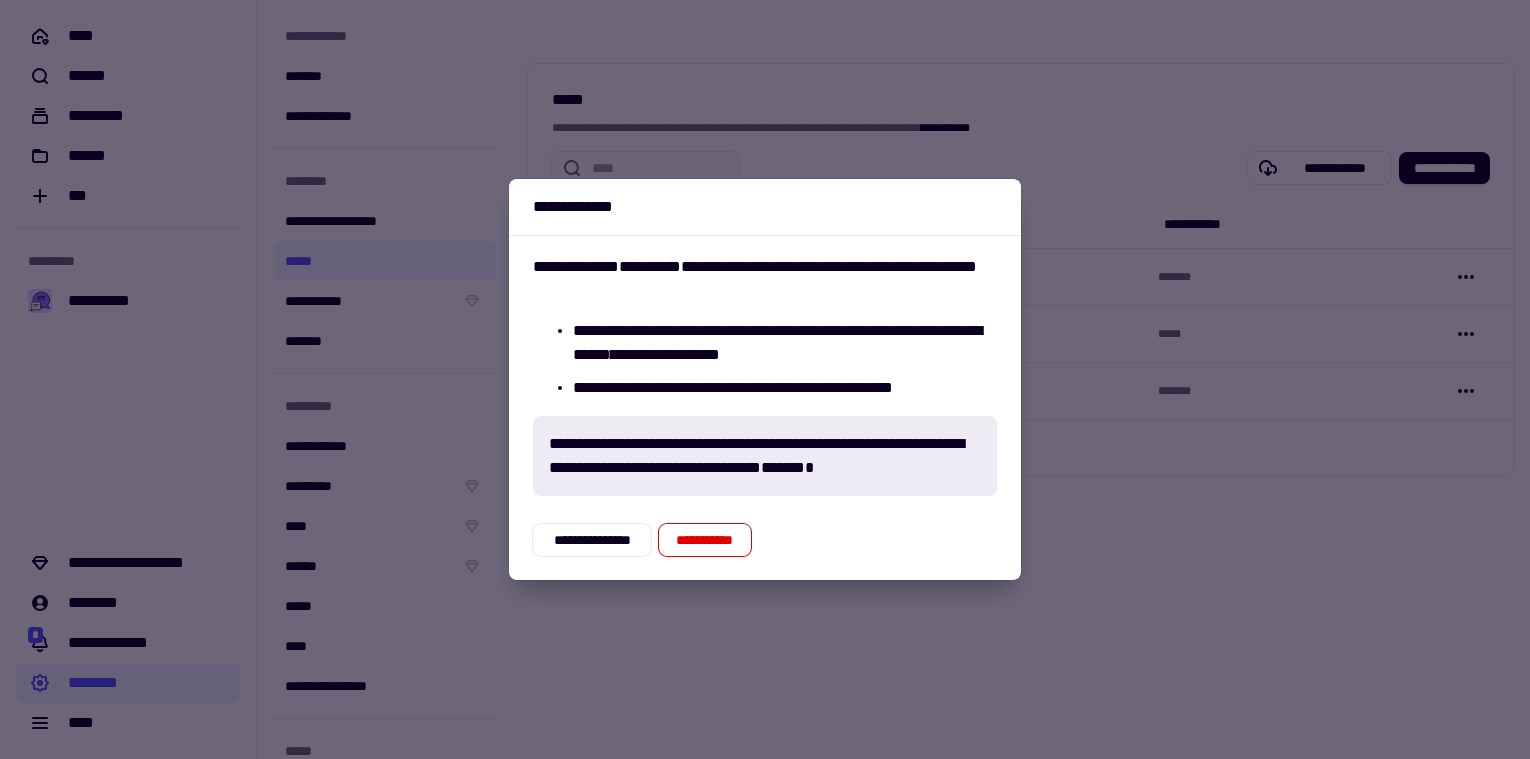click on "**********" 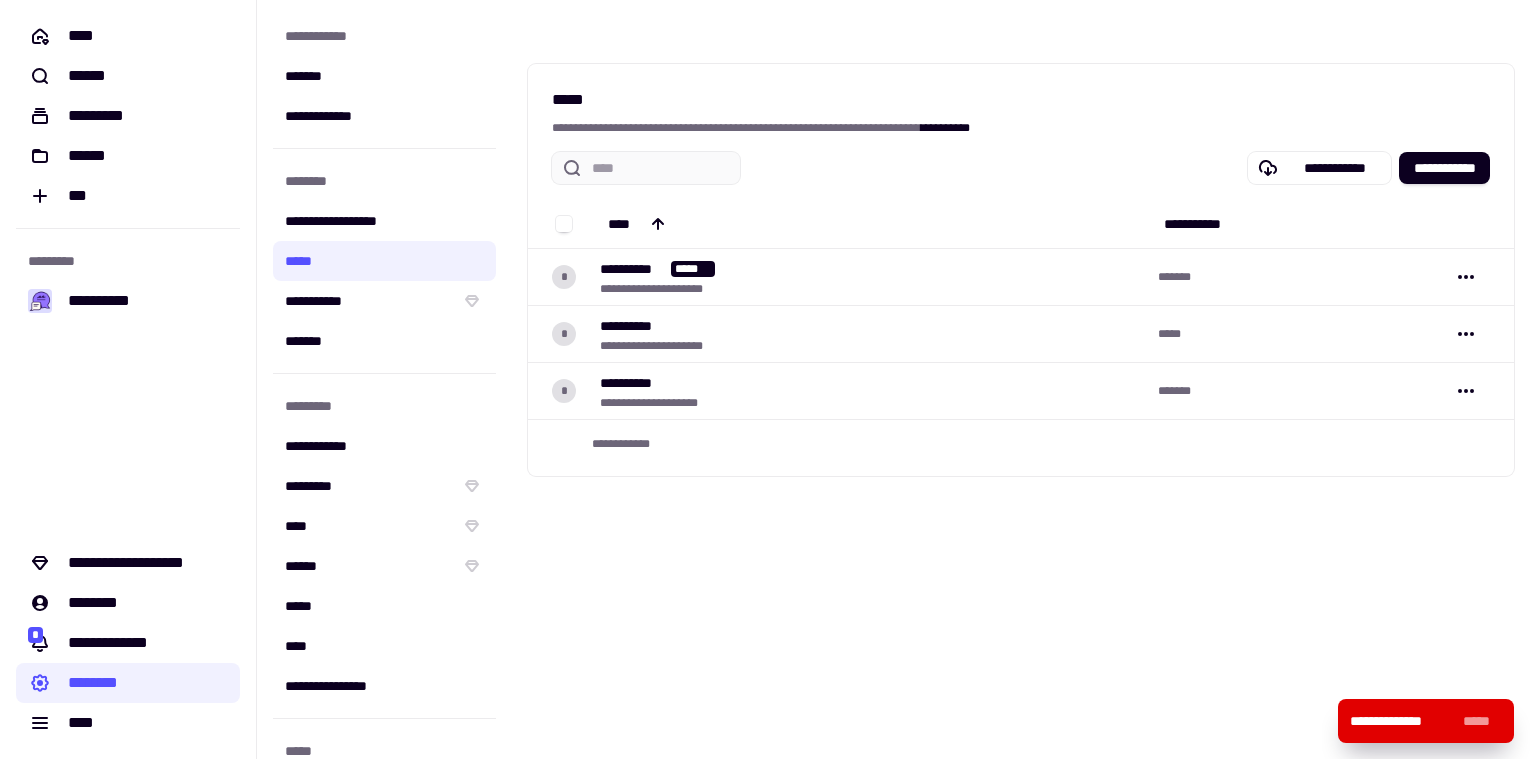 click on "**********" at bounding box center (1021, 379) 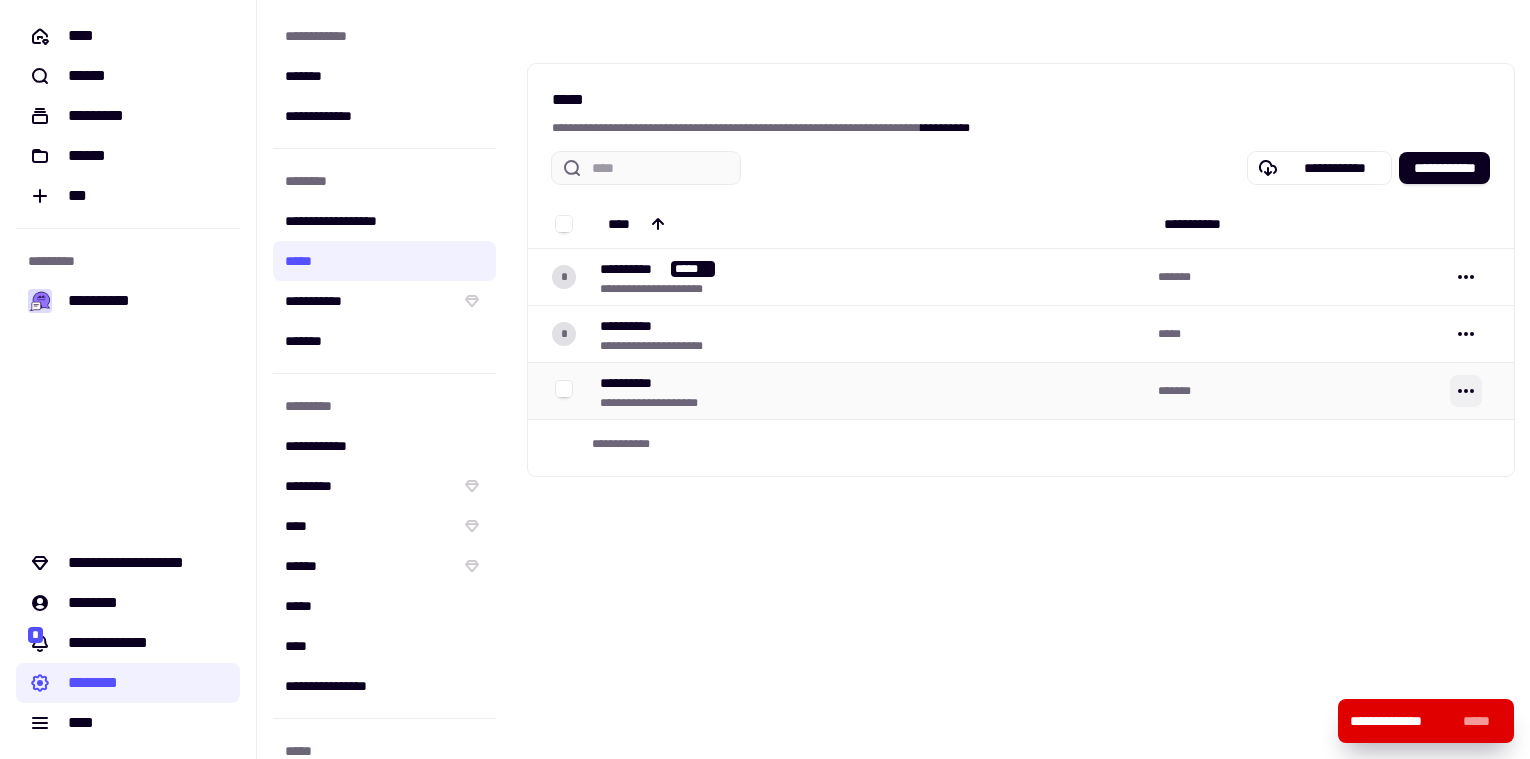 click 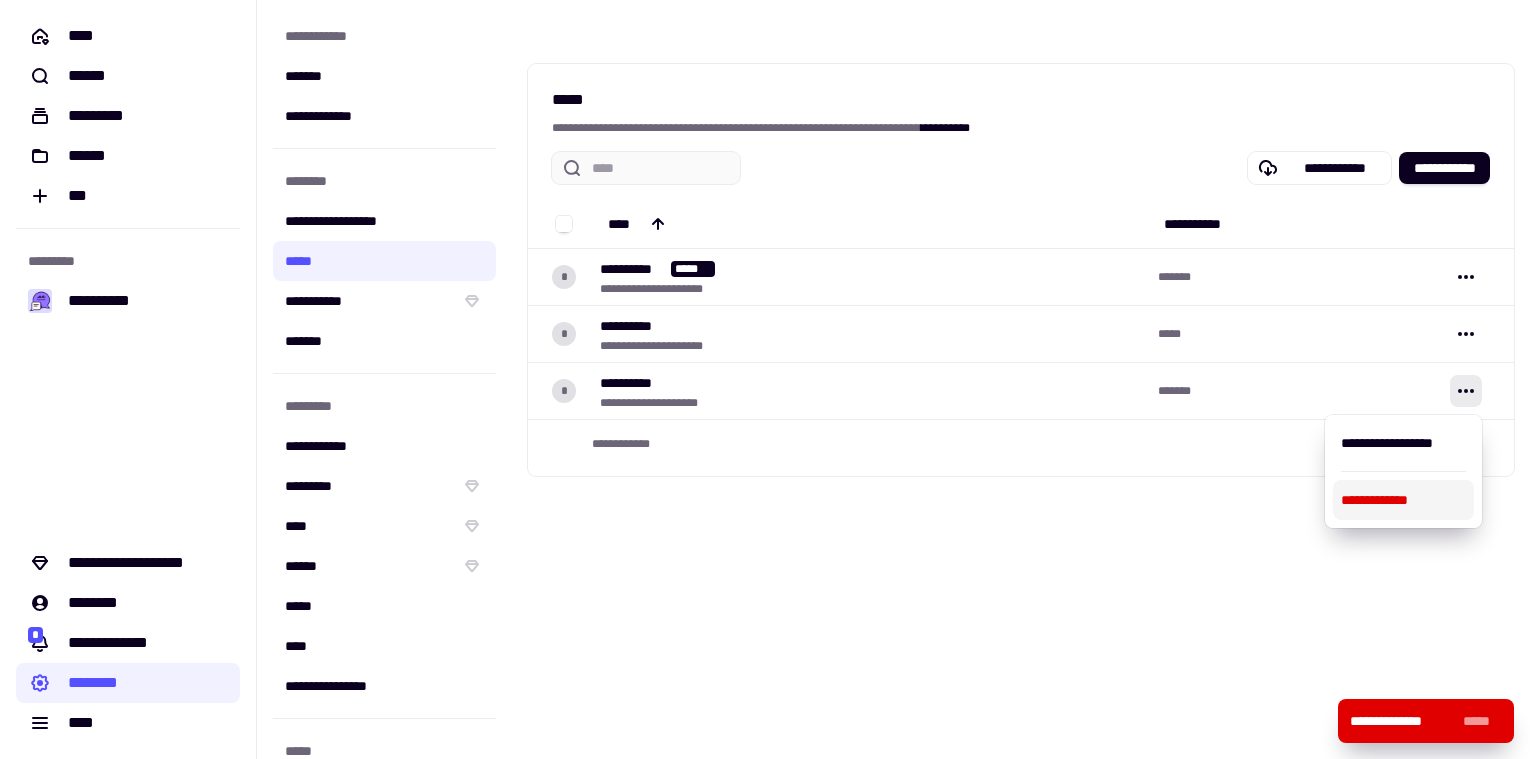 click on "**********" at bounding box center [1021, 379] 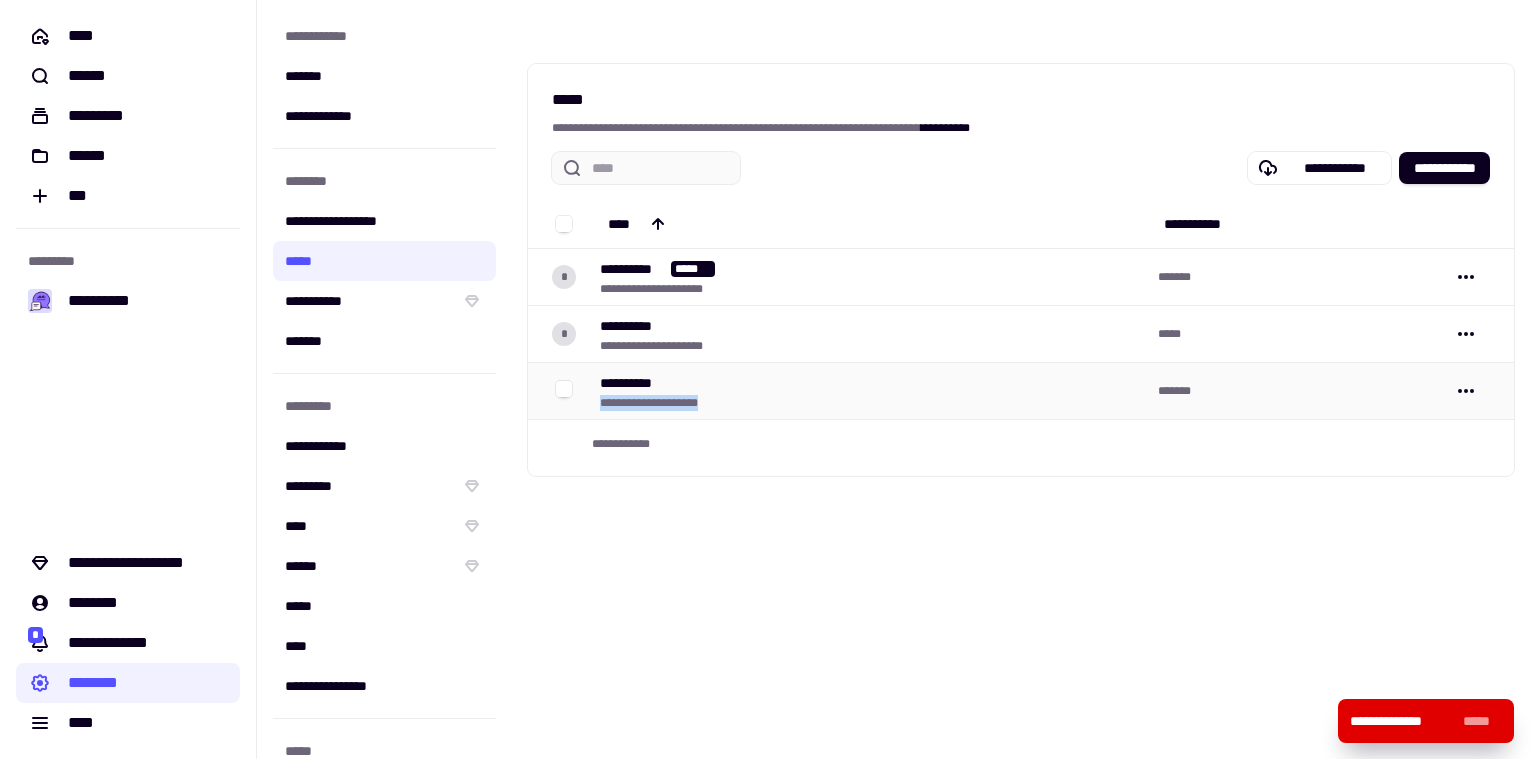 drag, startPoint x: 729, startPoint y: 407, endPoint x: 596, endPoint y: 409, distance: 133.01503 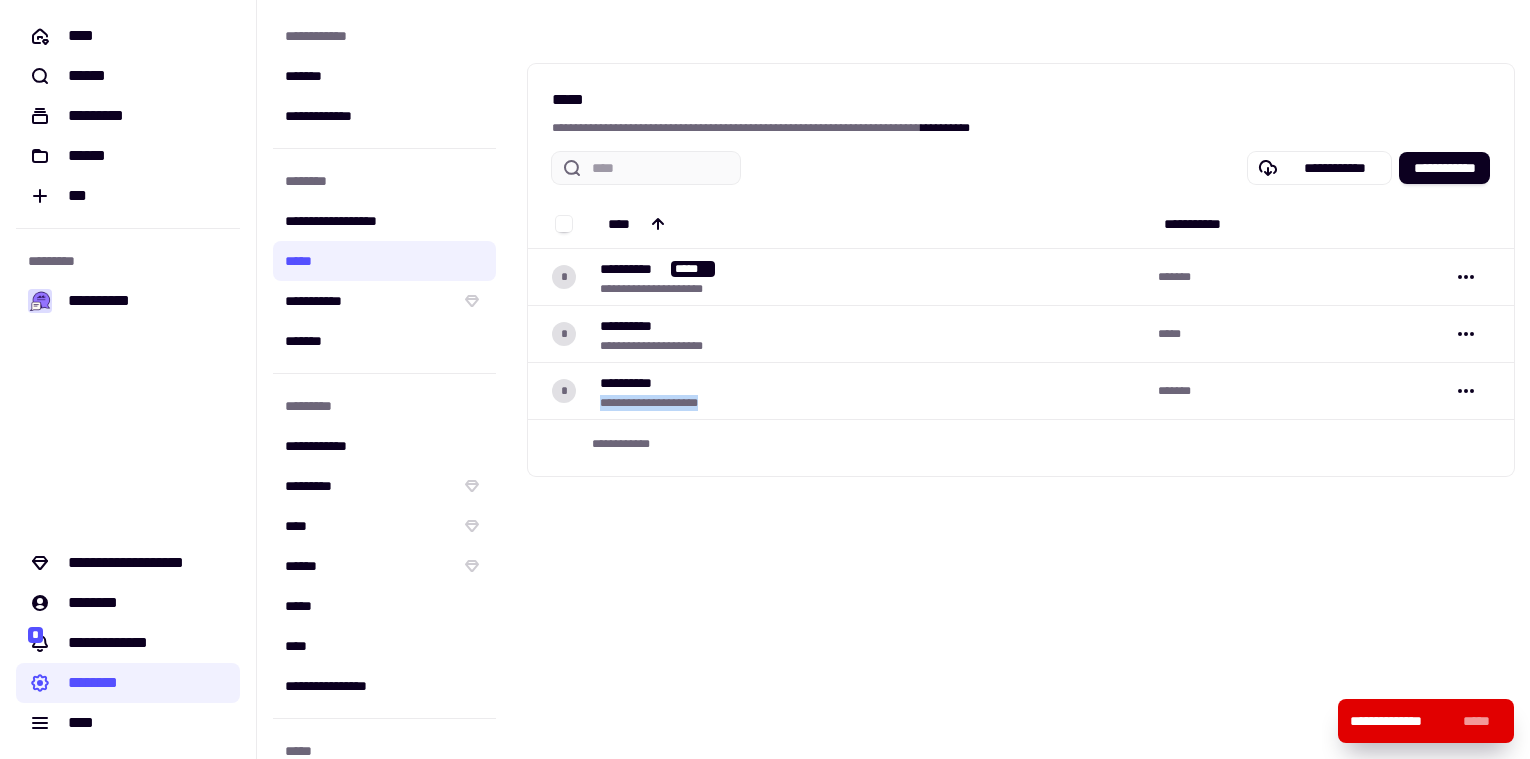 copy on "**********" 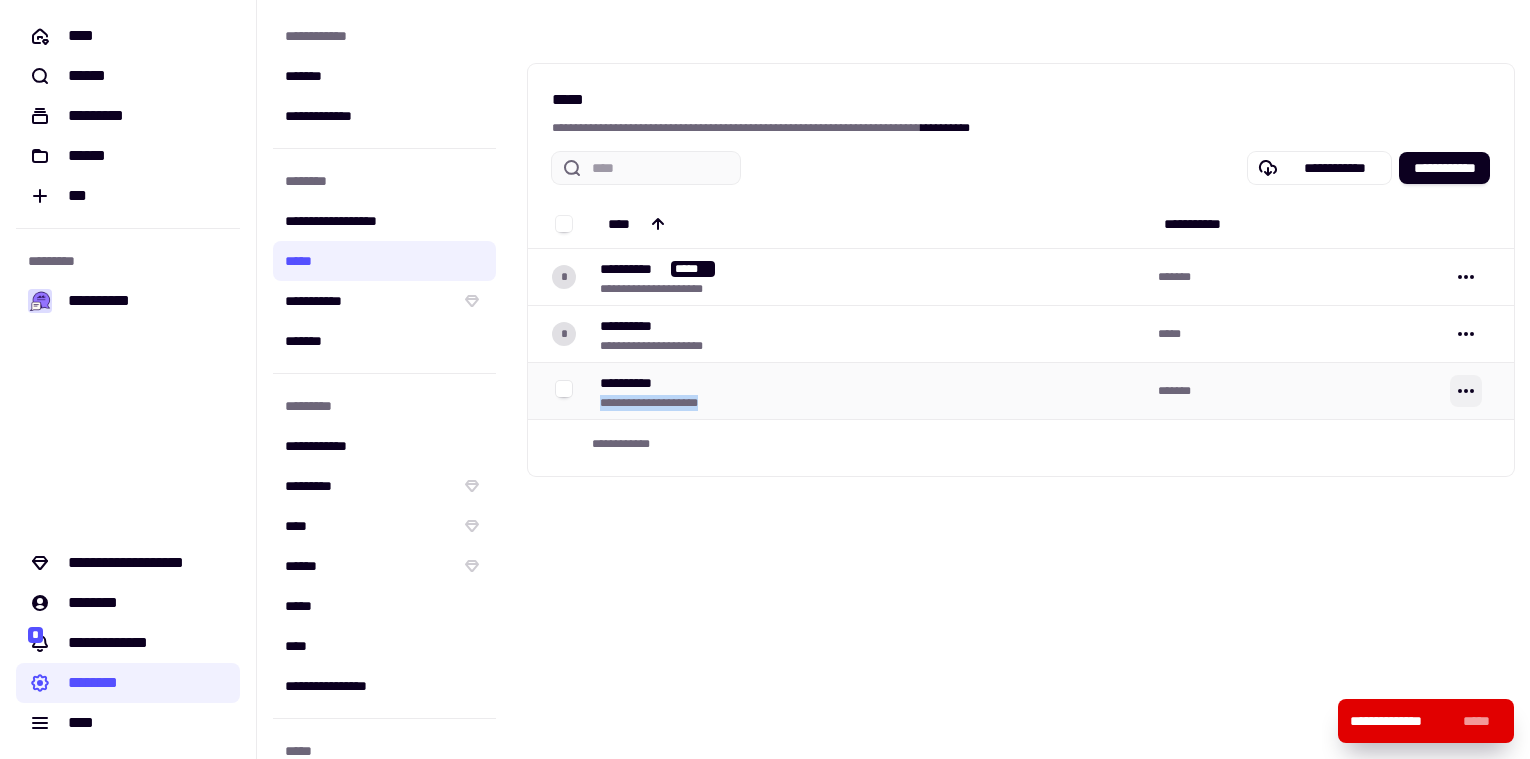 click 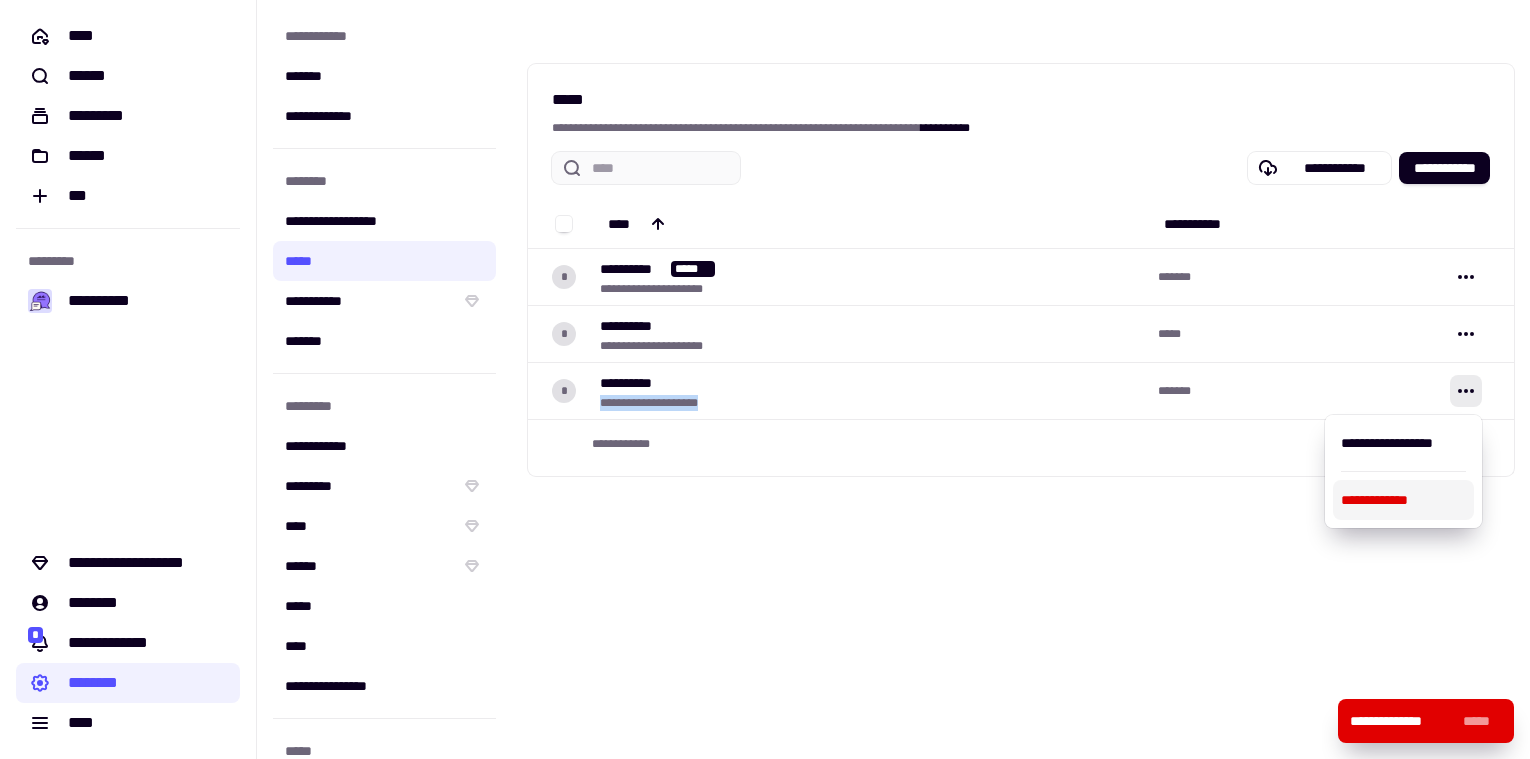 click on "**********" at bounding box center [1403, 500] 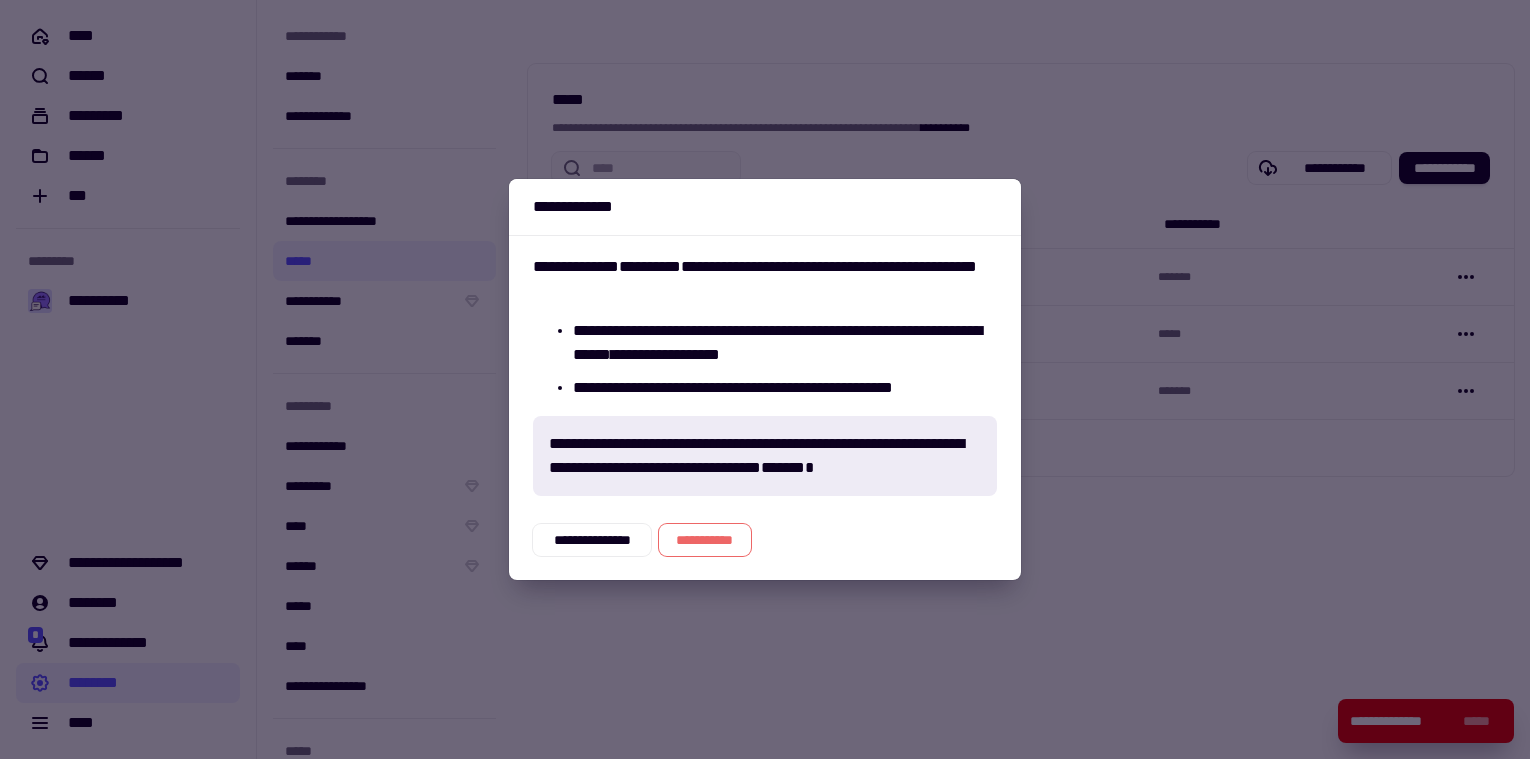 click on "**********" 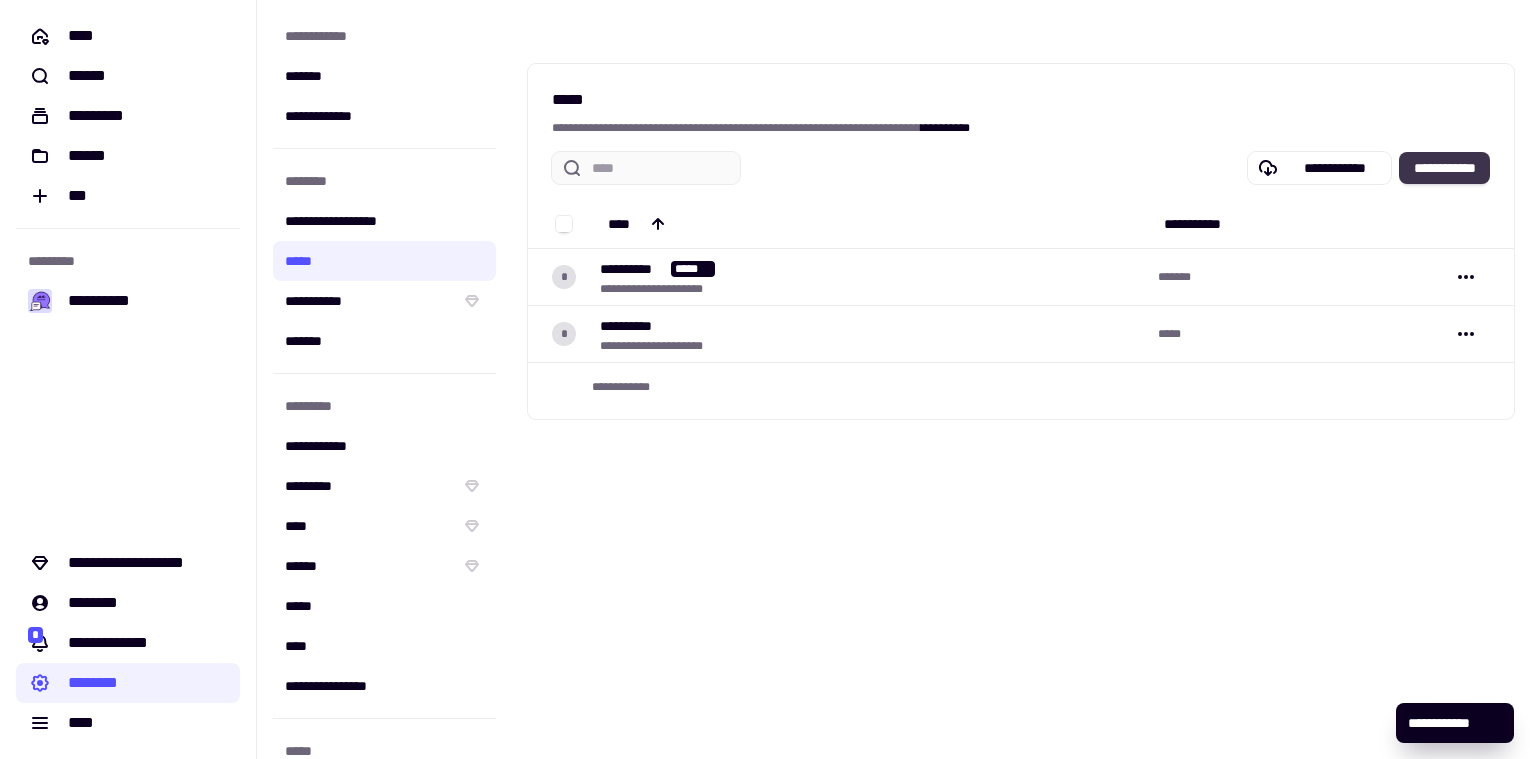 click on "**********" 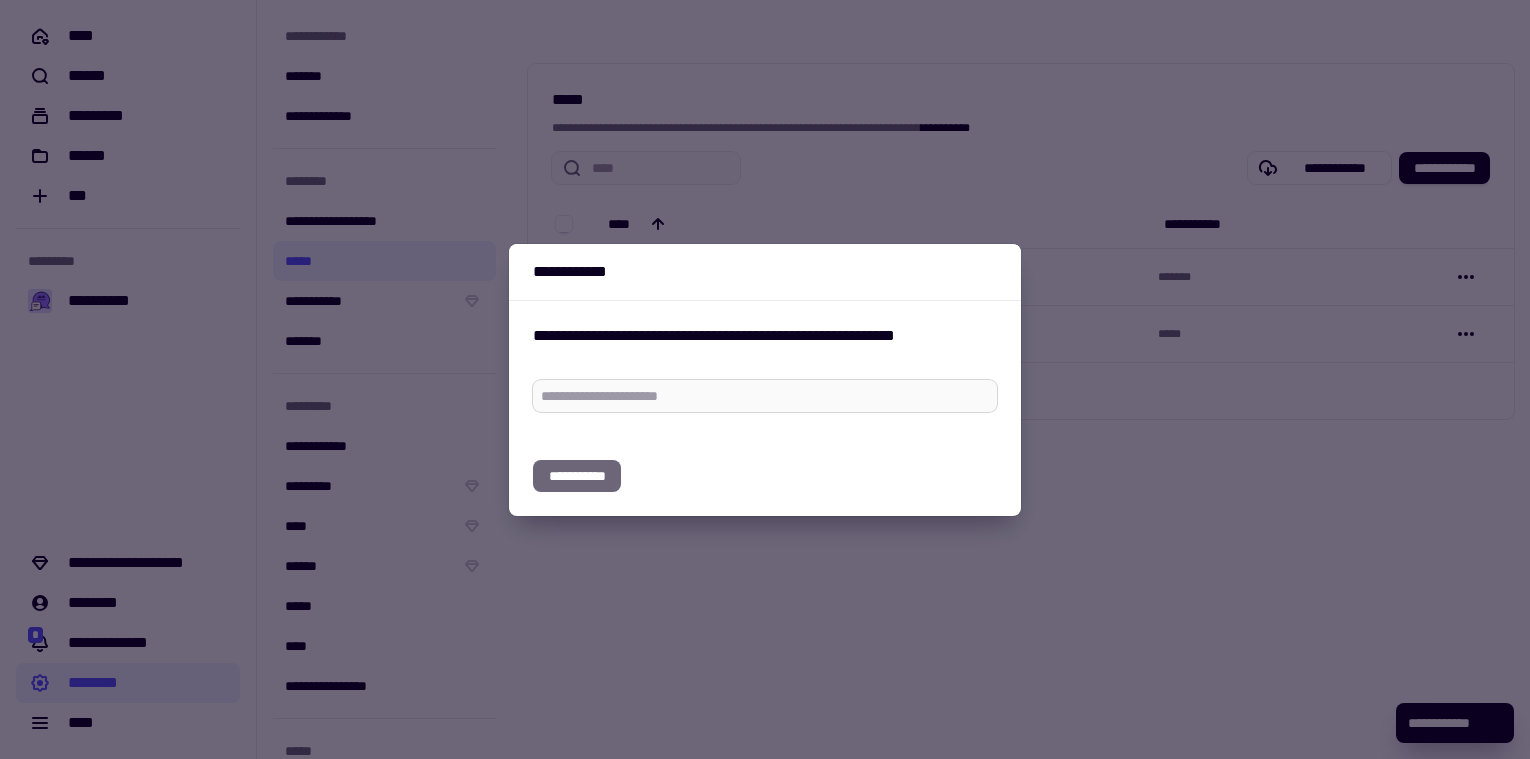 click at bounding box center (765, 396) 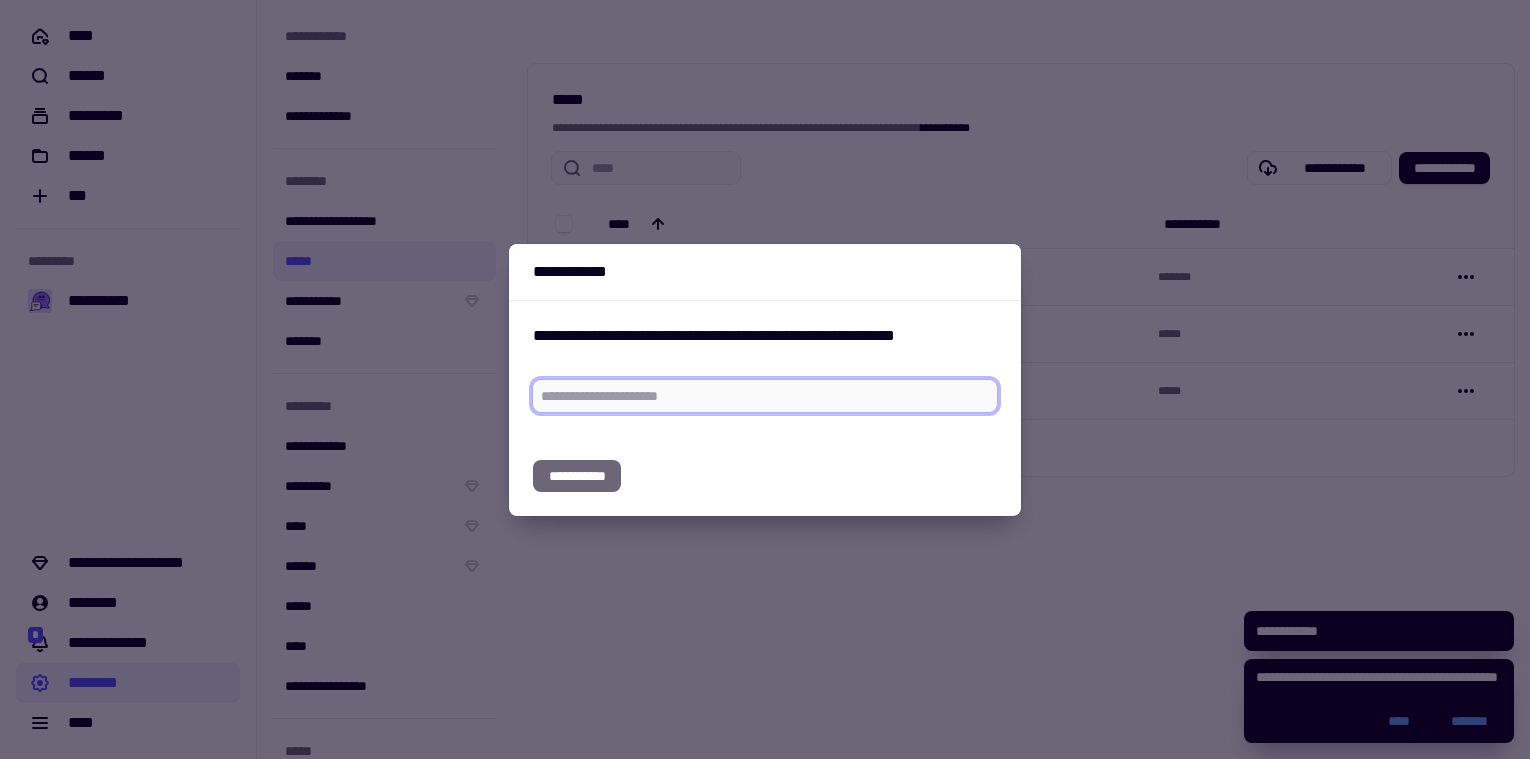 paste on "**********" 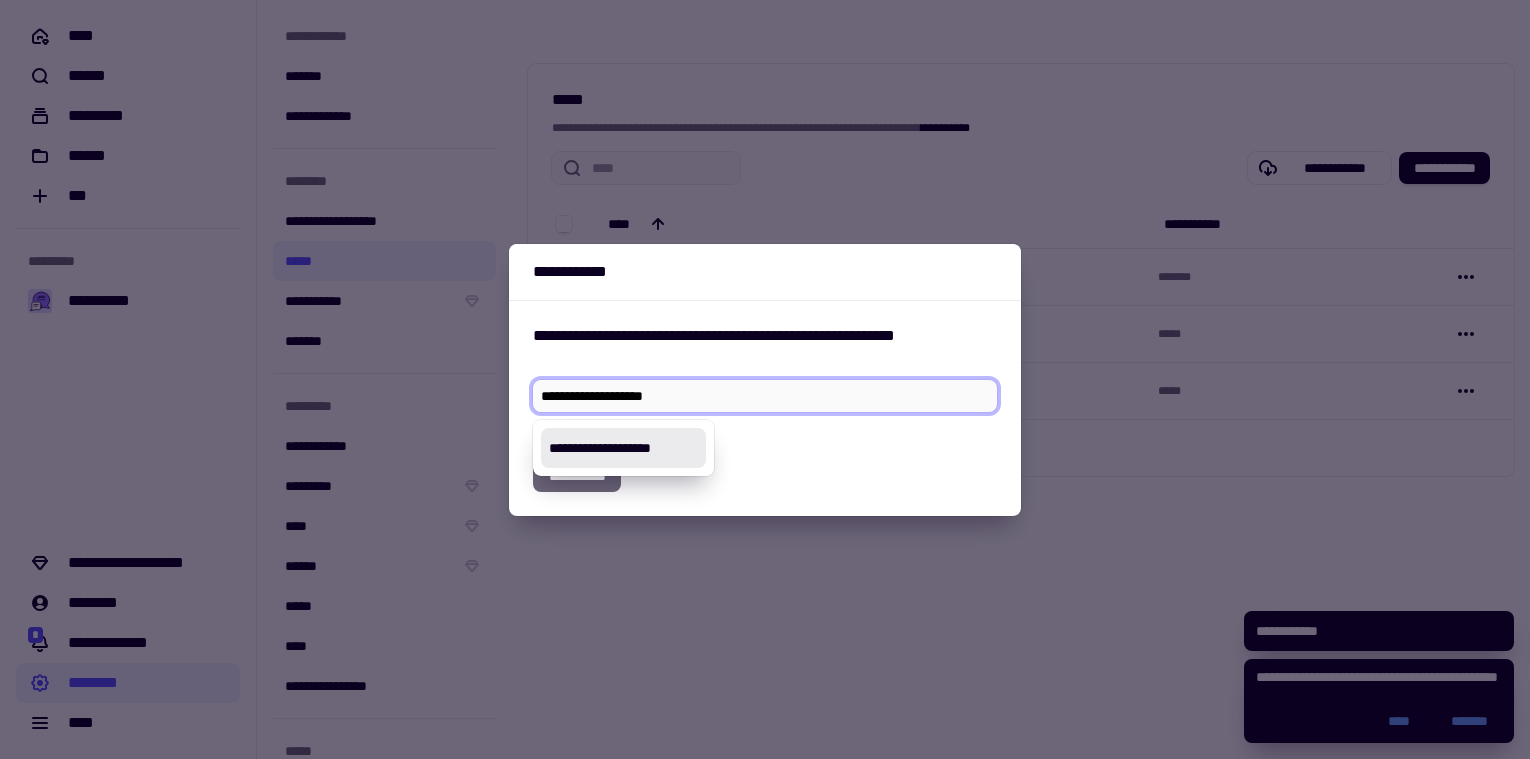 click on "**********" at bounding box center [623, 448] 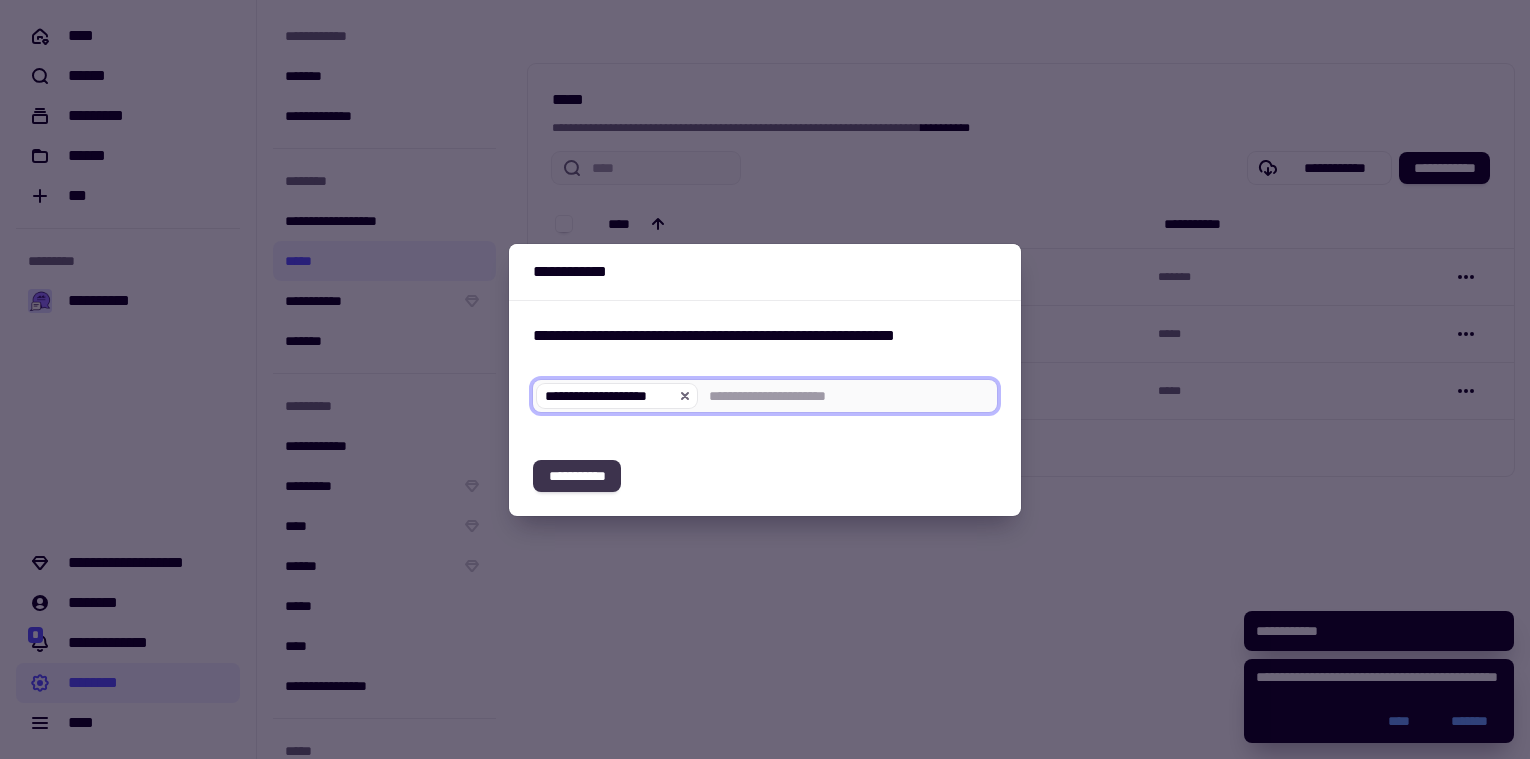 click on "**********" 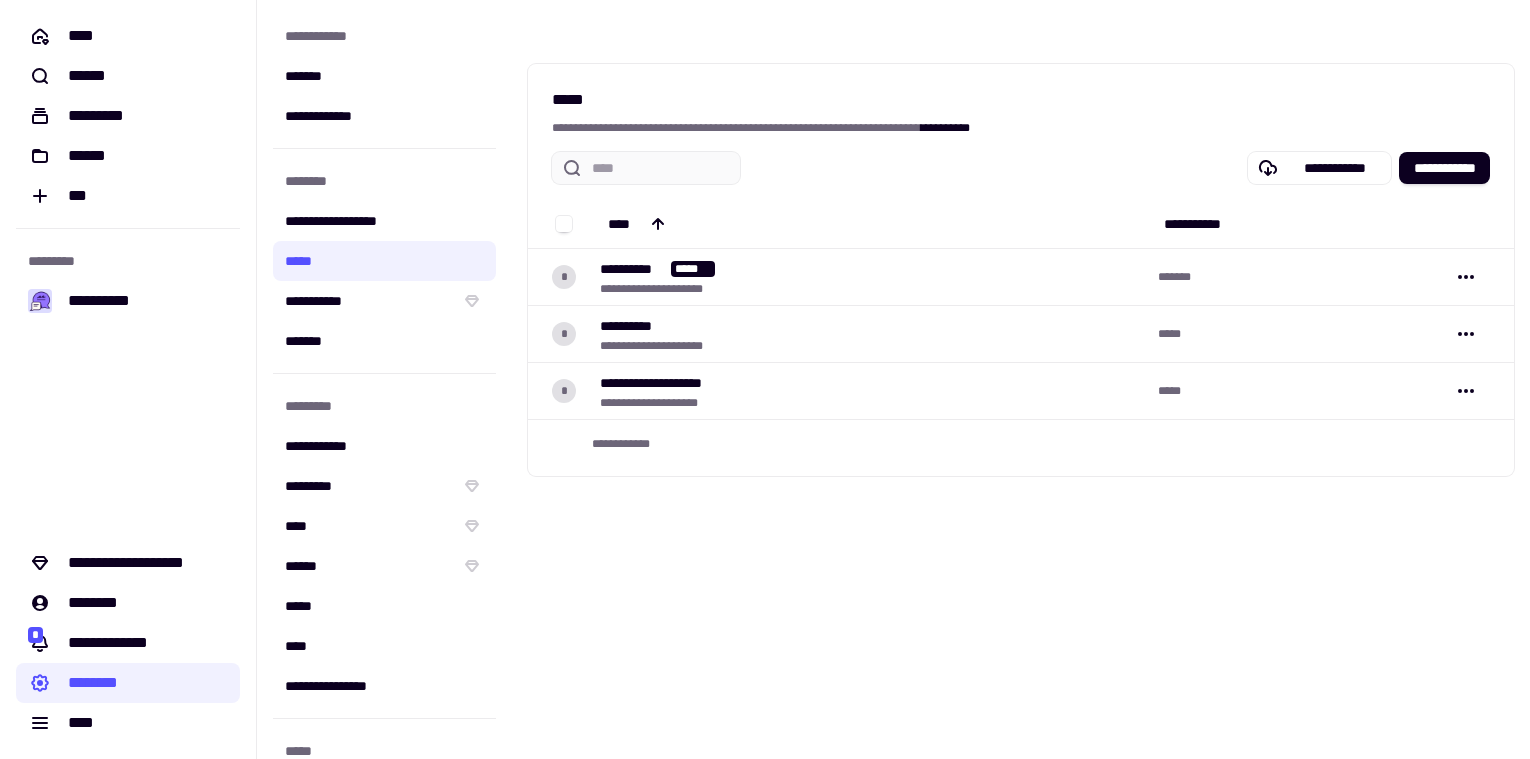 scroll, scrollTop: 0, scrollLeft: 0, axis: both 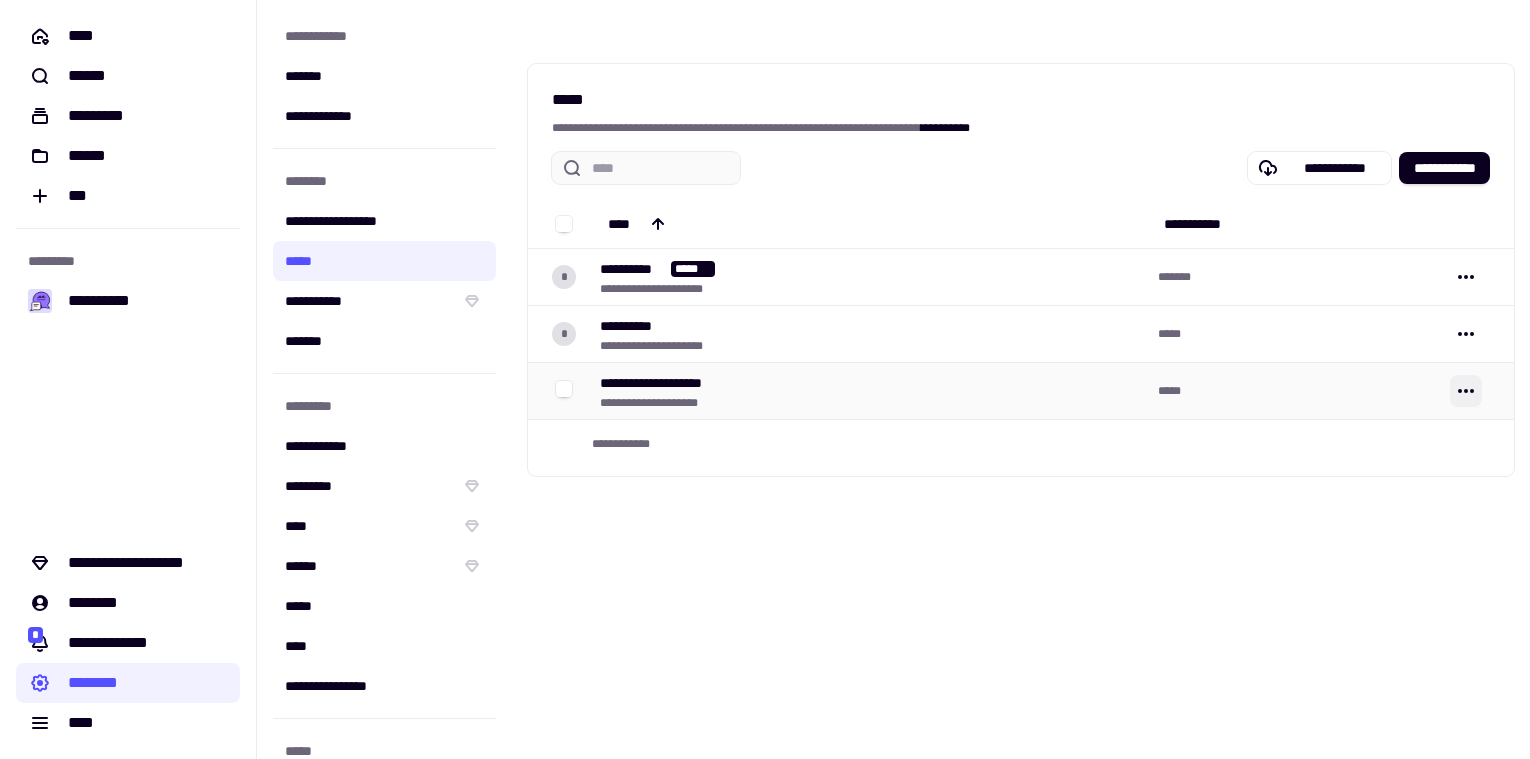 click 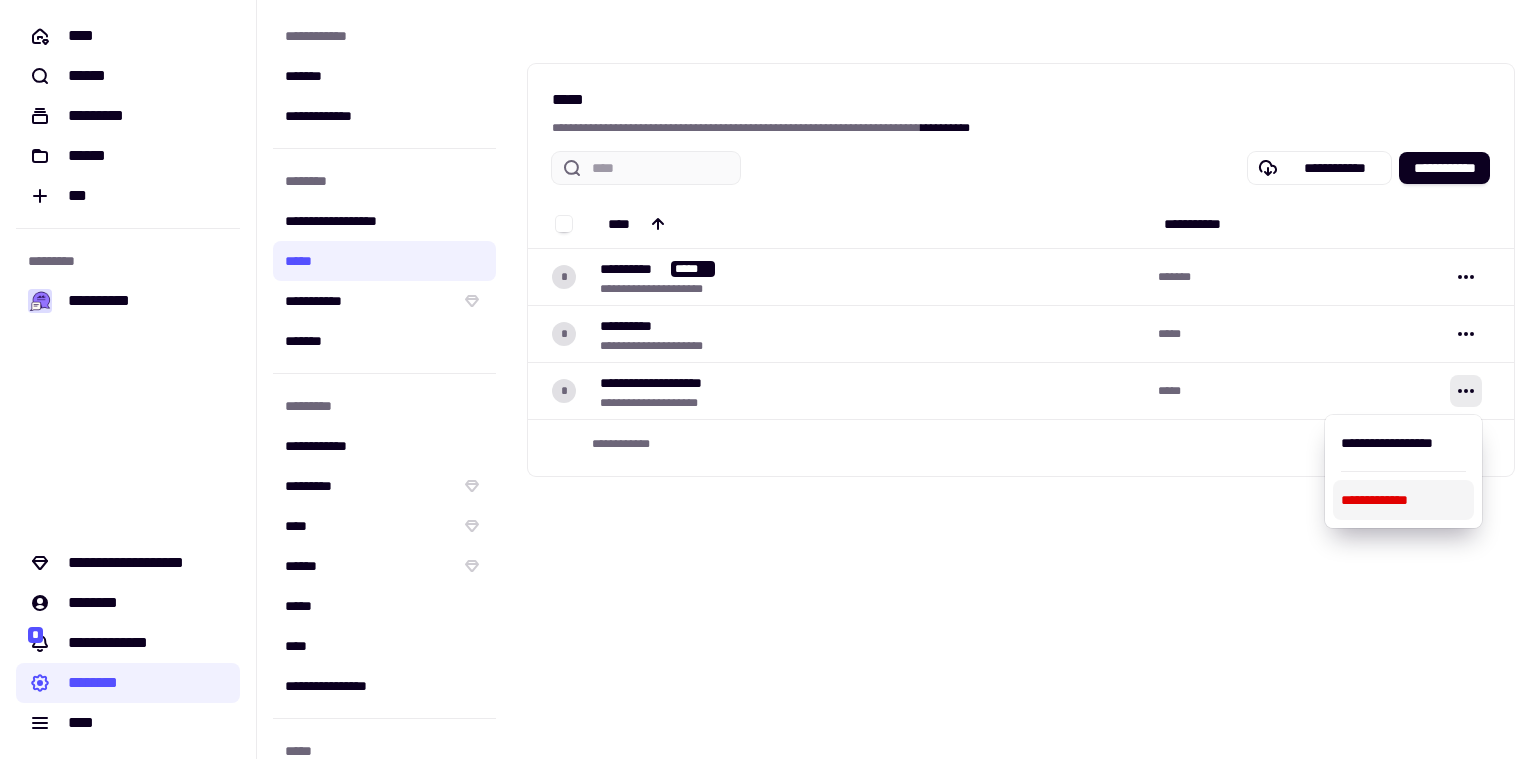 click on "**********" at bounding box center [1403, 500] 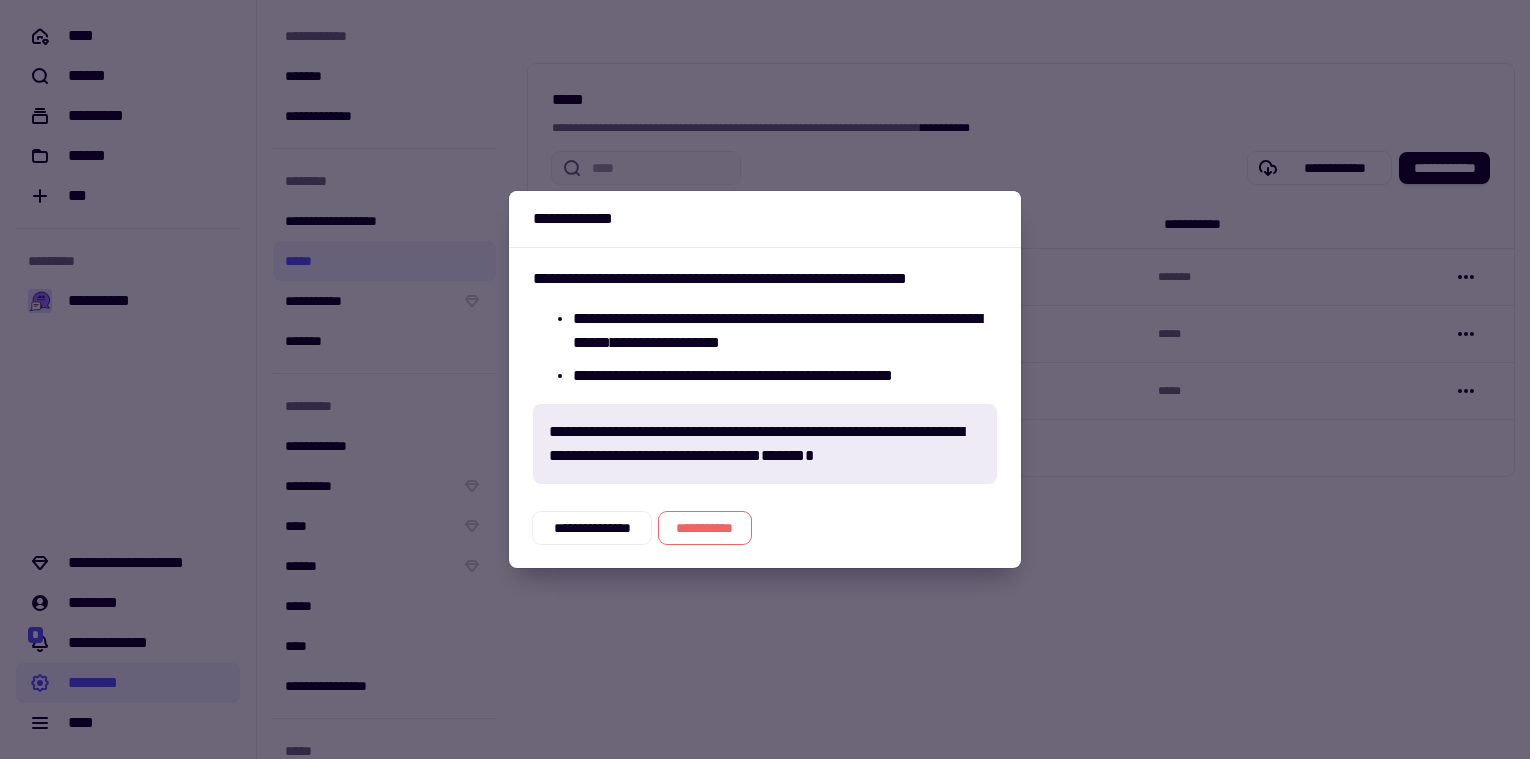 click on "**********" 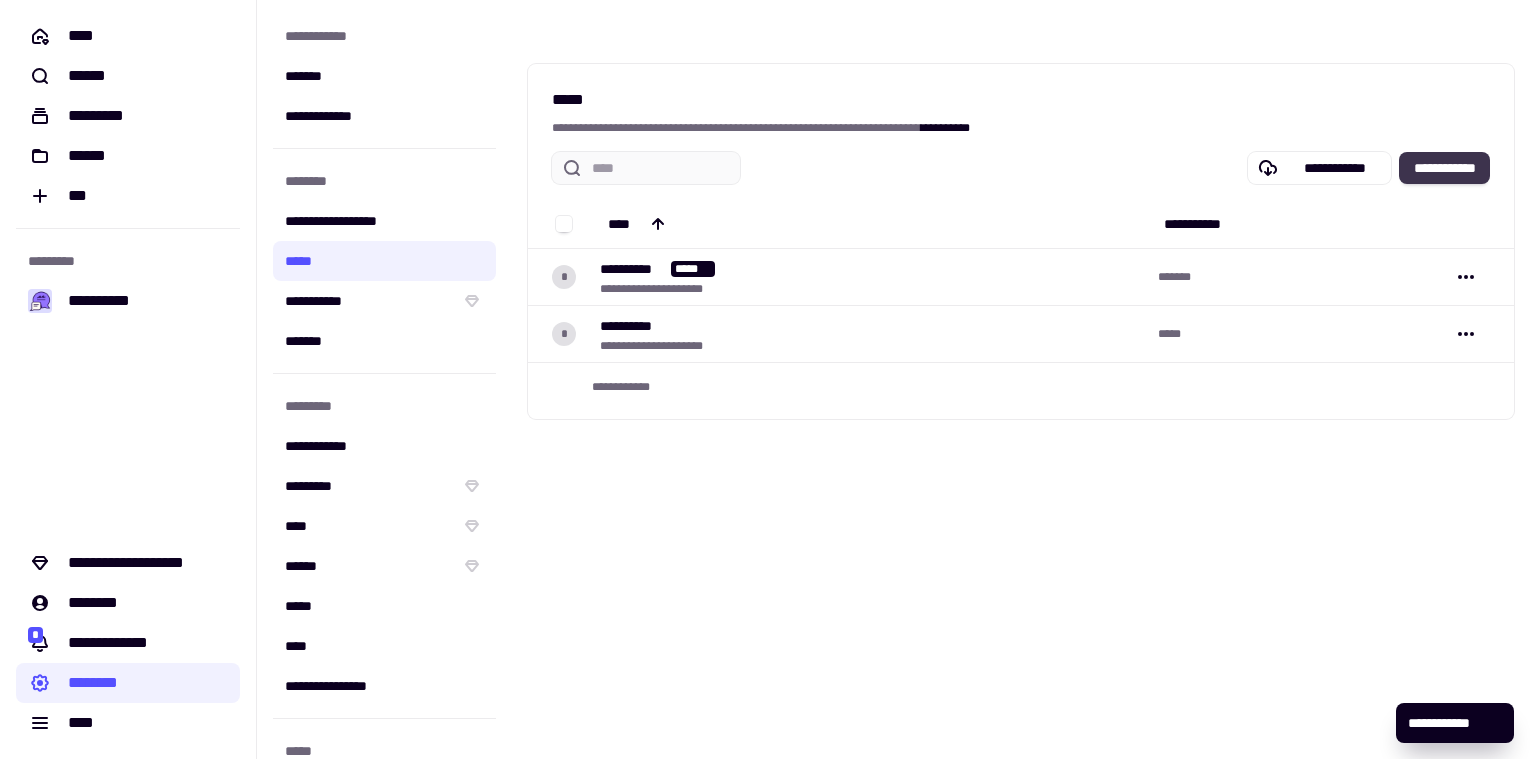 click on "**********" 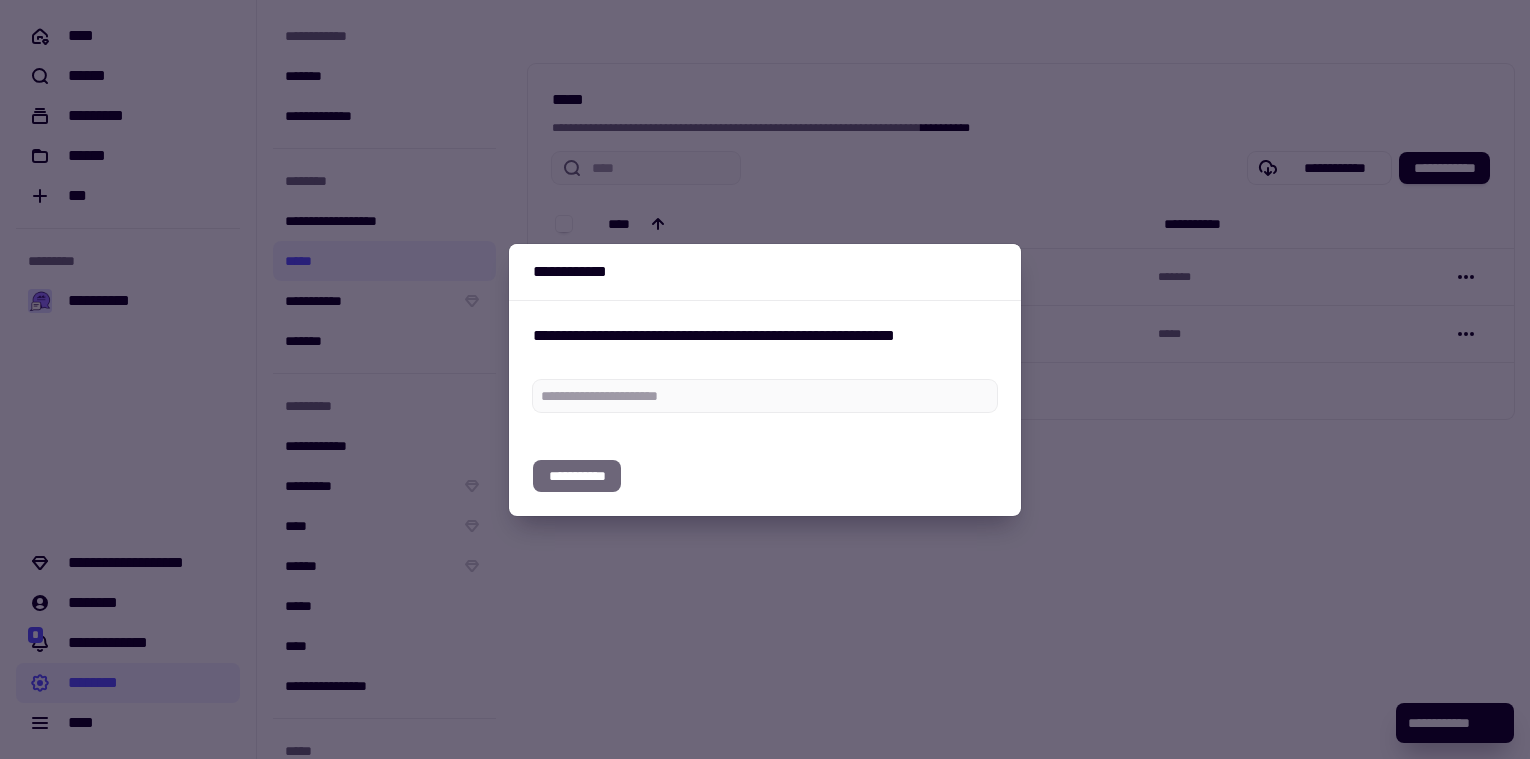 click at bounding box center [765, 404] 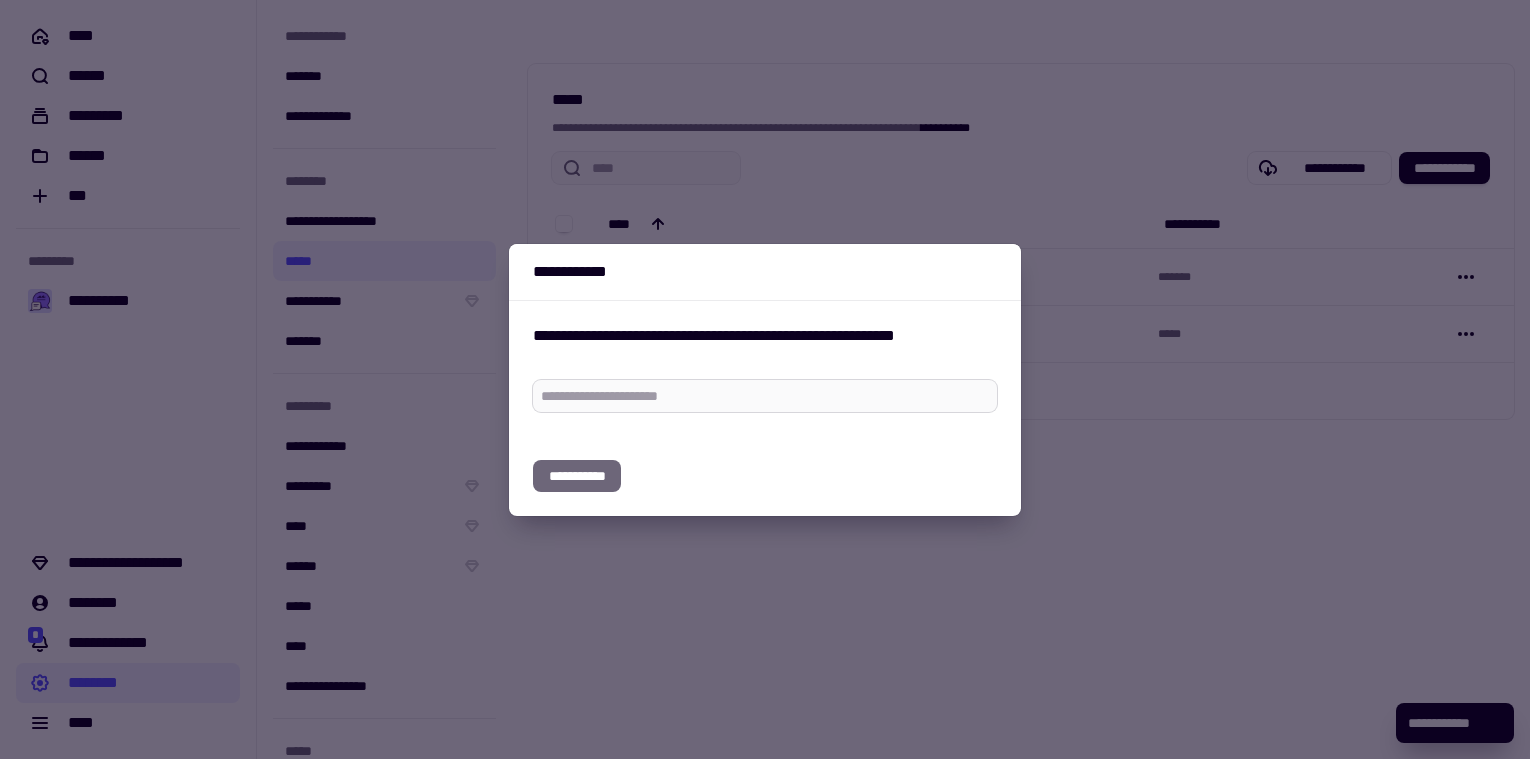 click at bounding box center [765, 396] 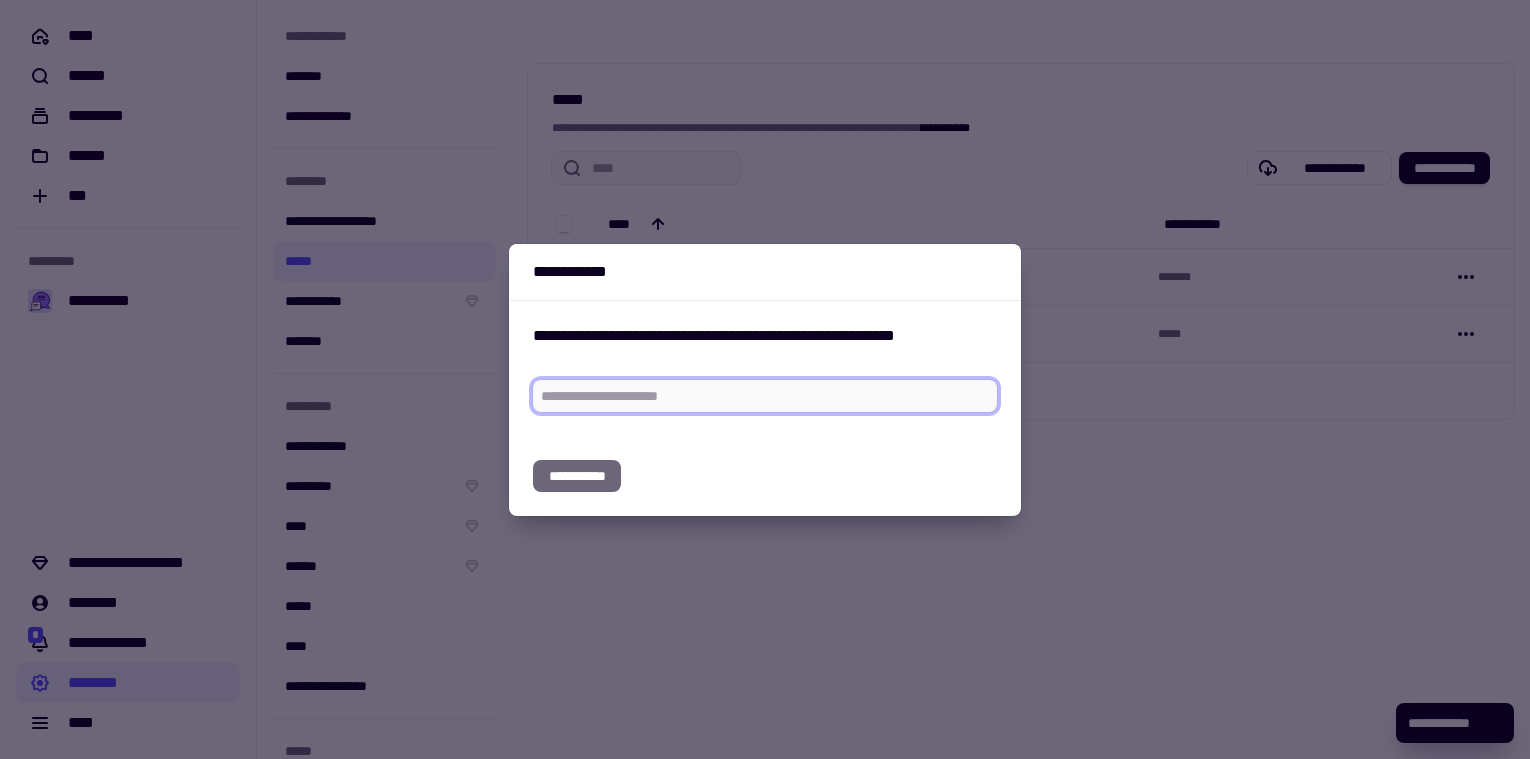 paste on "**********" 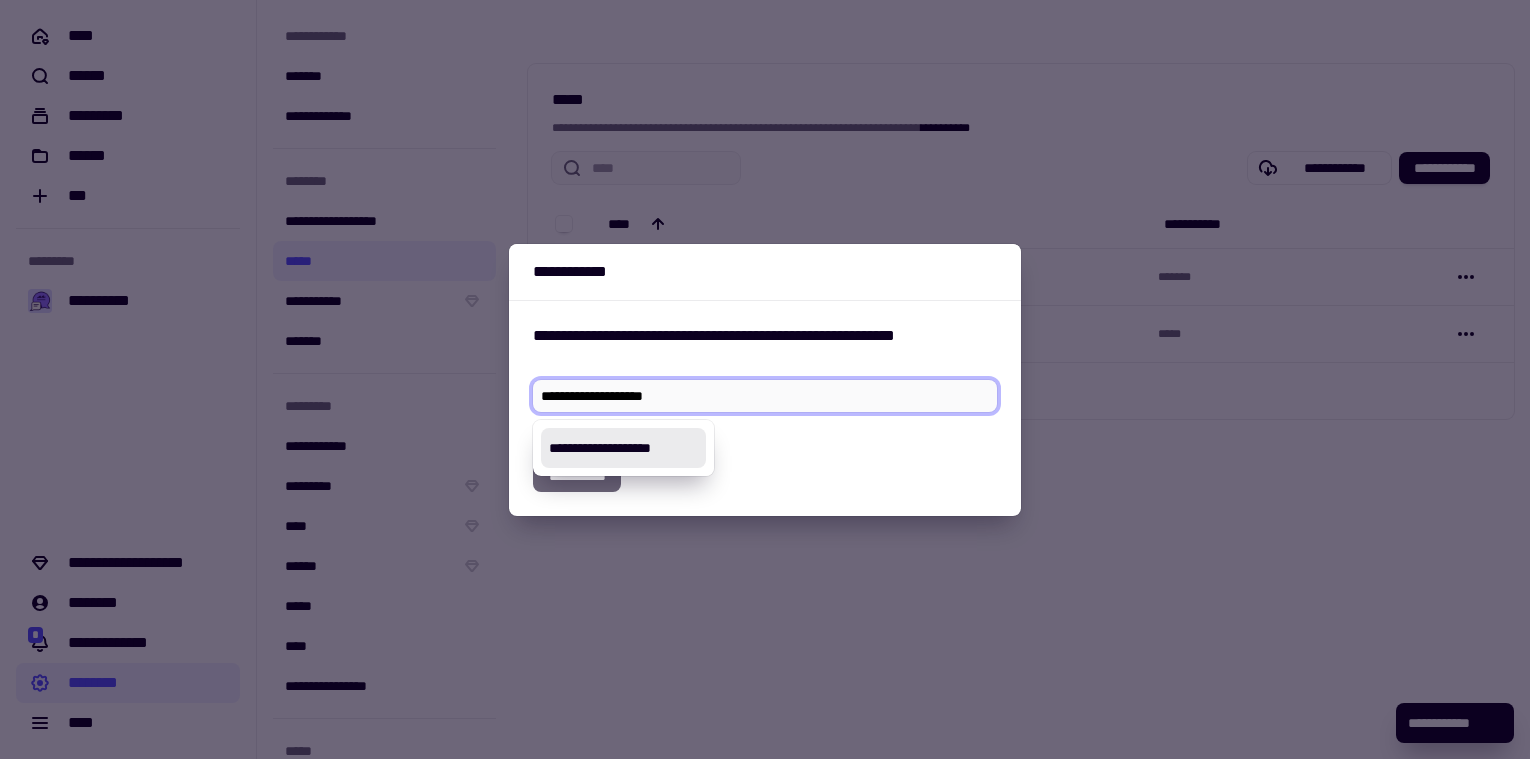 click on "**********" at bounding box center [623, 448] 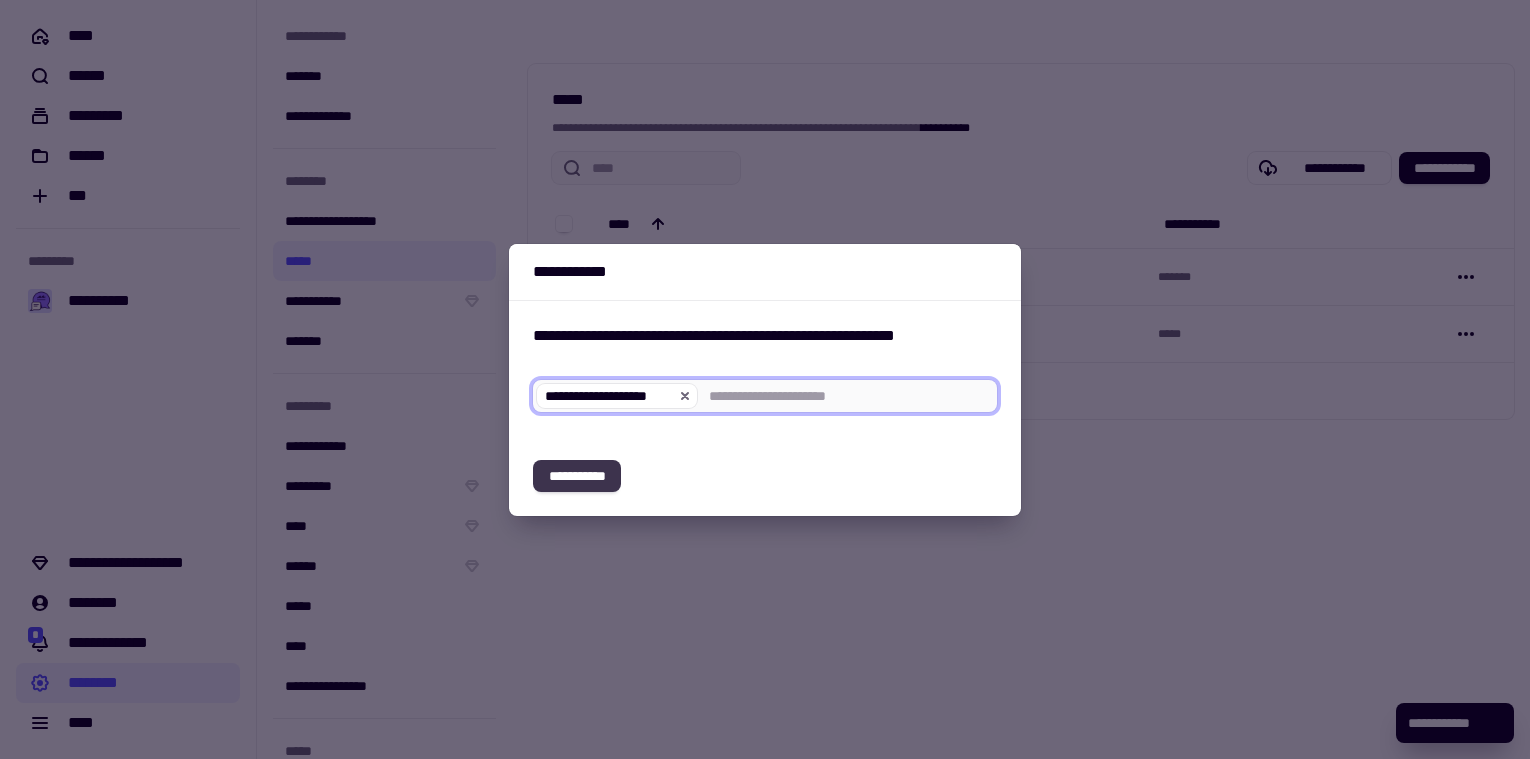 click on "**********" 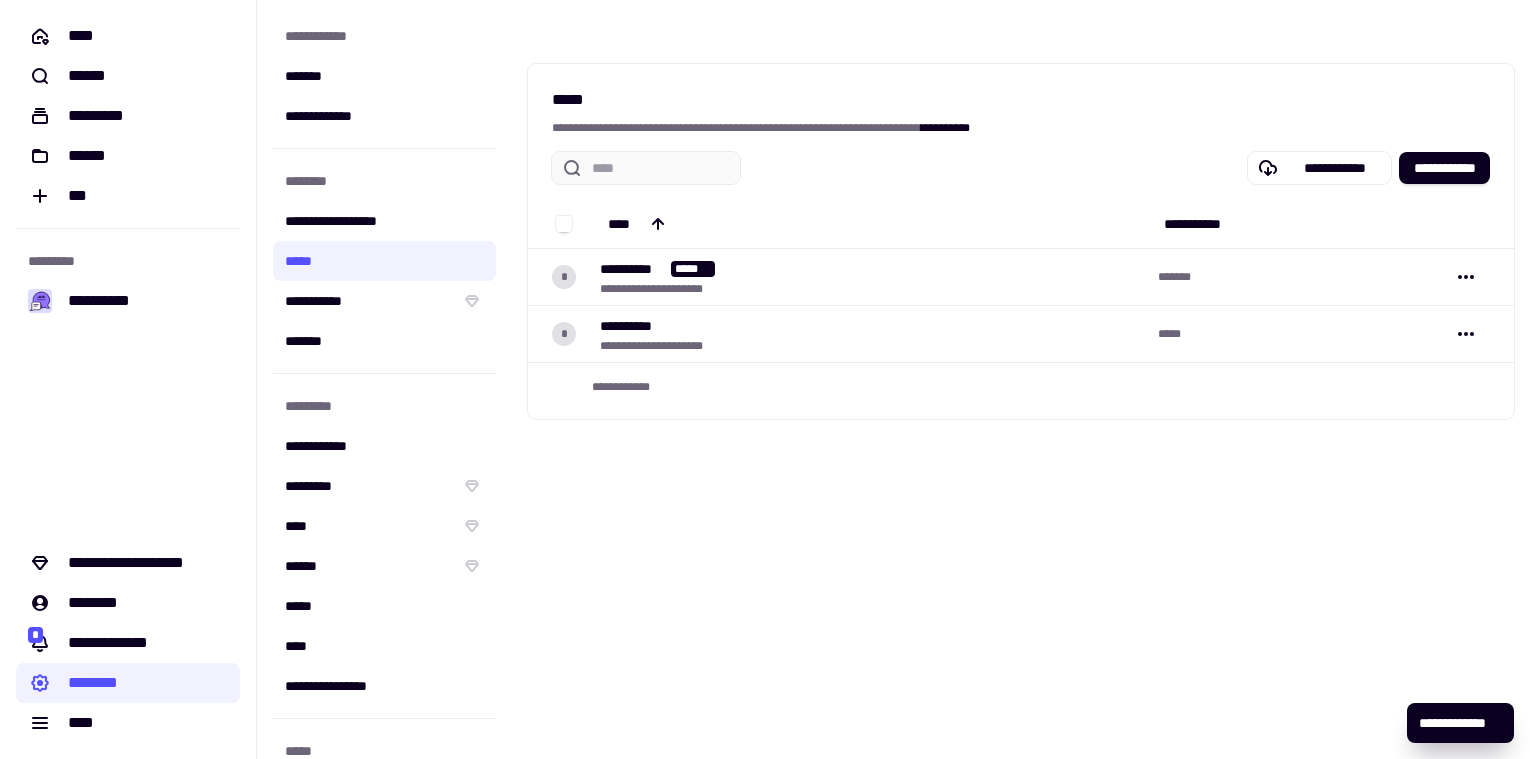 click on "**********" at bounding box center [1021, 379] 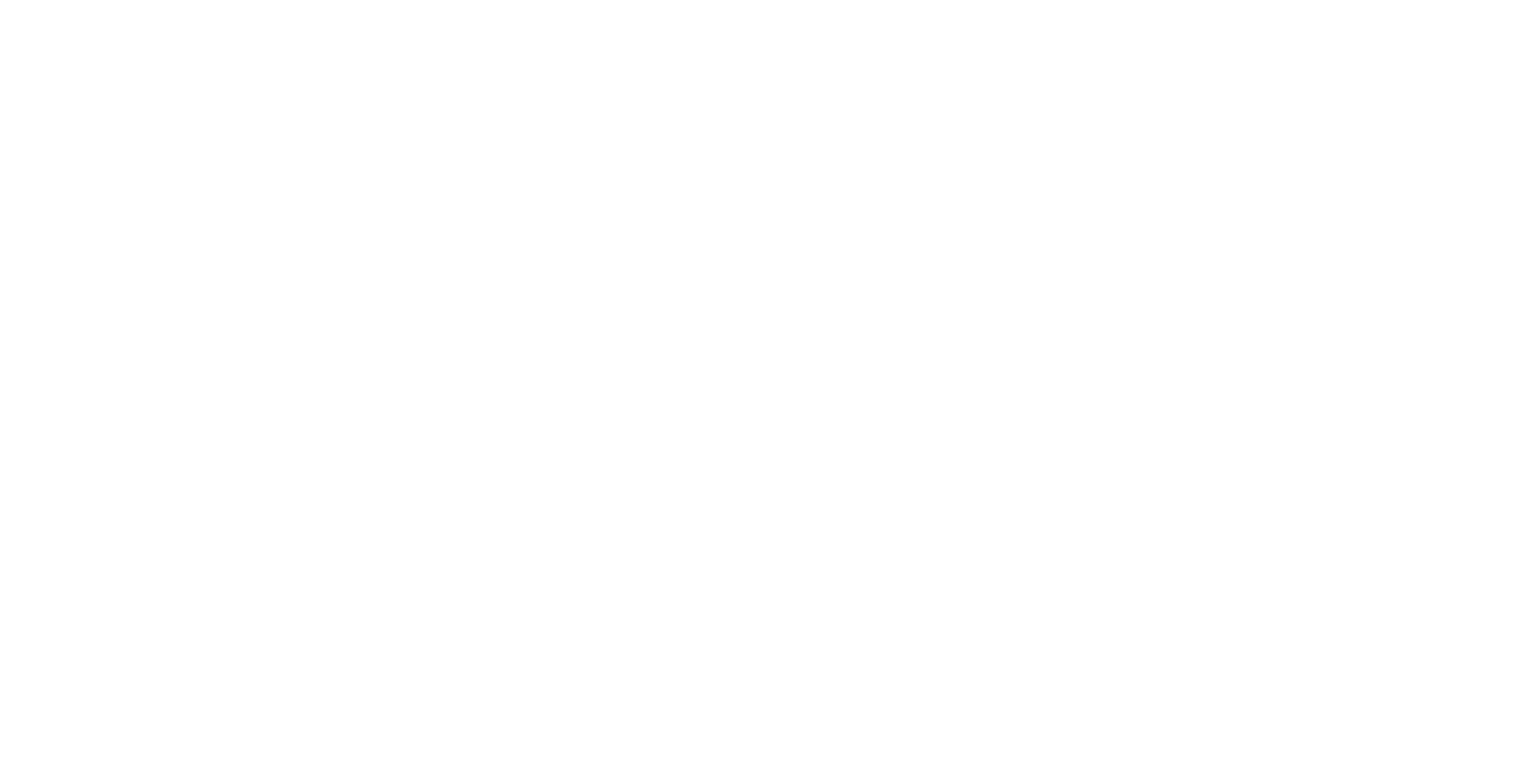 scroll, scrollTop: 0, scrollLeft: 0, axis: both 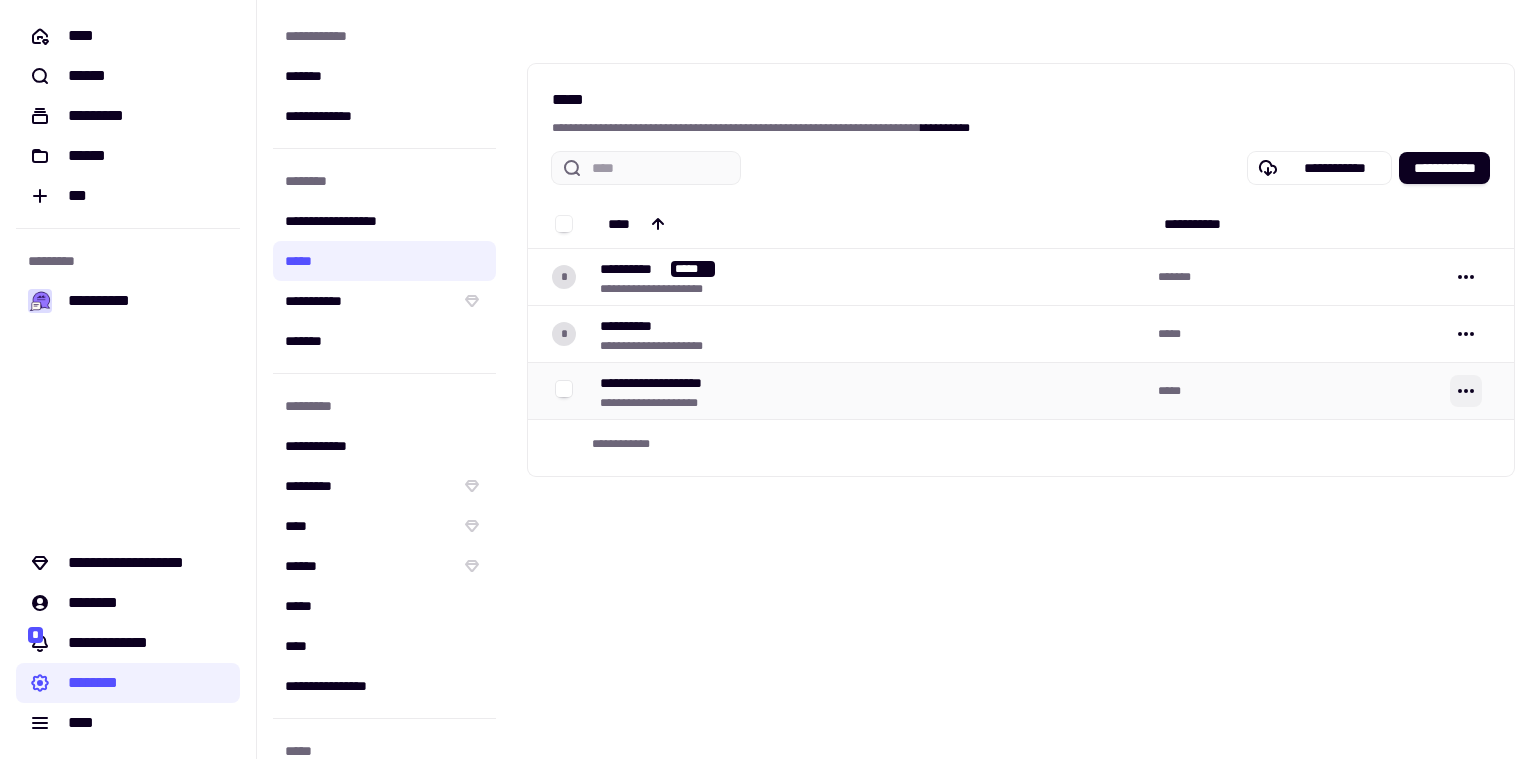click 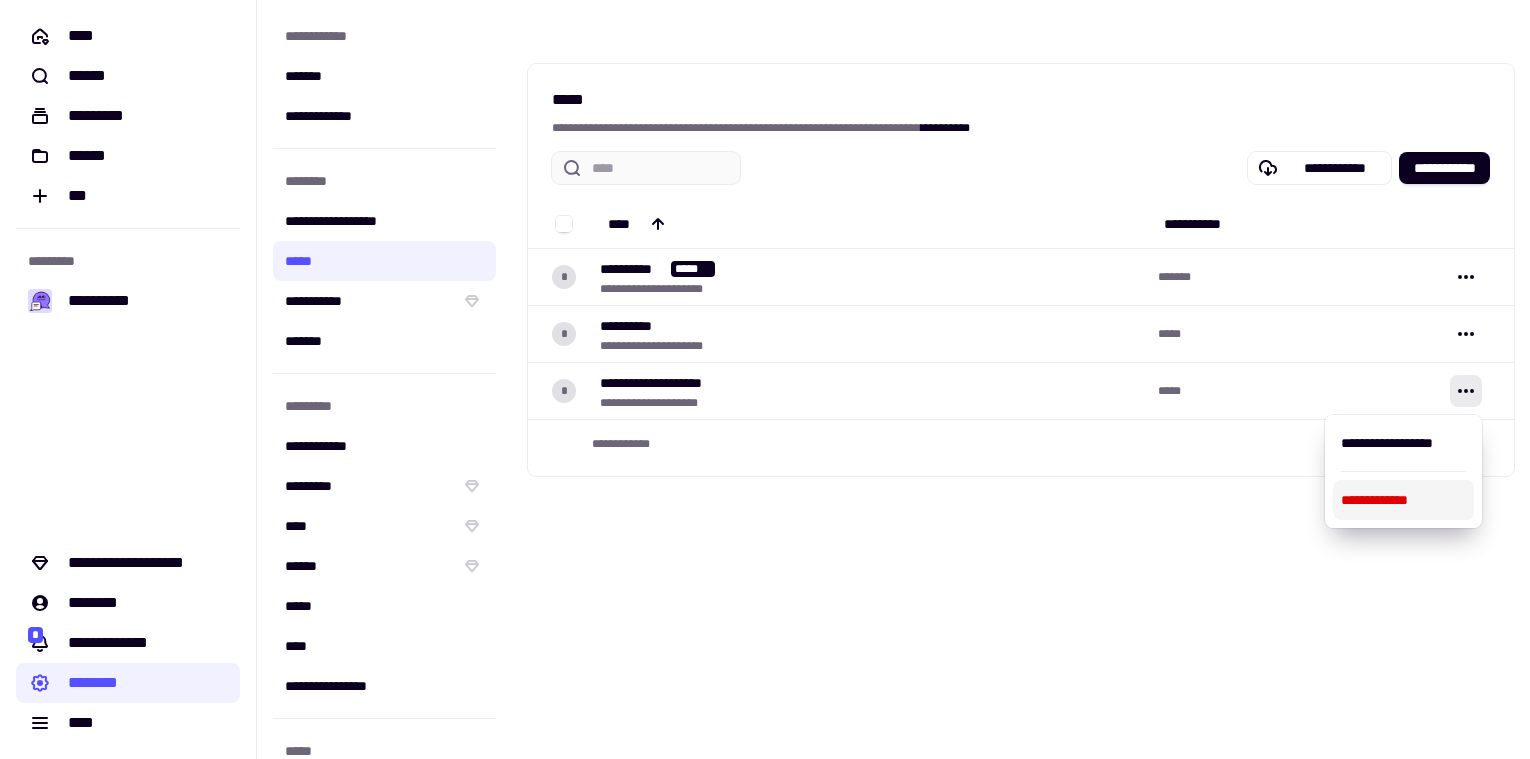 click on "**********" at bounding box center [1403, 500] 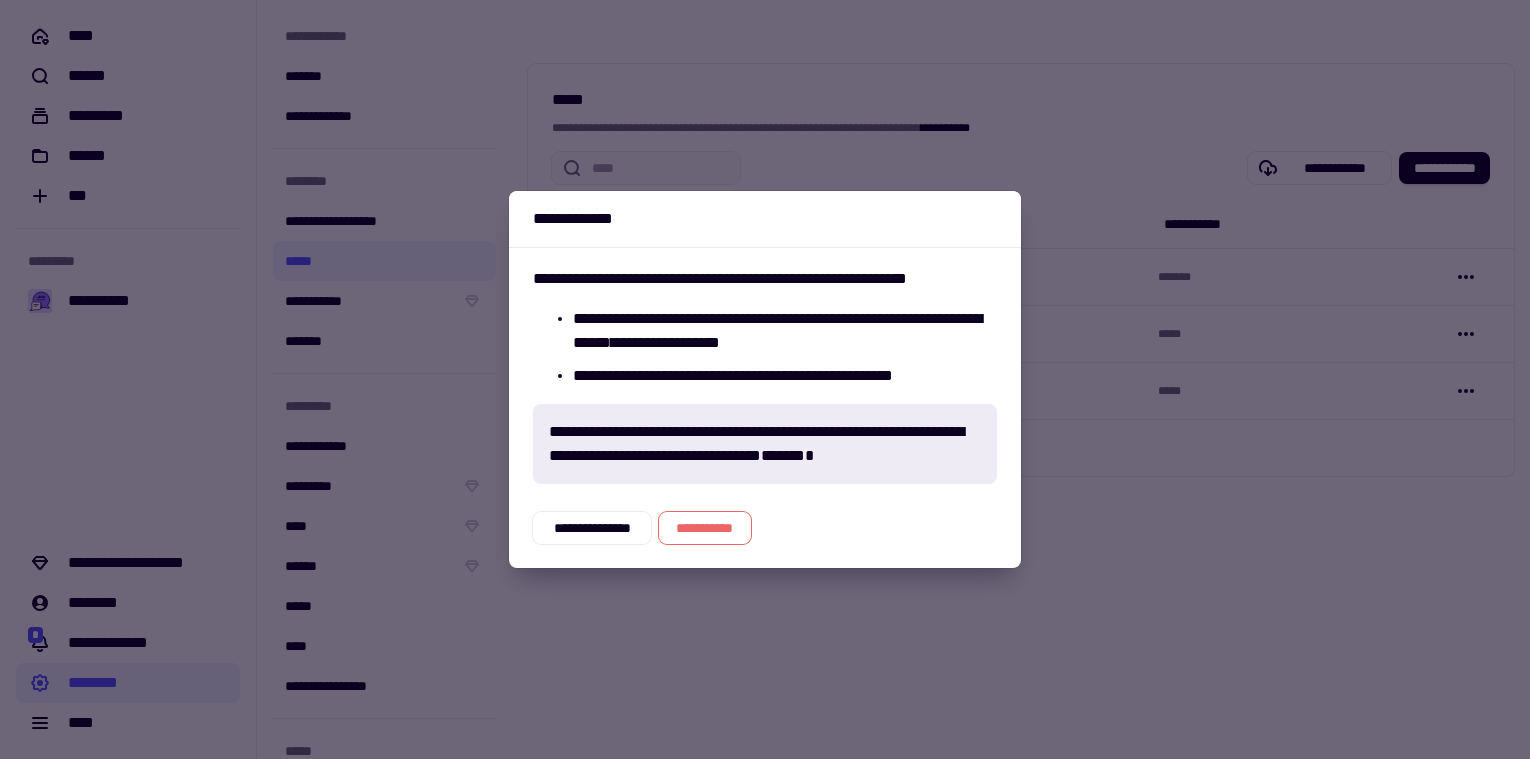 click on "**********" 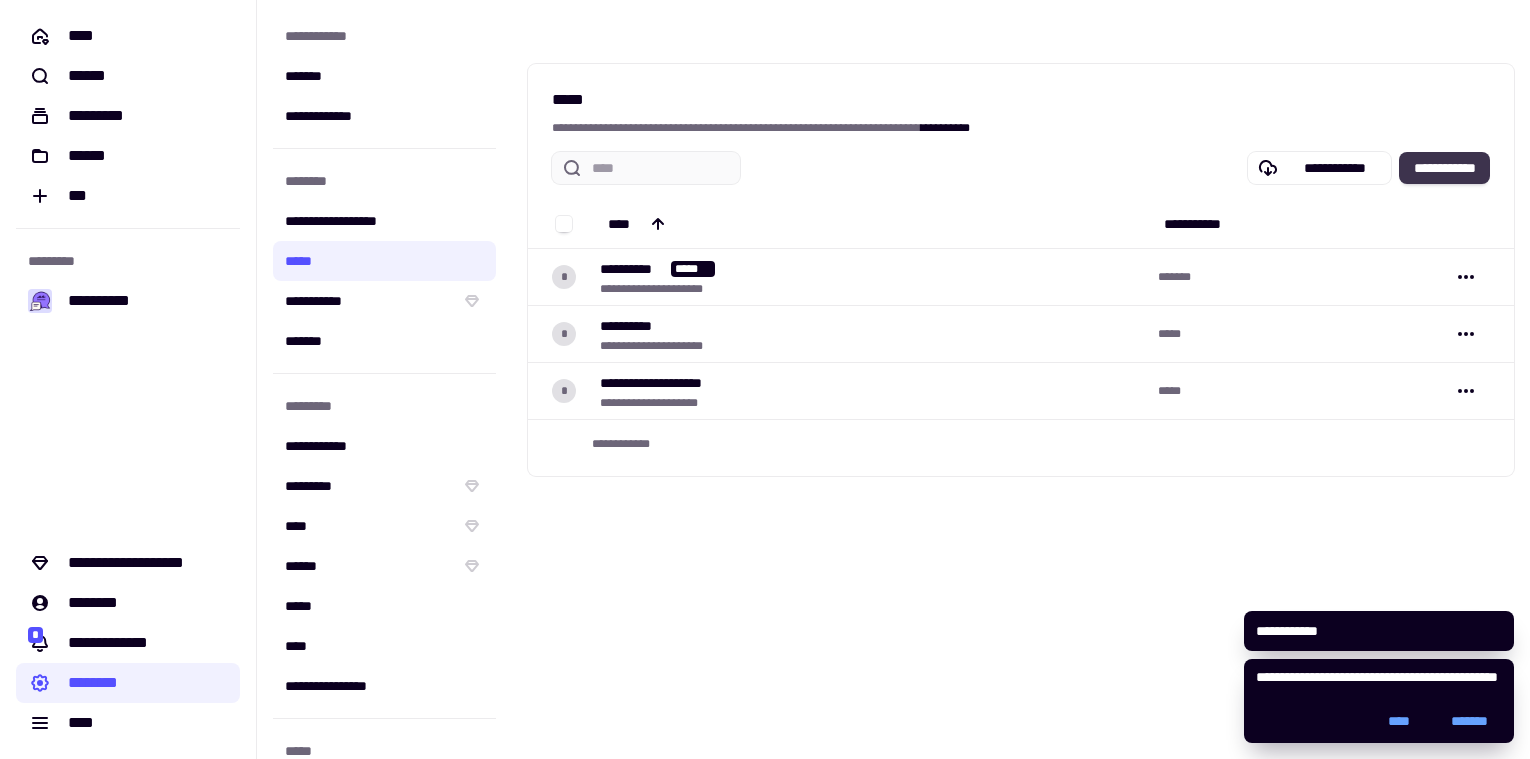 click on "**********" 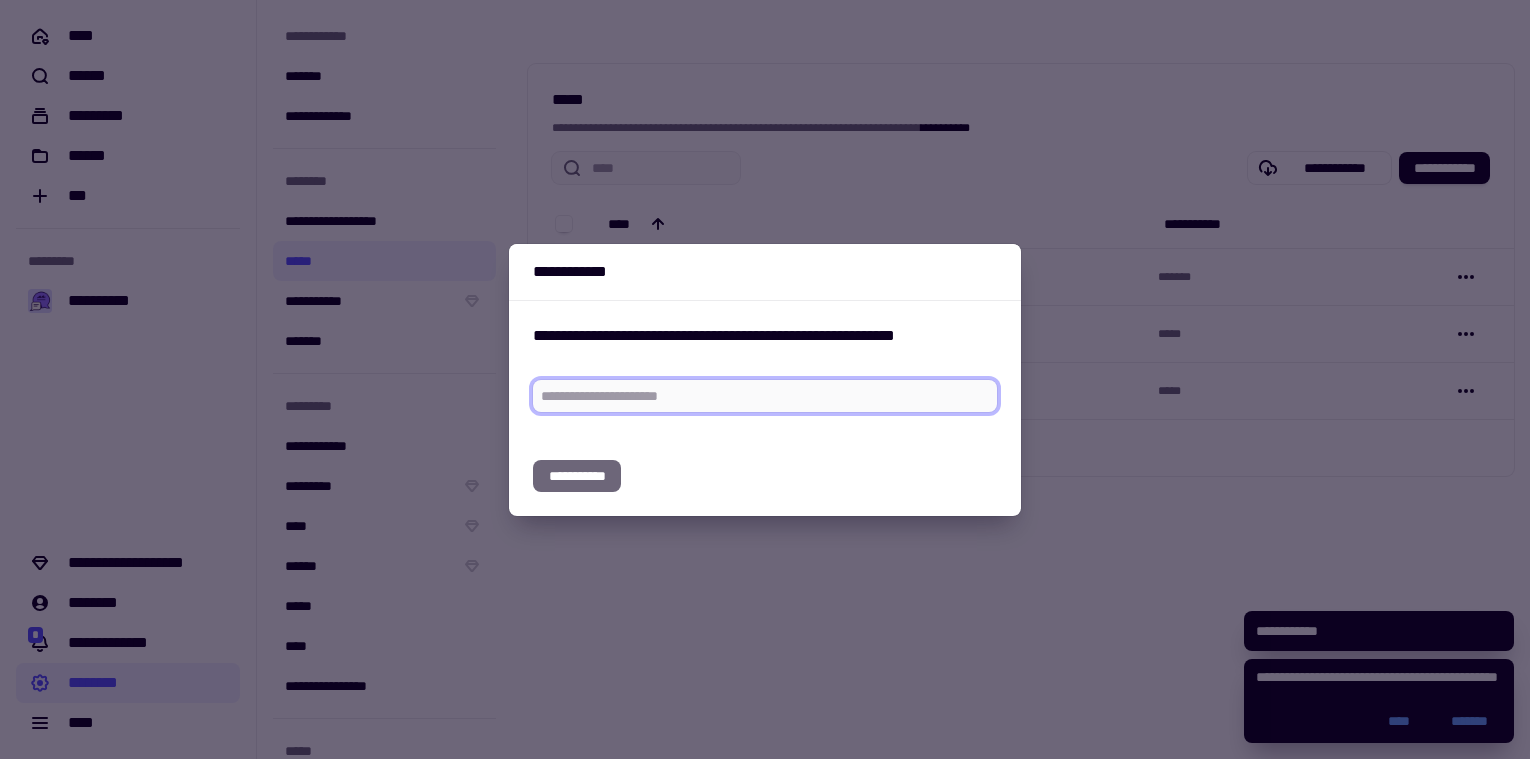 click at bounding box center [765, 396] 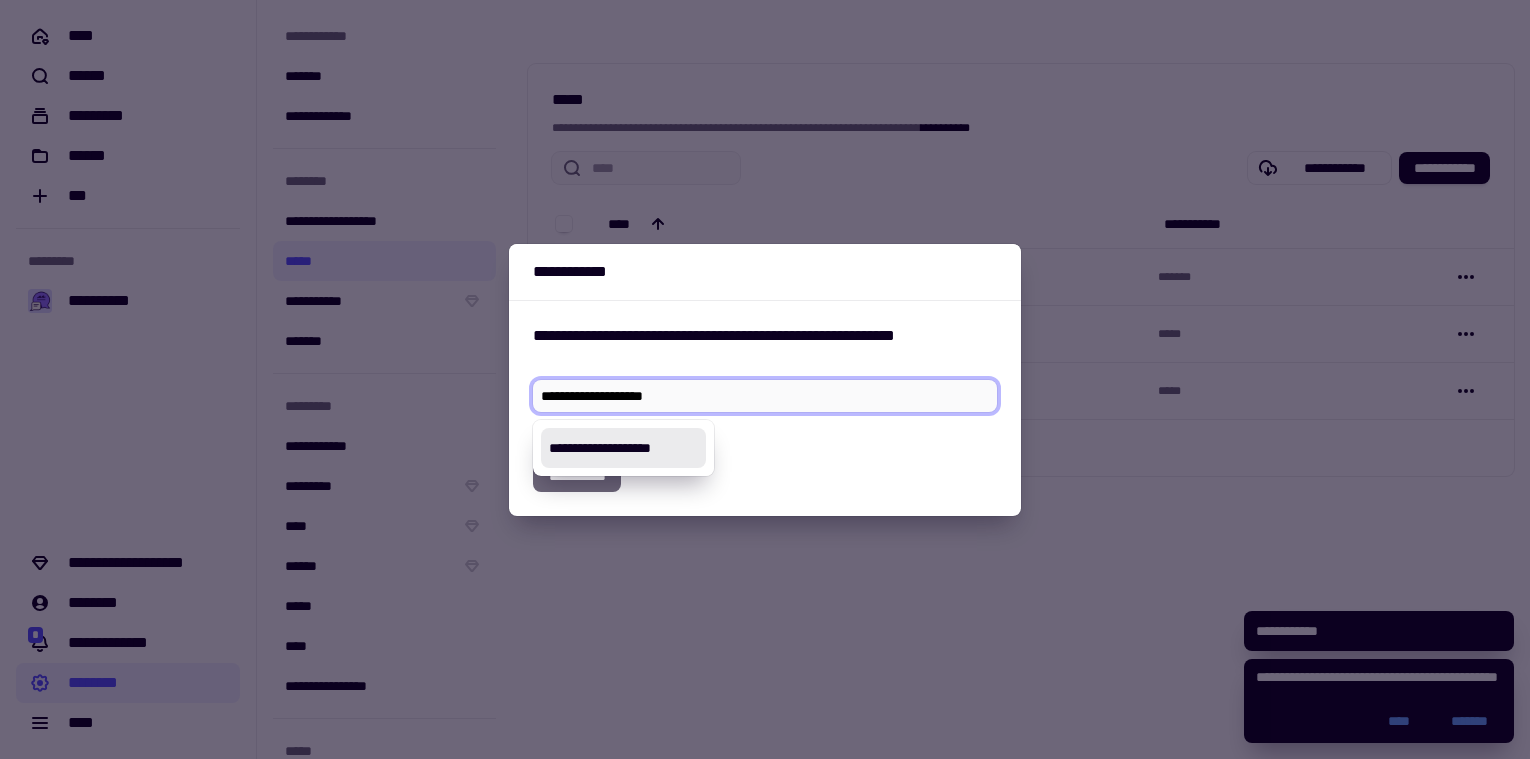 click on "**********" at bounding box center [765, 396] 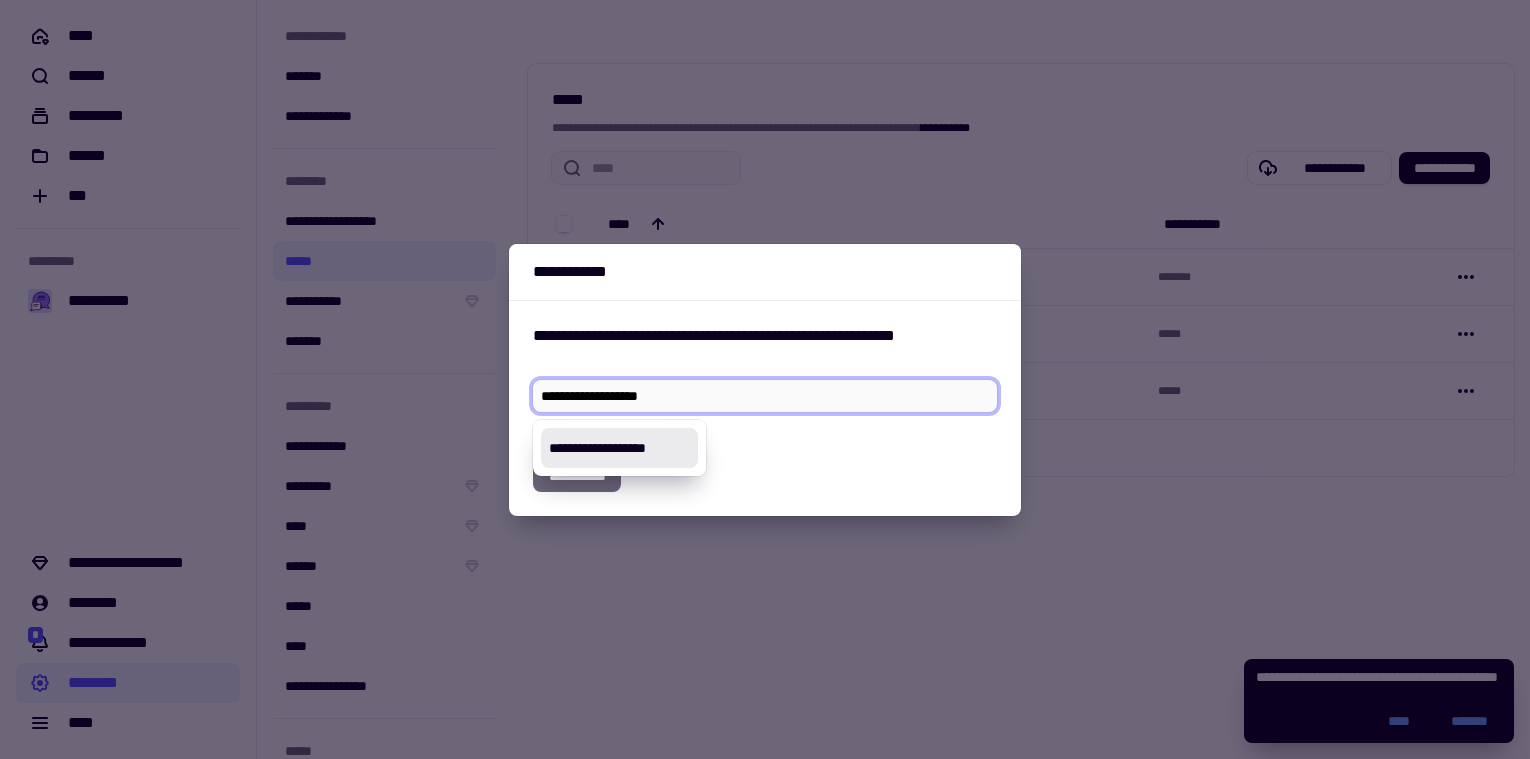 click on "**********" at bounding box center [765, 396] 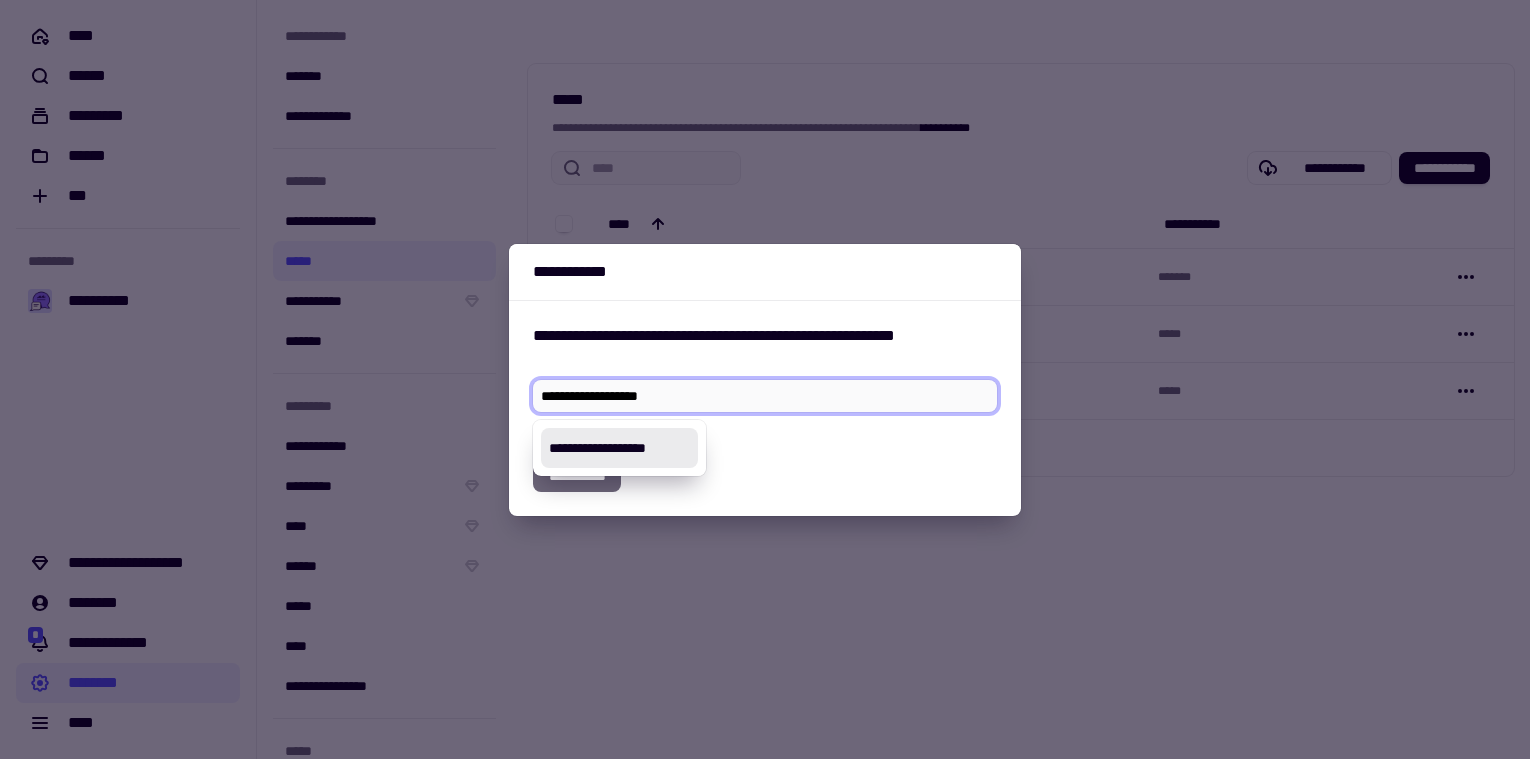 type on "**********" 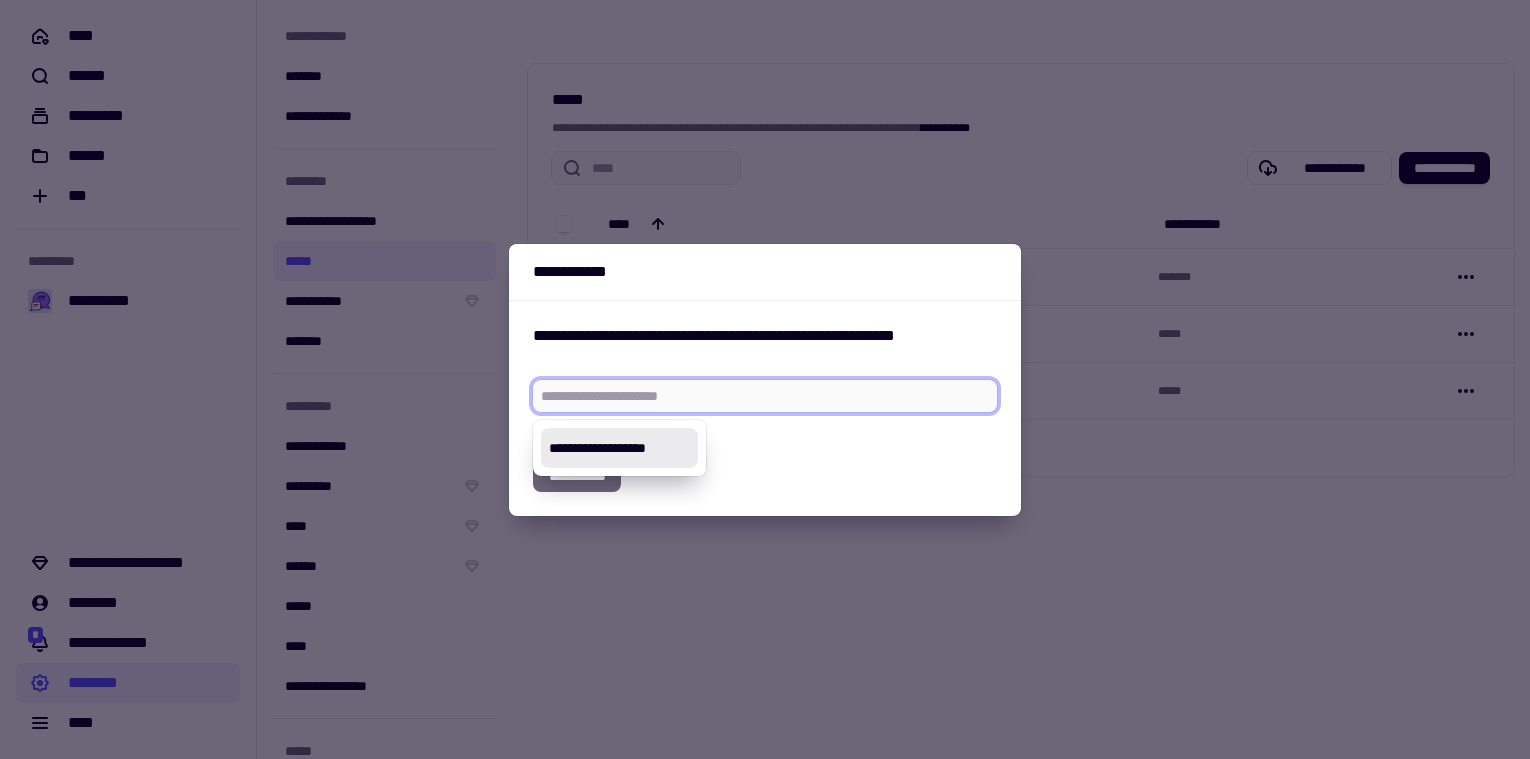 click on "**********" at bounding box center [765, 476] 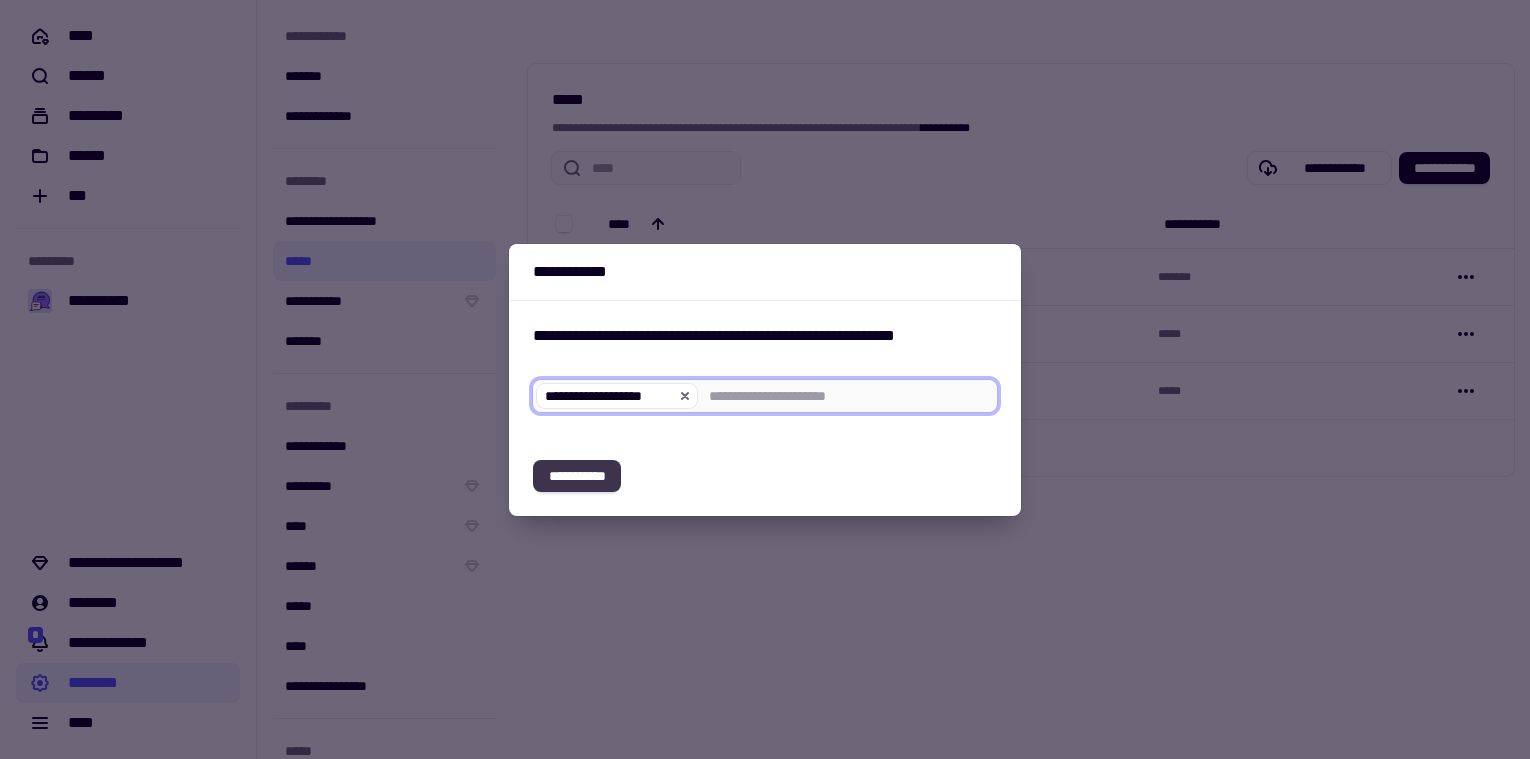 click on "**********" 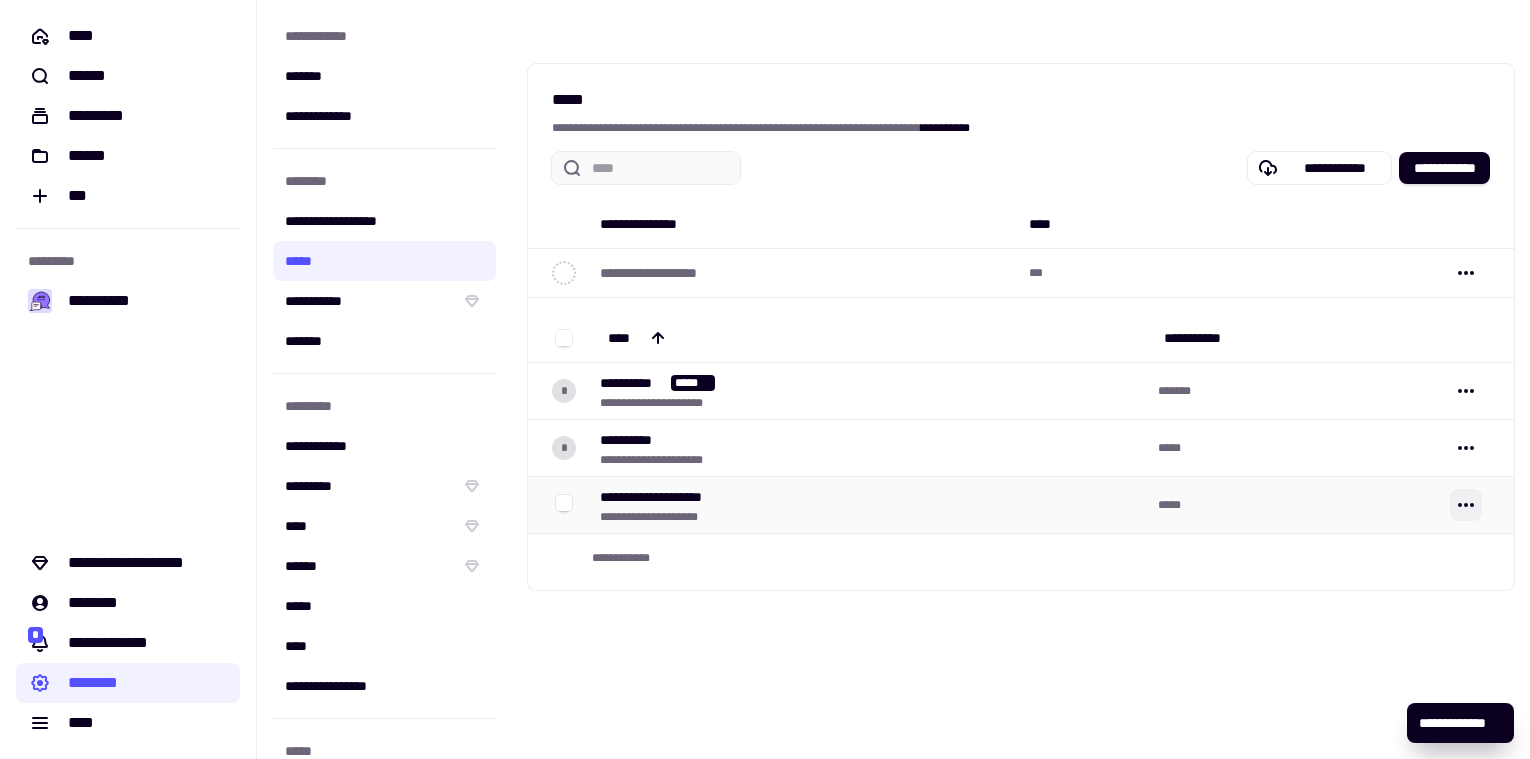 click 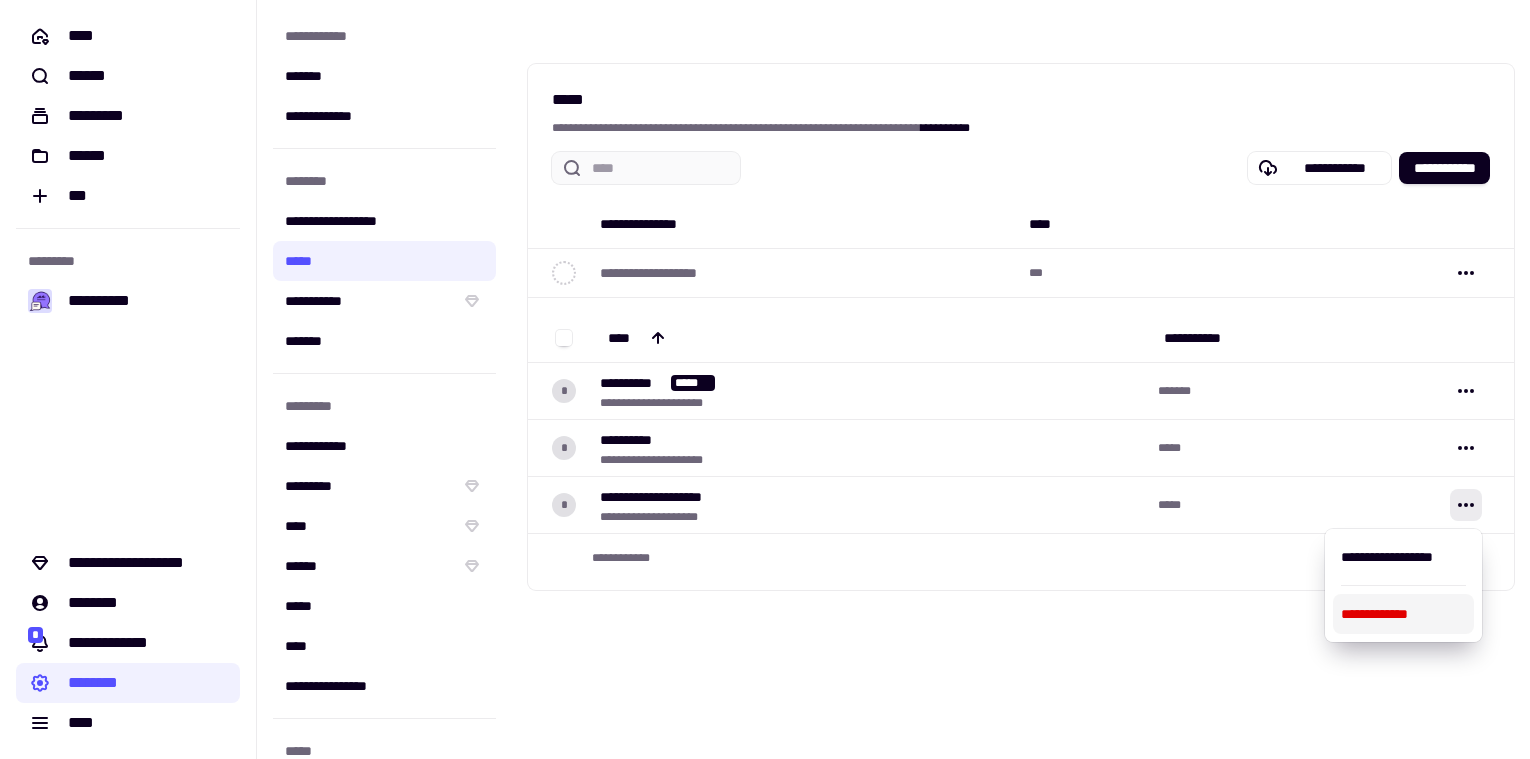 click on "**********" at bounding box center (1403, 614) 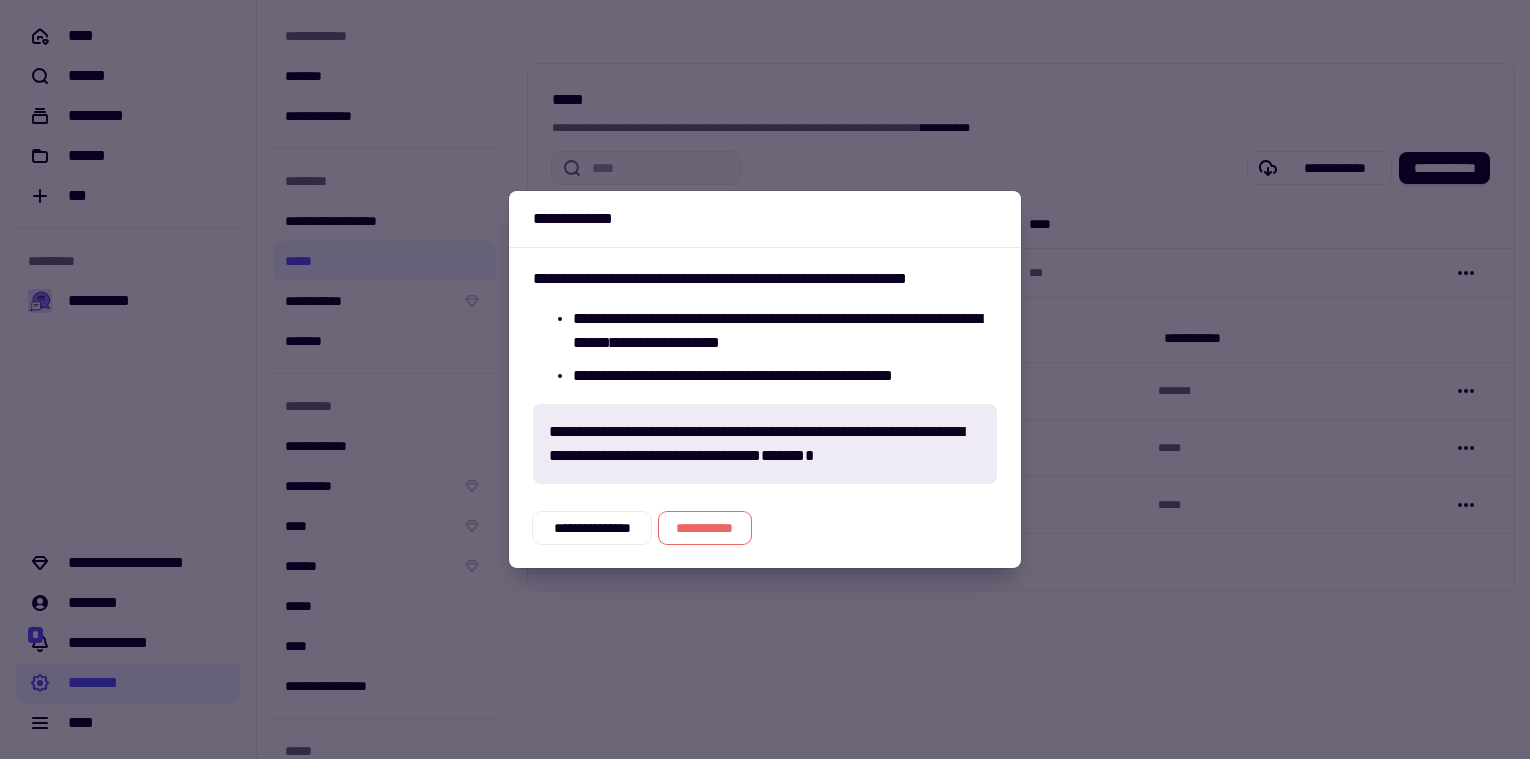 click on "**********" 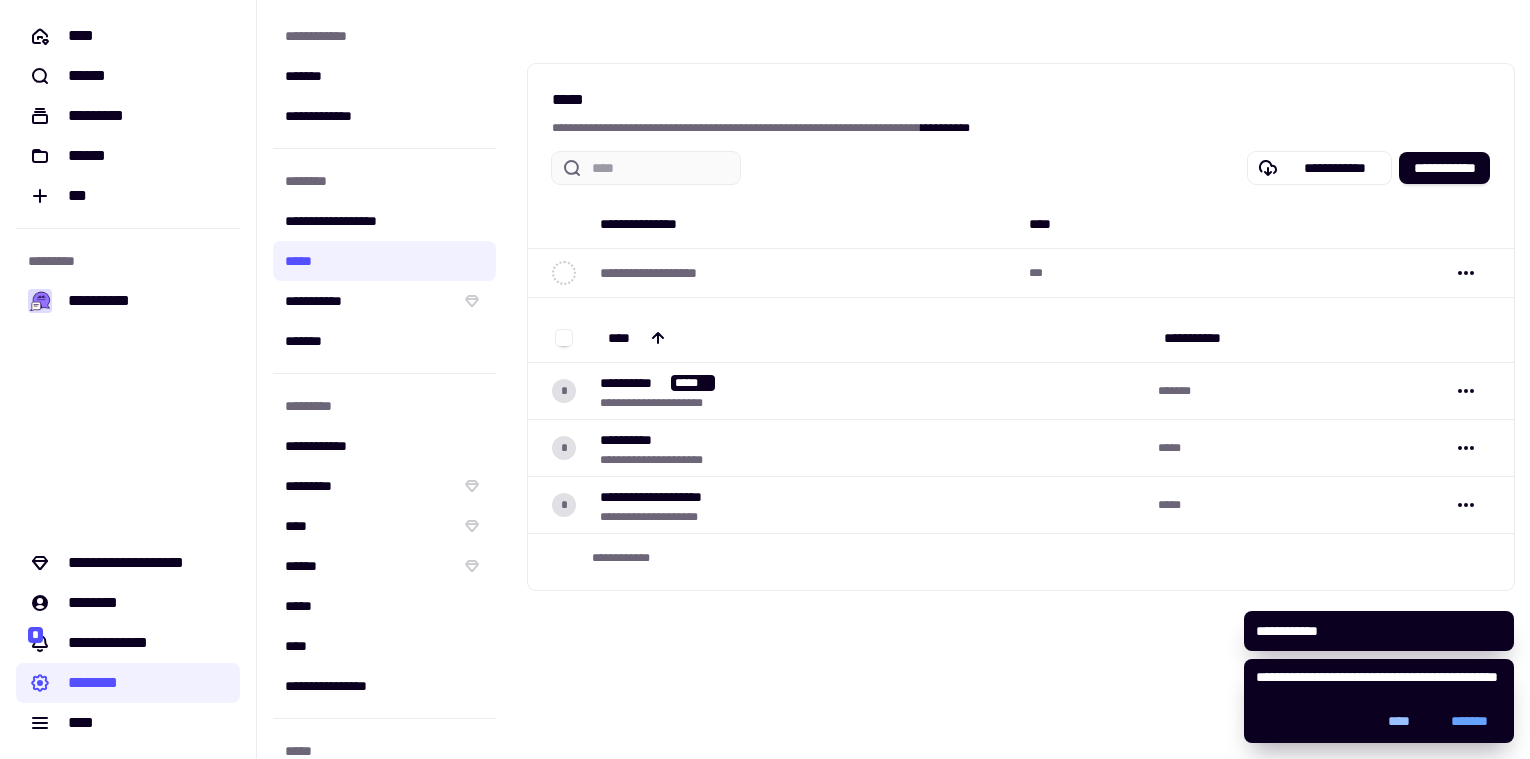 click on "****" 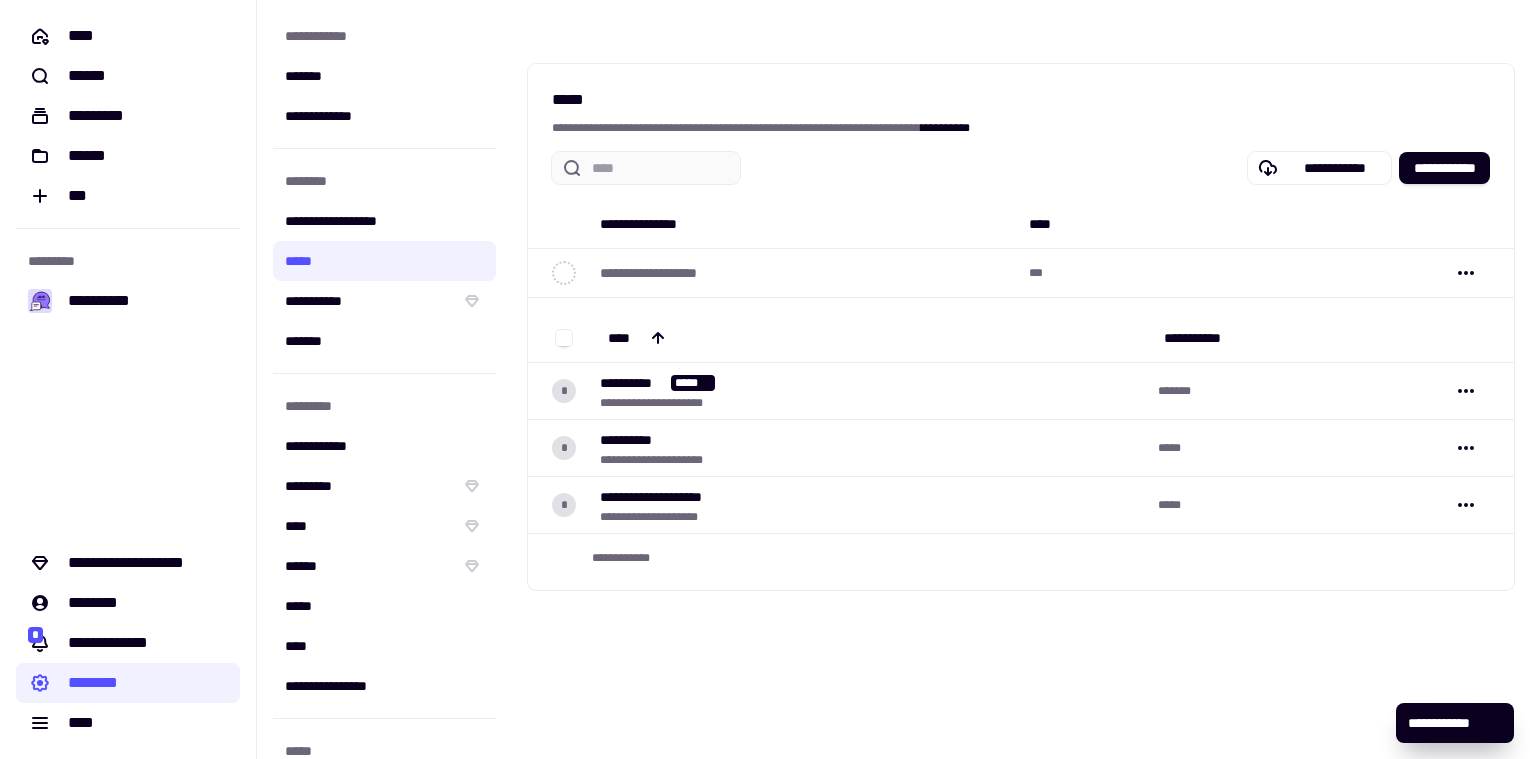click on "**********" at bounding box center (1021, 379) 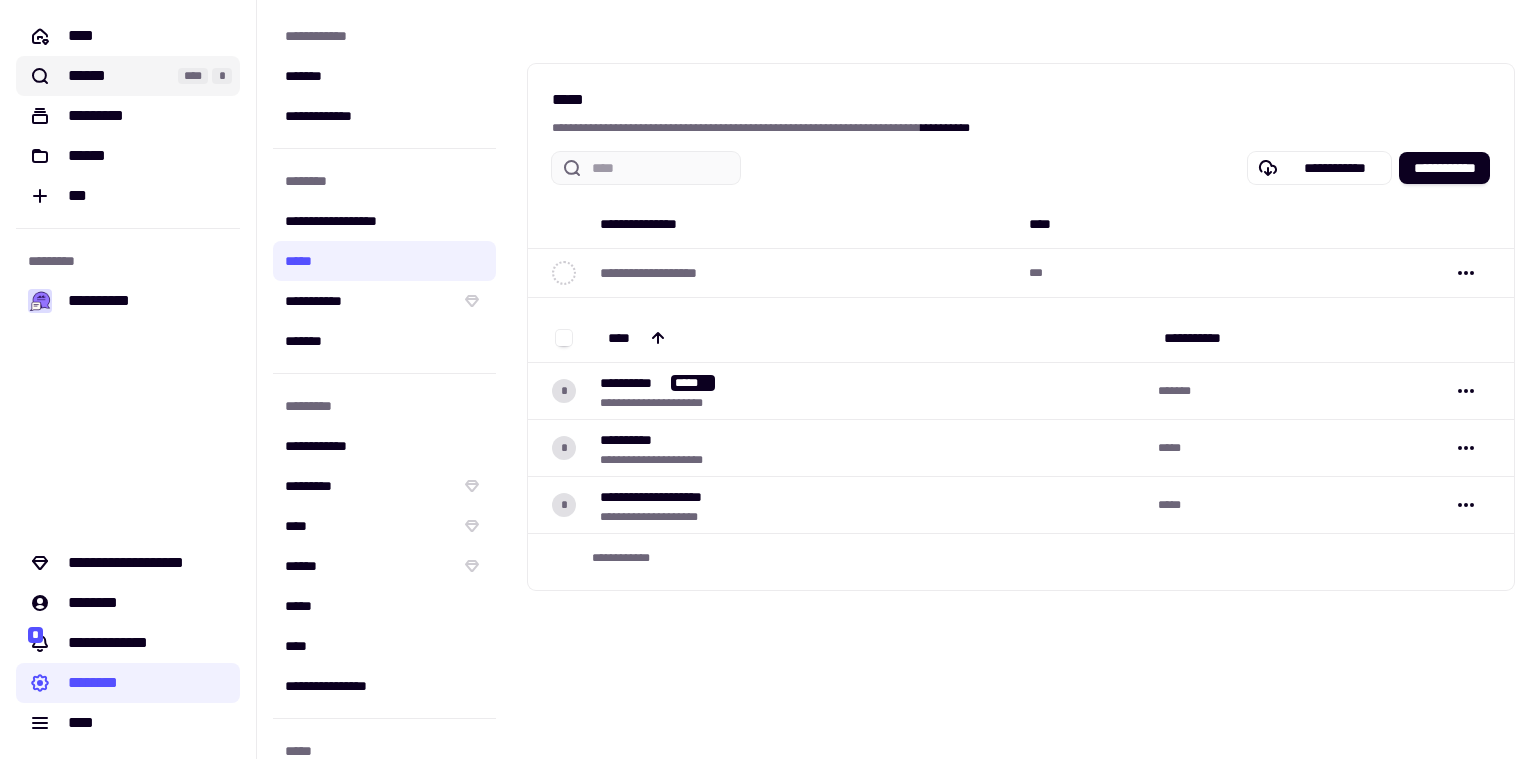 click on "******" 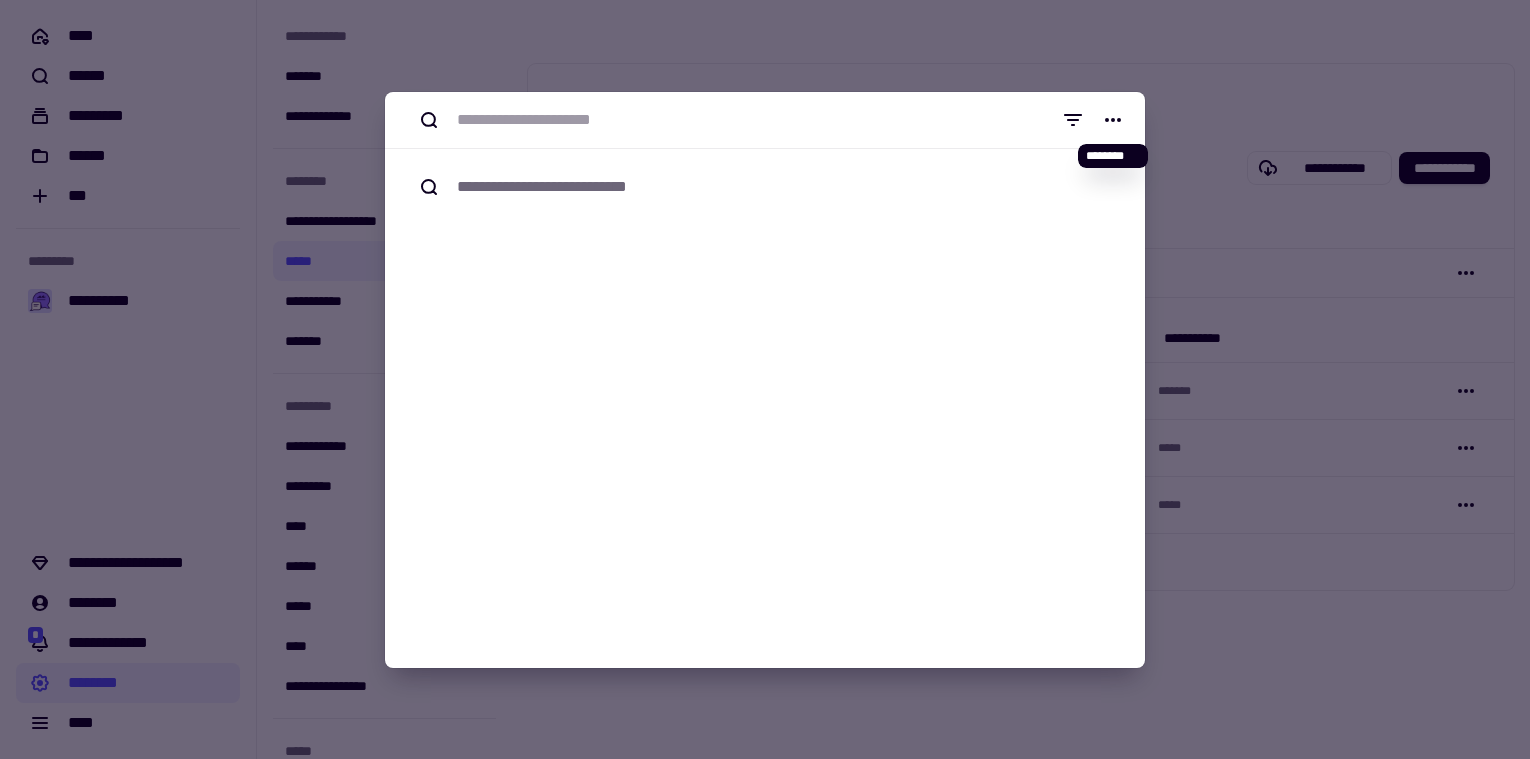 click at bounding box center (765, 379) 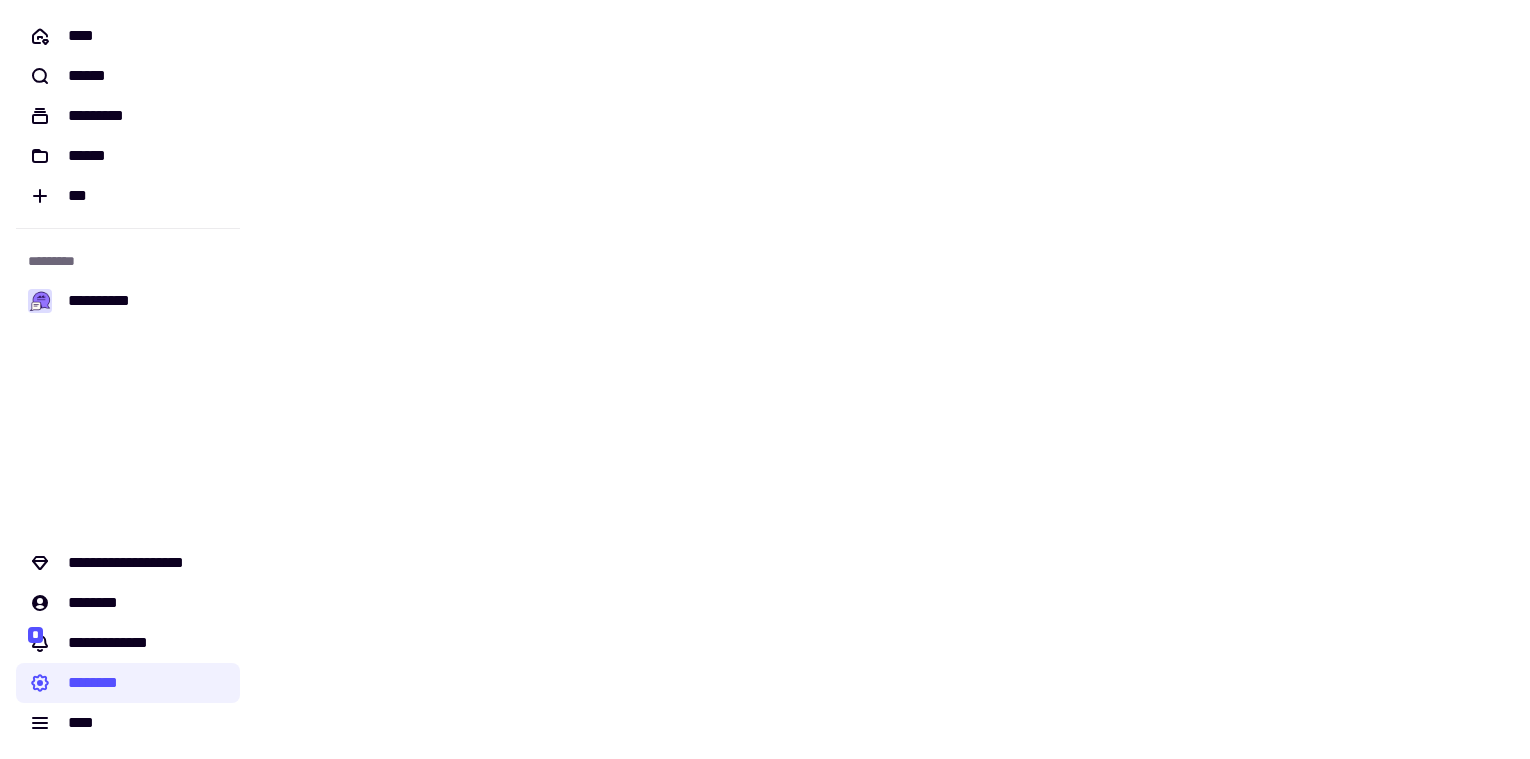 scroll, scrollTop: 0, scrollLeft: 0, axis: both 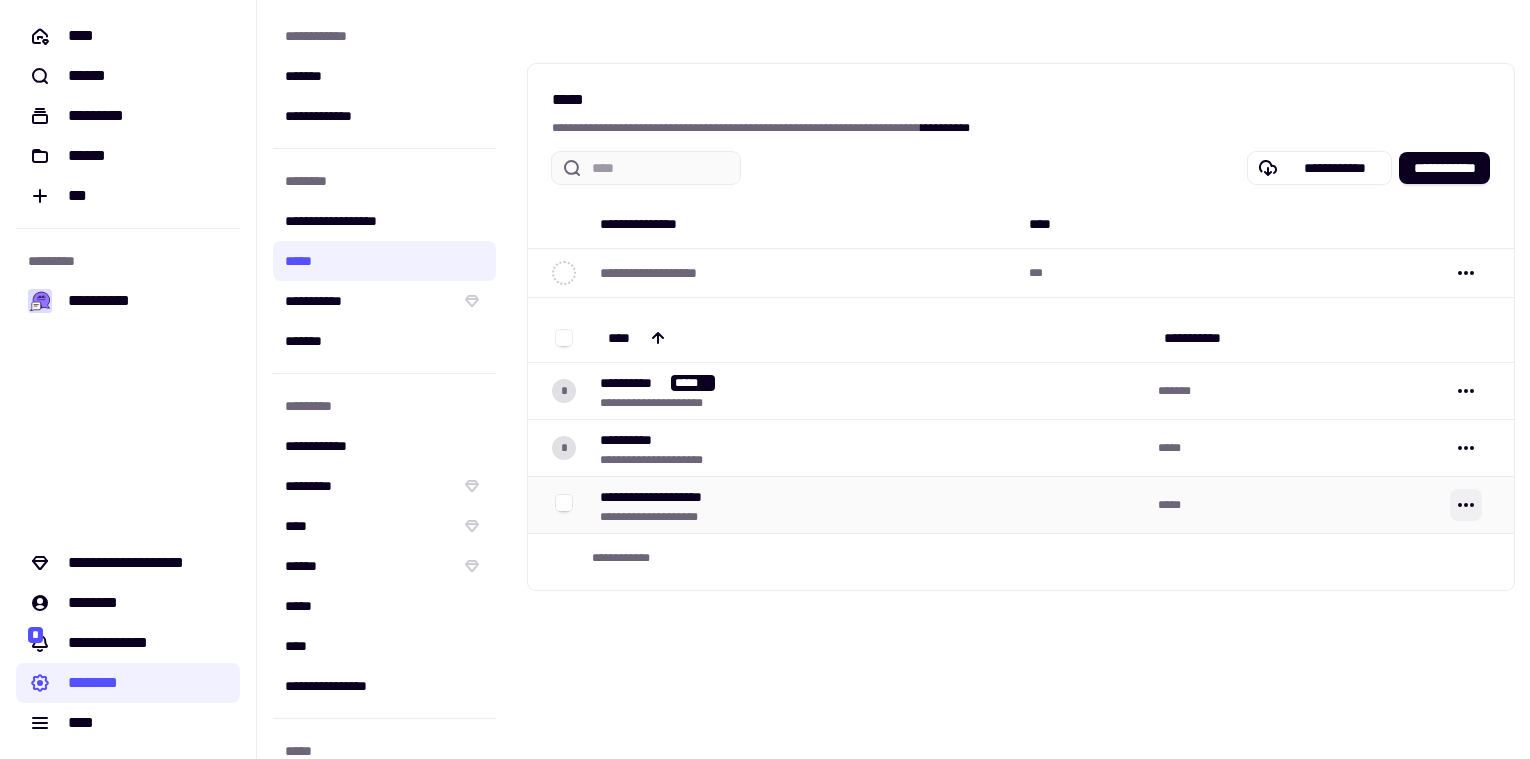 click 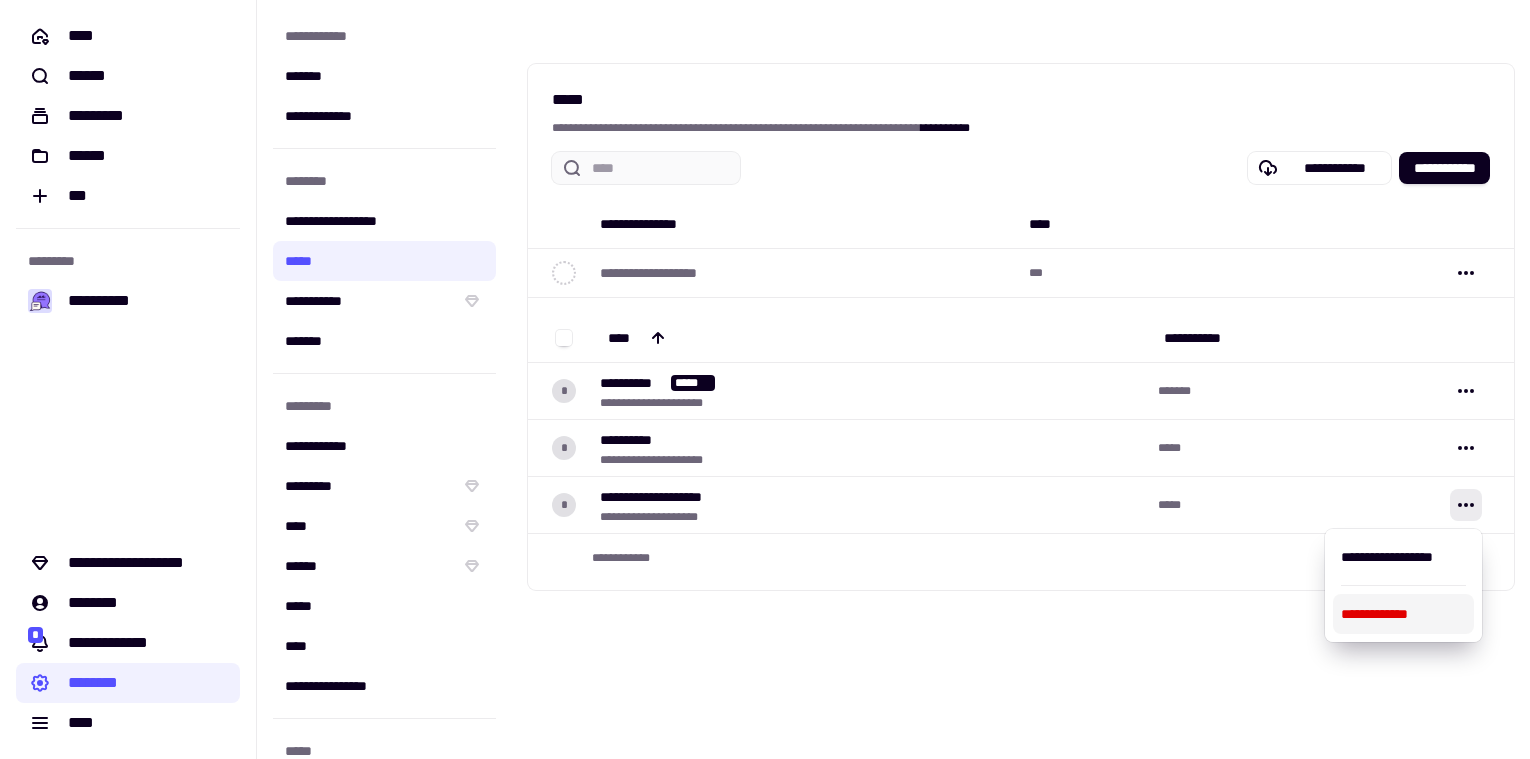 click on "**********" at bounding box center [1403, 614] 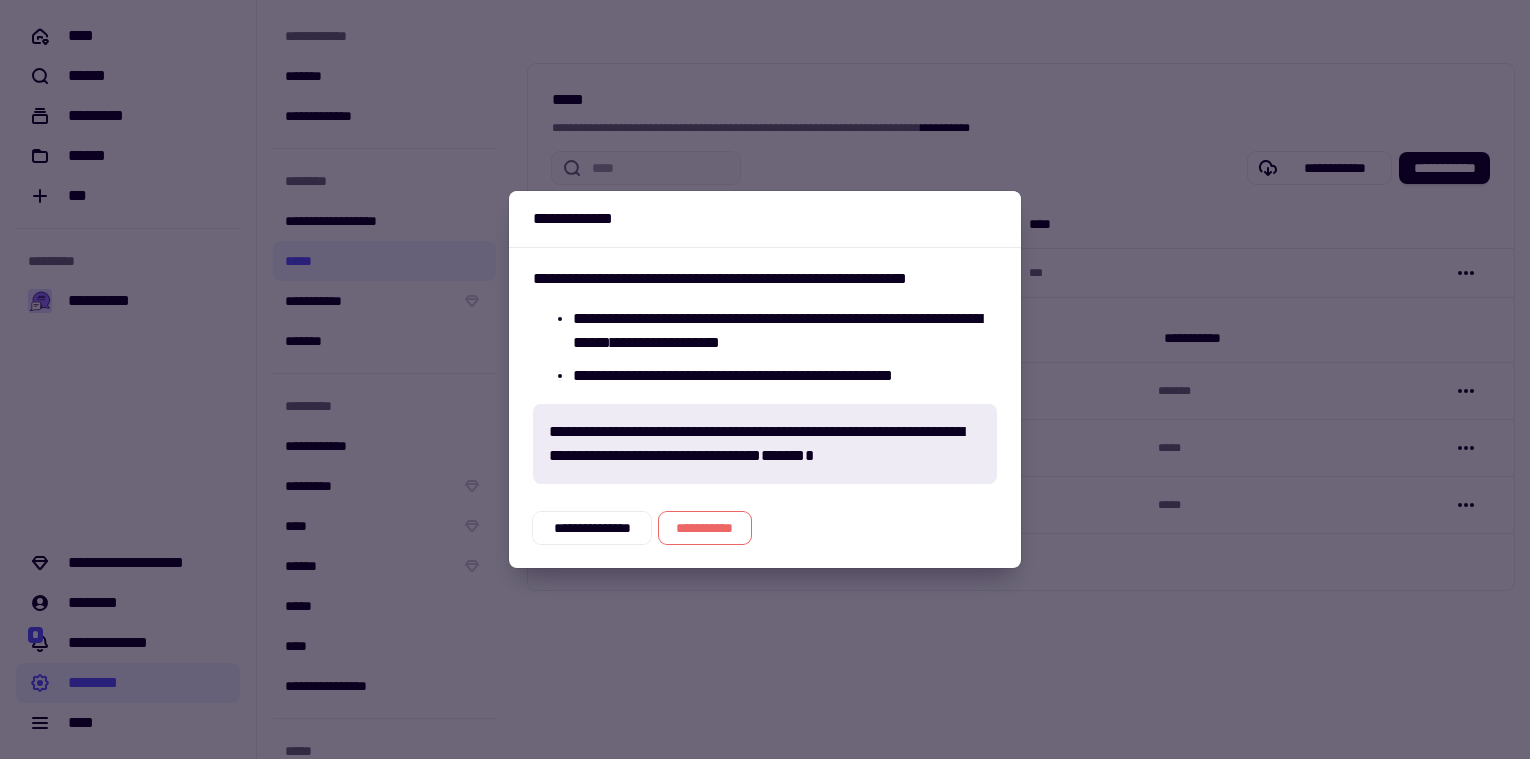 click on "**********" 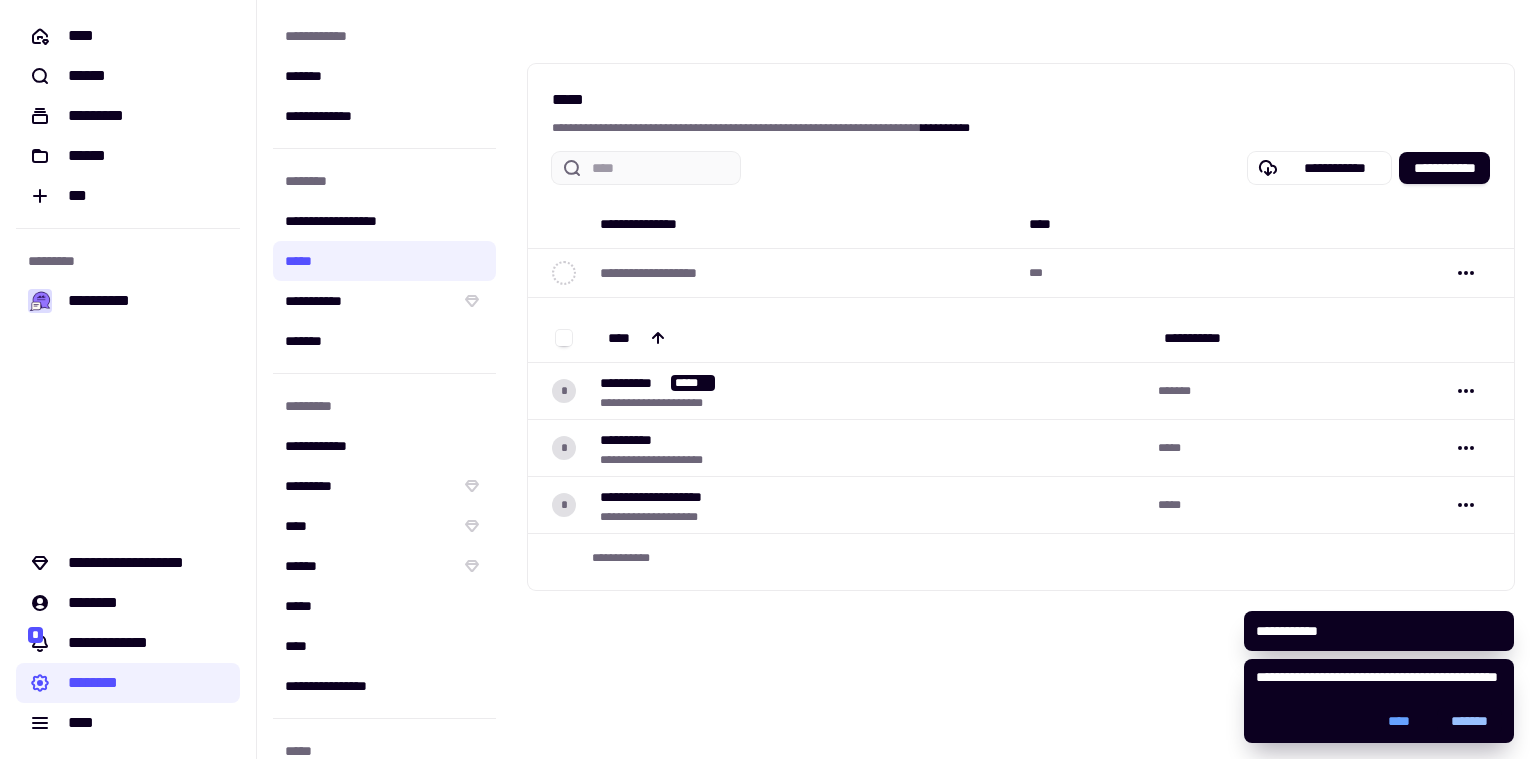 click on "*******" 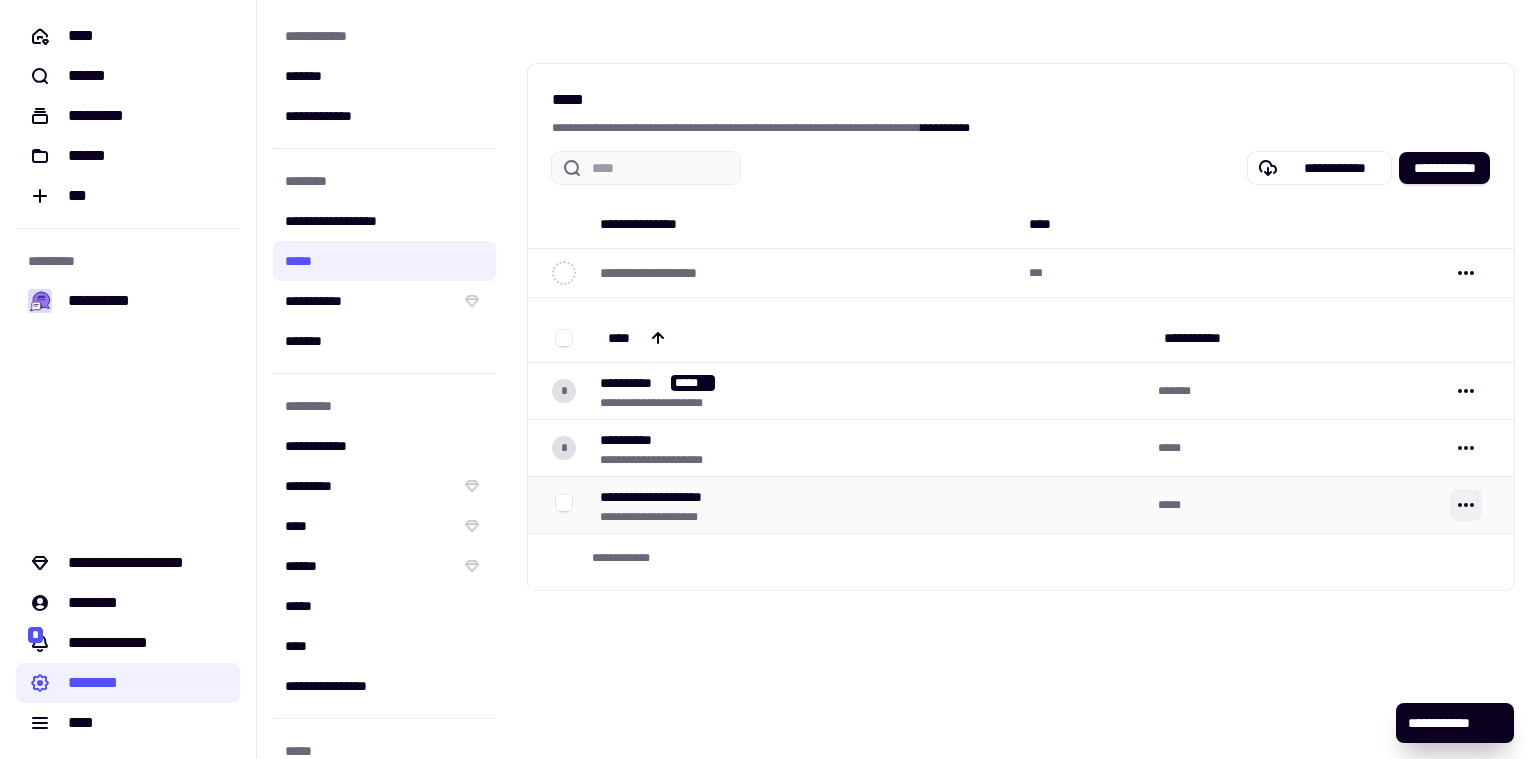 click 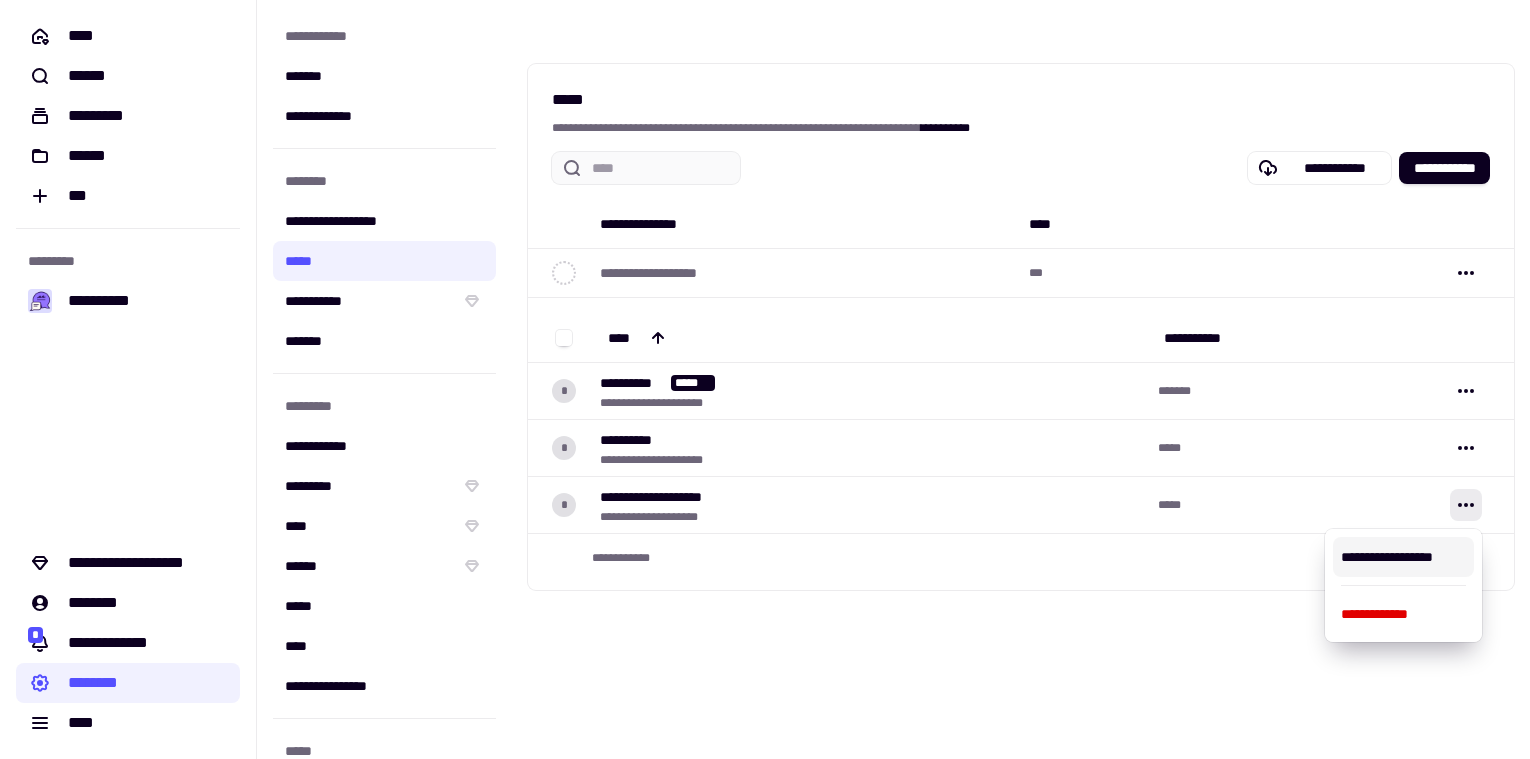 click on "**********" at bounding box center [1021, 379] 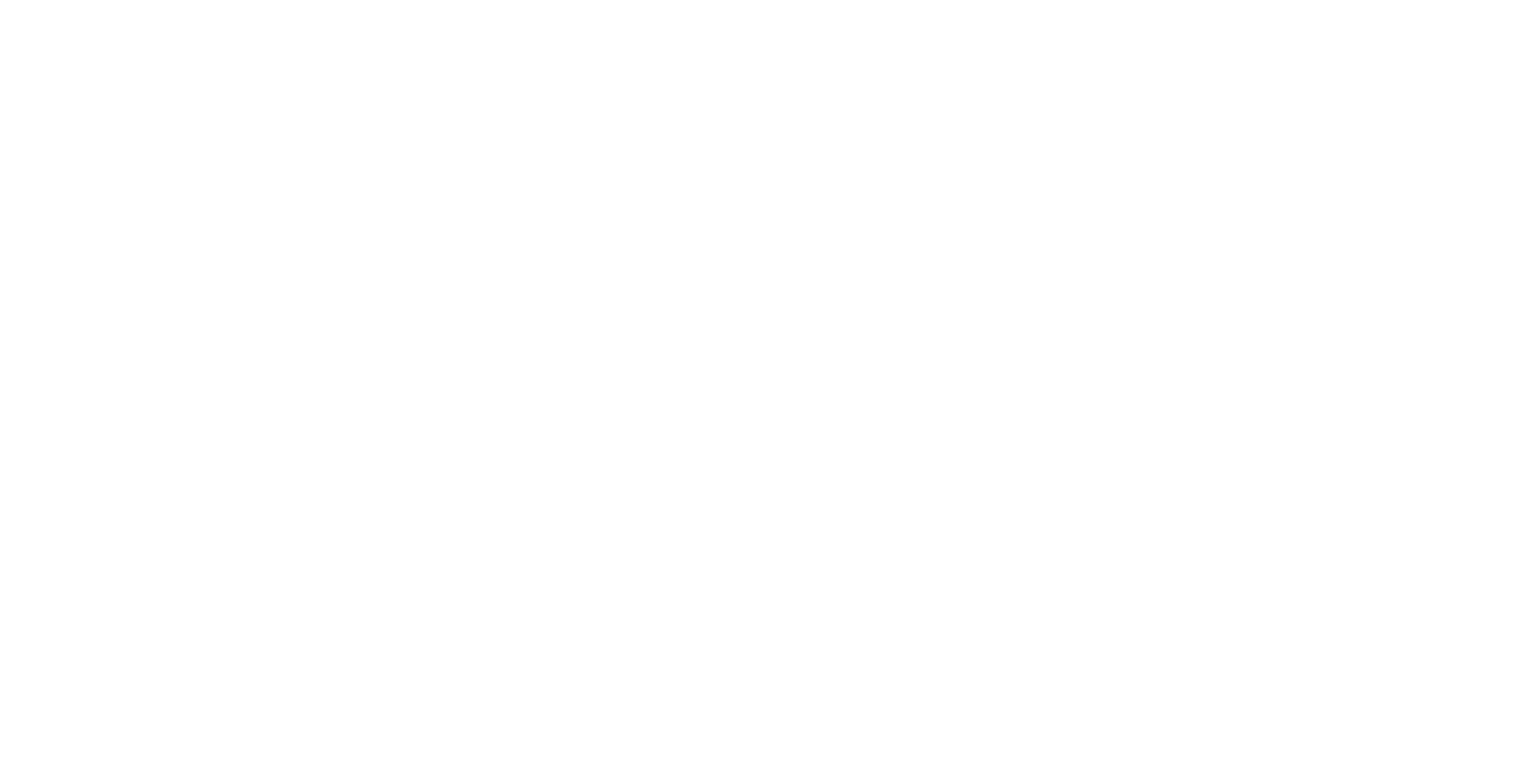 scroll, scrollTop: 0, scrollLeft: 0, axis: both 